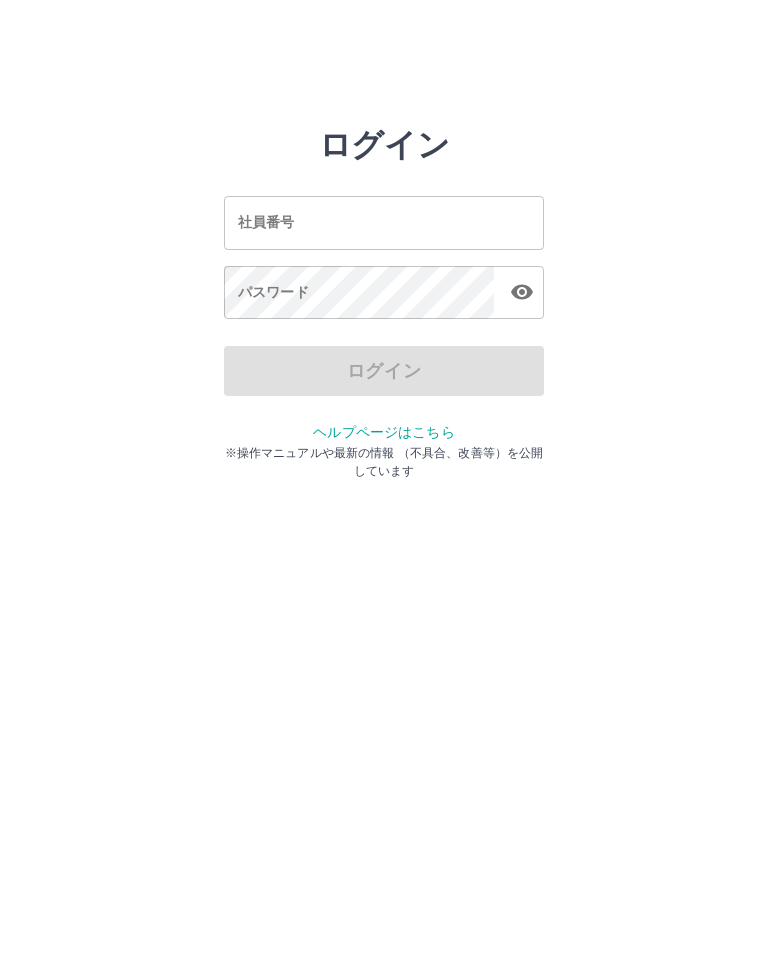 scroll, scrollTop: 0, scrollLeft: 0, axis: both 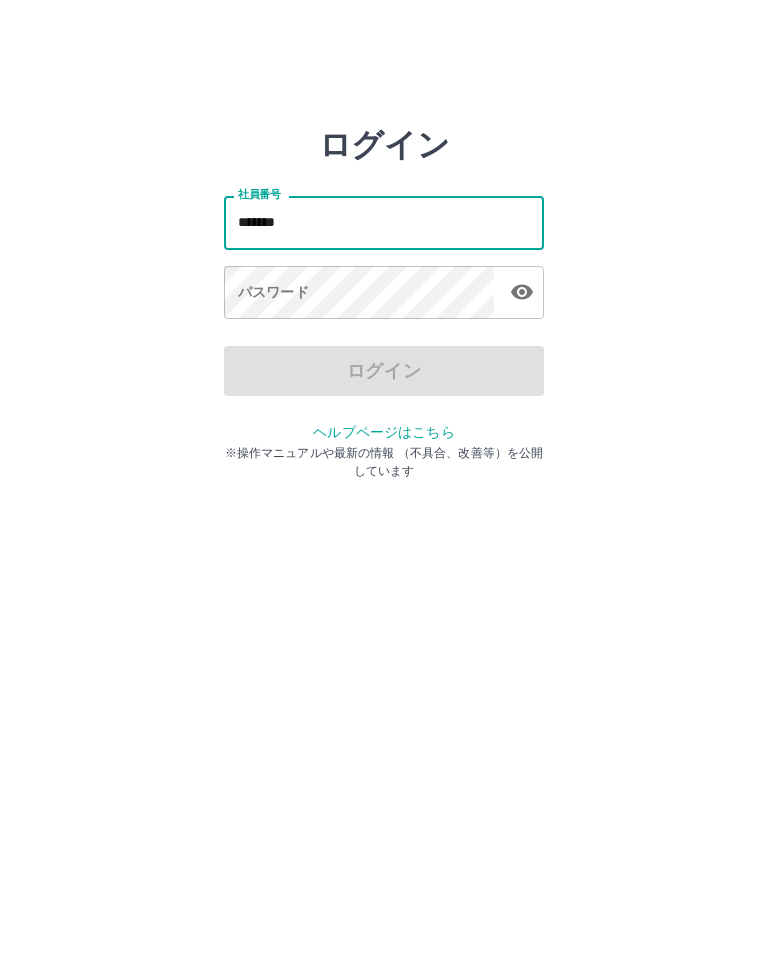 type on "*******" 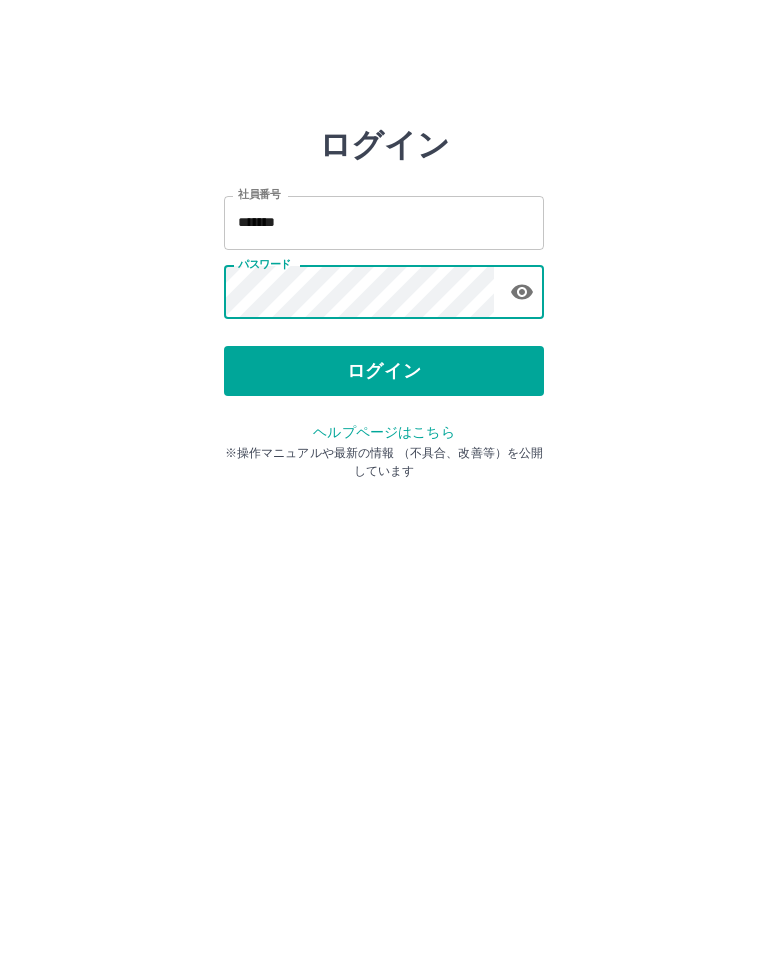 click on "ログイン" at bounding box center [384, 371] 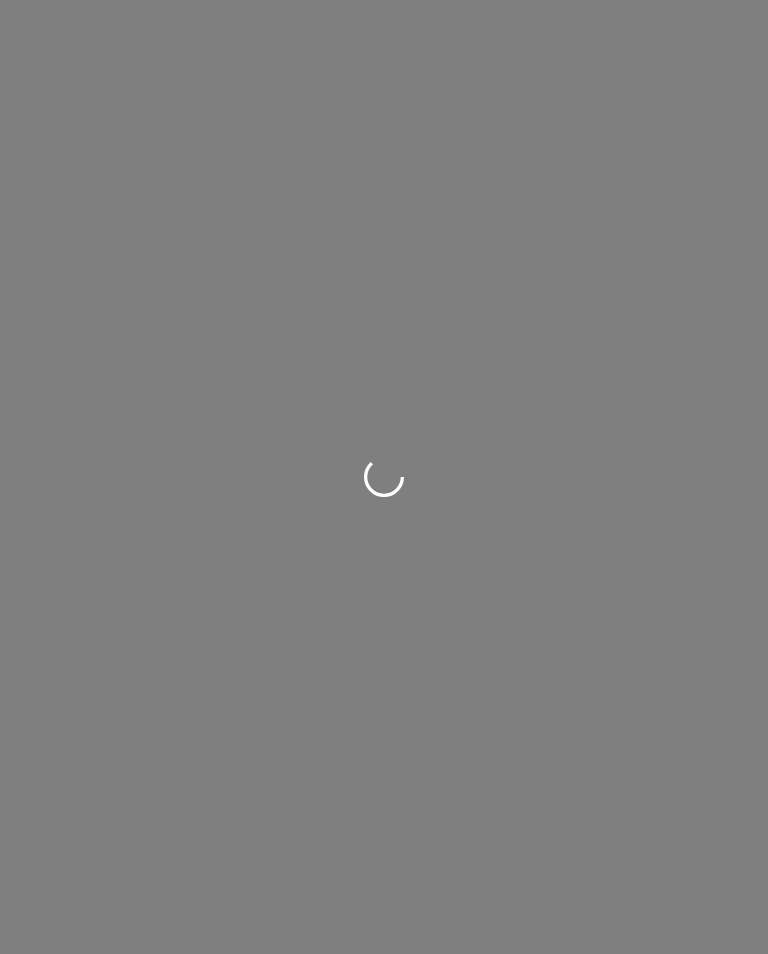 scroll, scrollTop: 0, scrollLeft: 0, axis: both 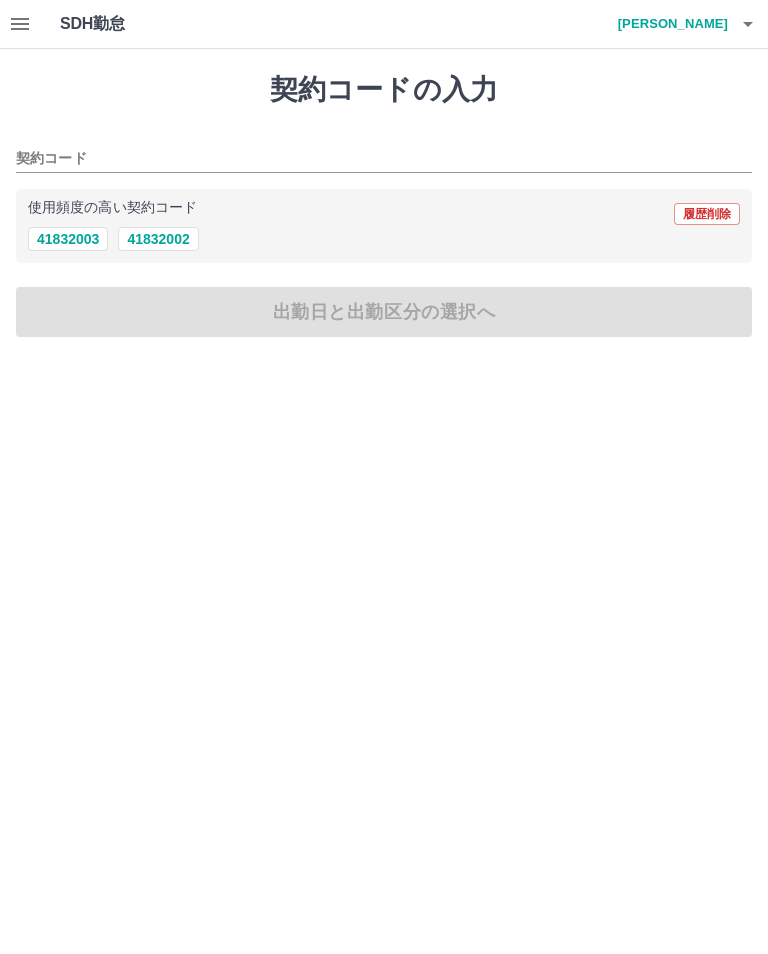 click on "41832002" at bounding box center [158, 239] 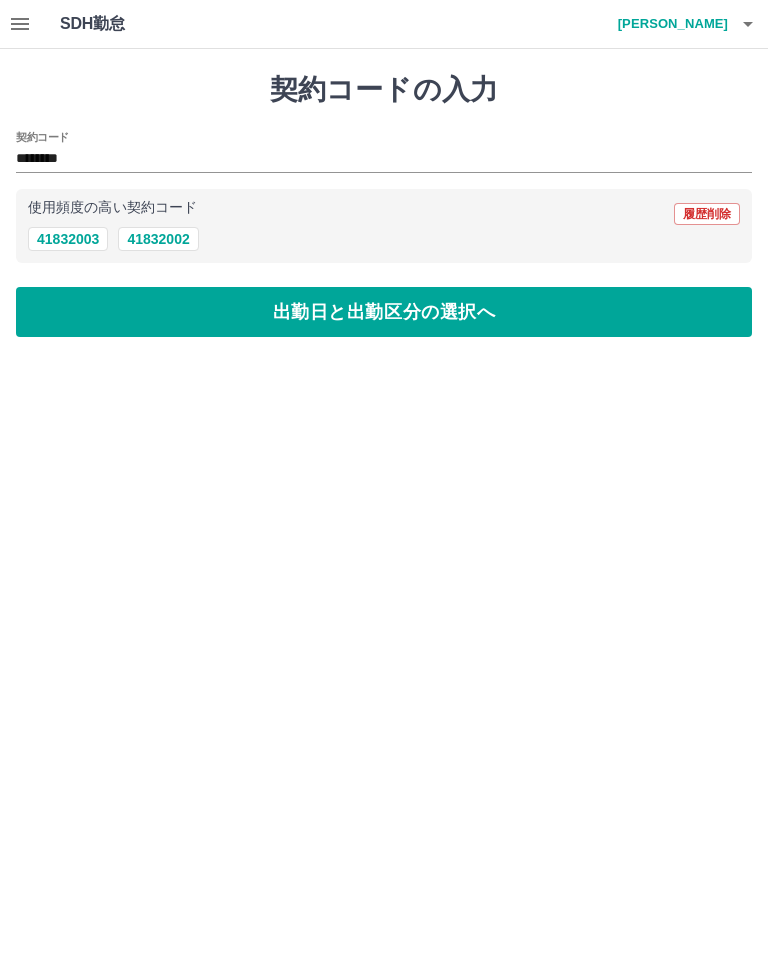click on "出勤日と出勤区分の選択へ" at bounding box center [384, 312] 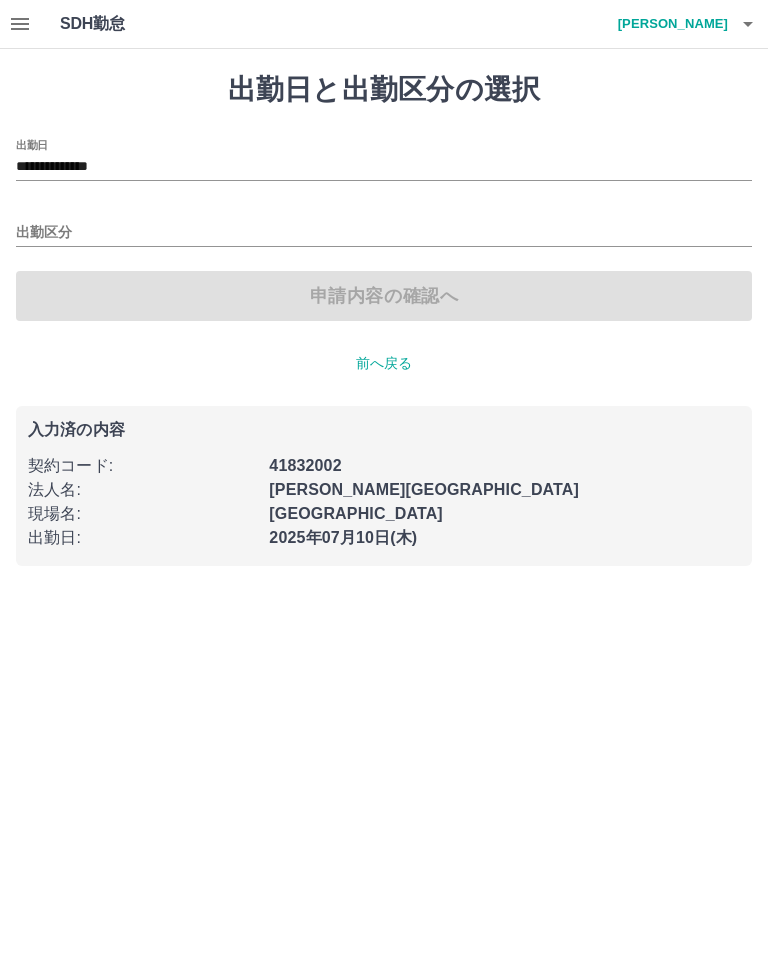 click on "**********" at bounding box center (384, 167) 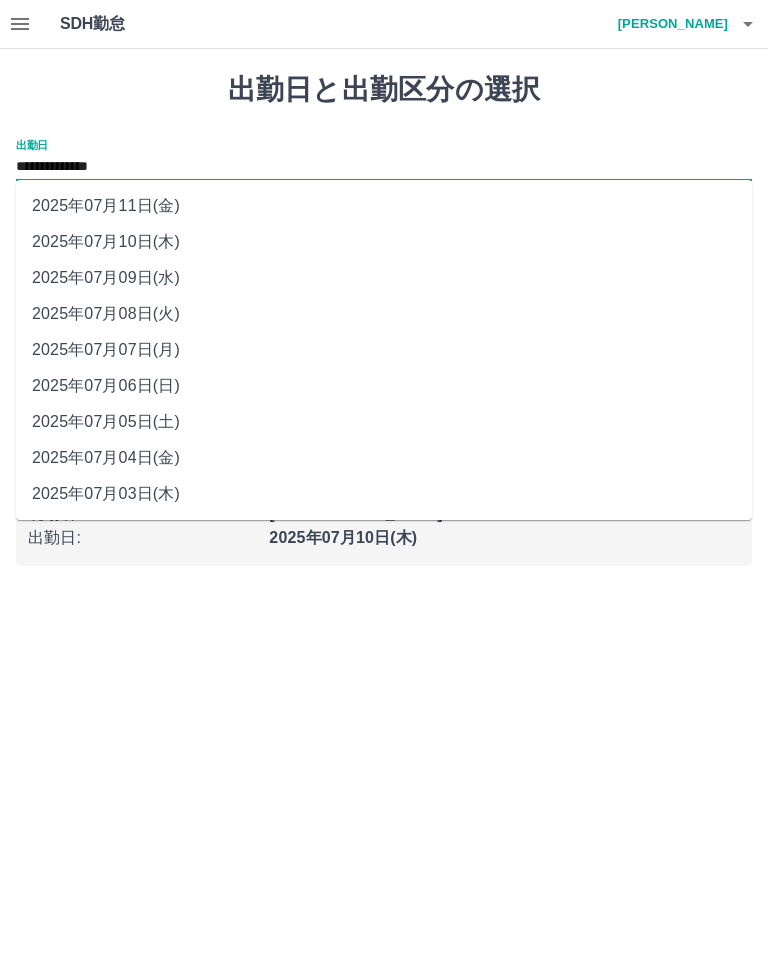 click on "2025年07月09日(水)" at bounding box center [384, 278] 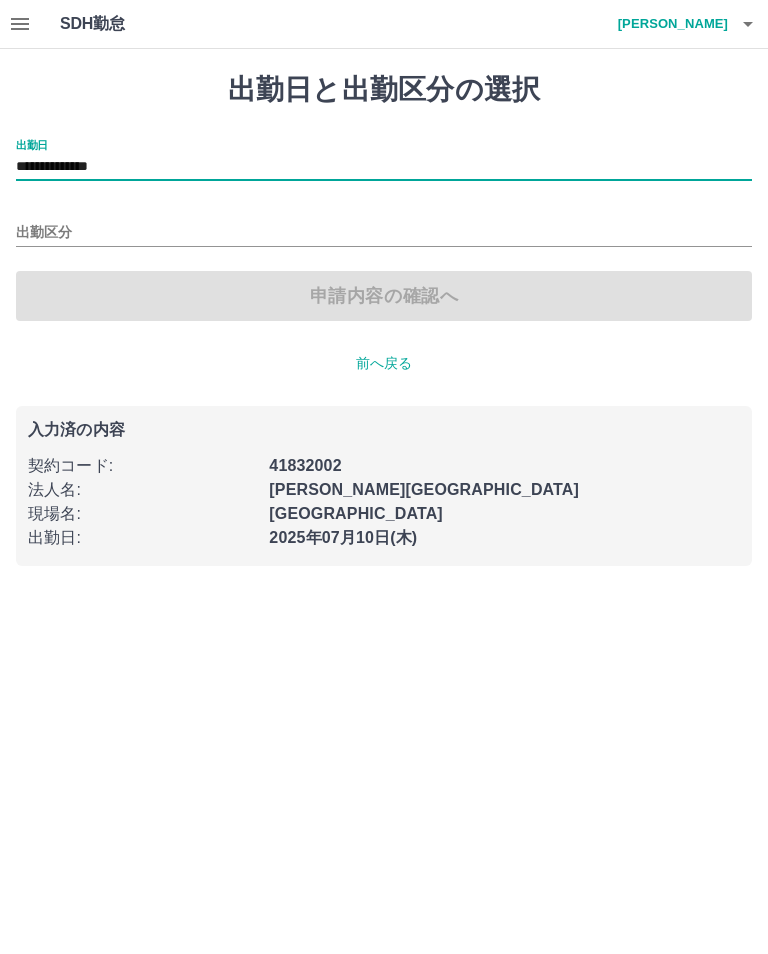 click on "出勤区分" at bounding box center (384, 233) 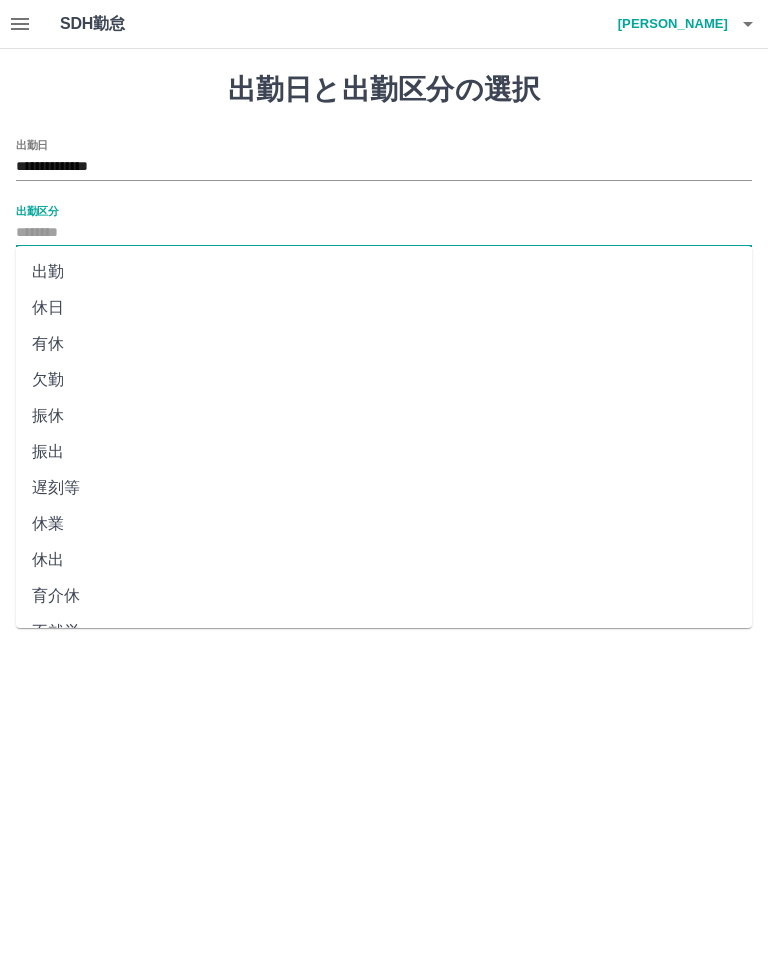 click on "出勤" at bounding box center (384, 272) 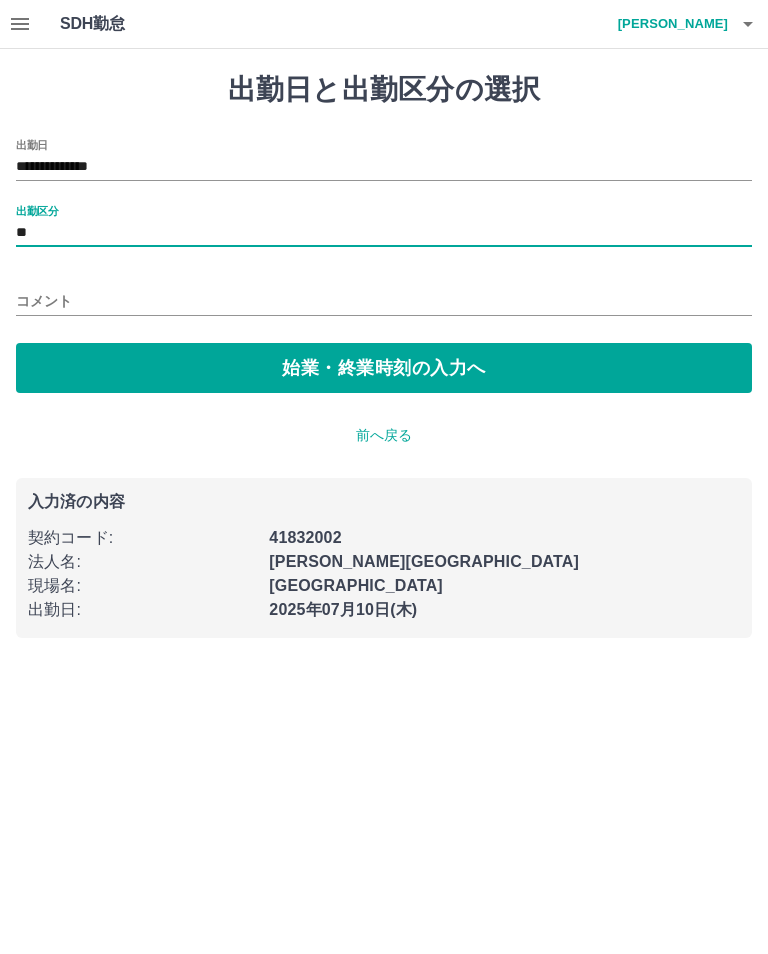 click on "始業・終業時刻の入力へ" at bounding box center [384, 368] 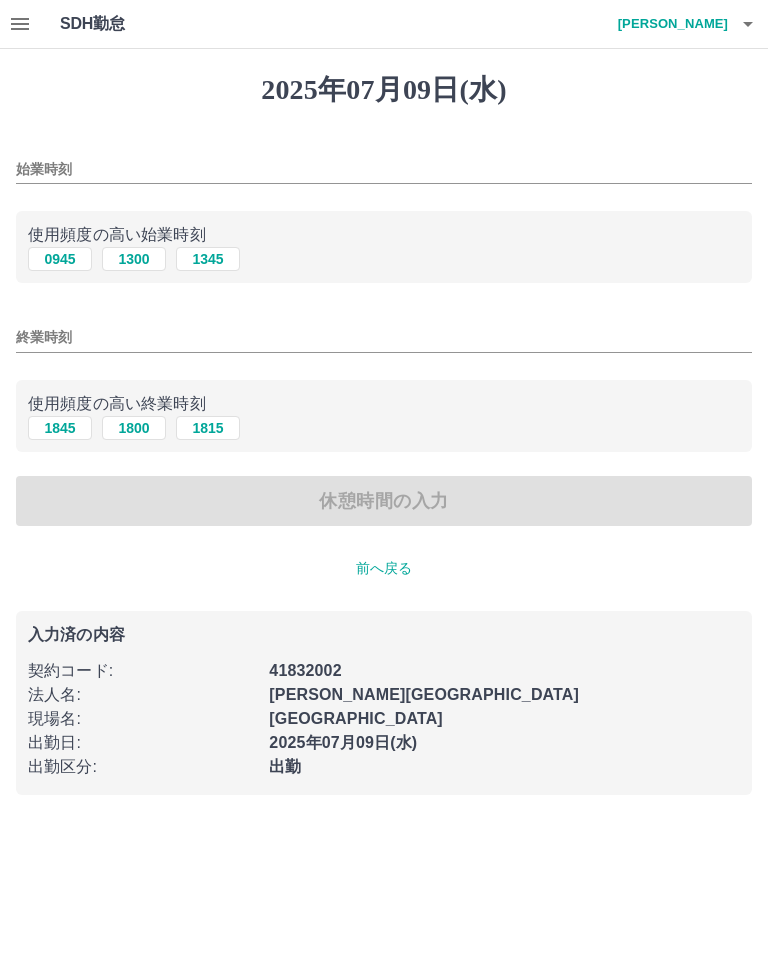 click on "1345" at bounding box center (208, 259) 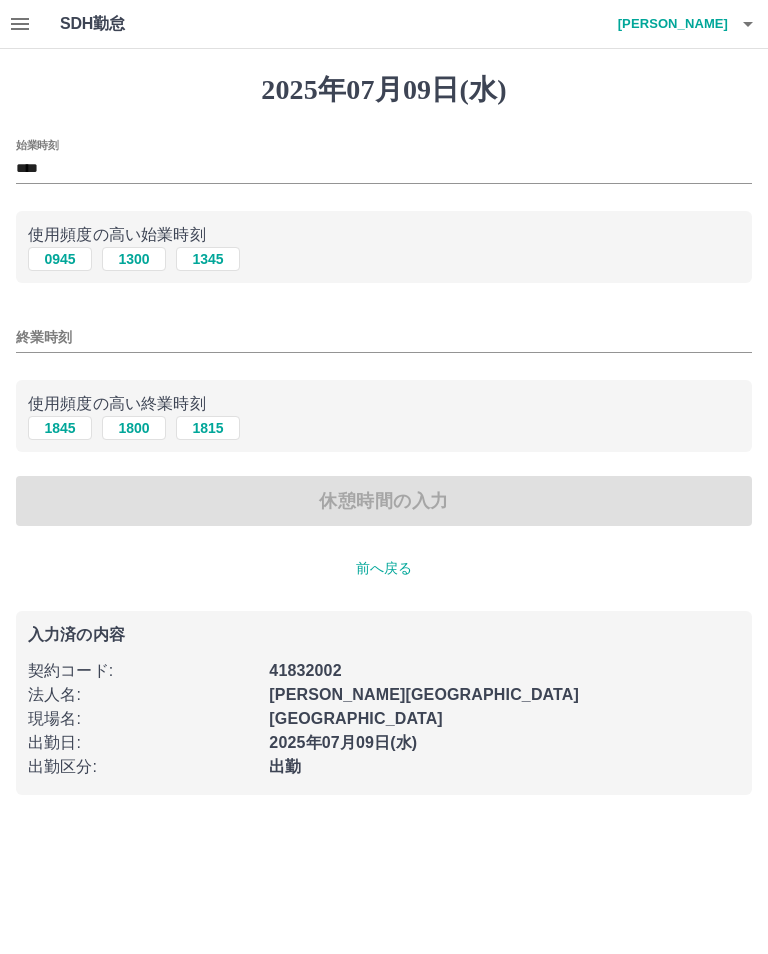 click on "終業時刻" at bounding box center (384, 337) 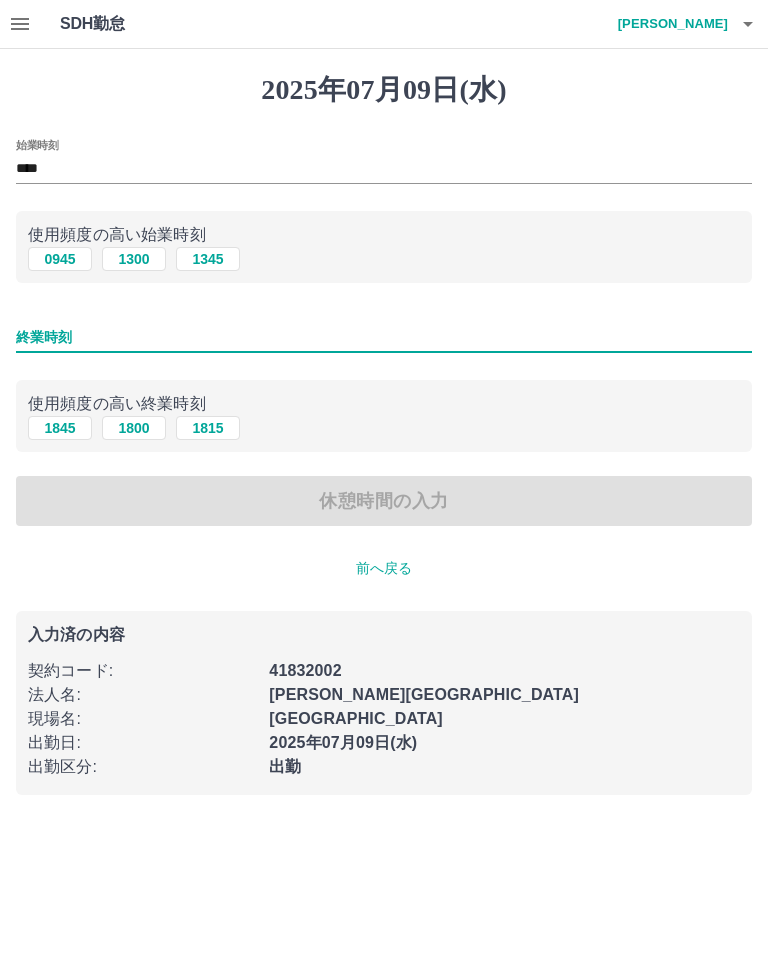 click on "1845" at bounding box center (60, 428) 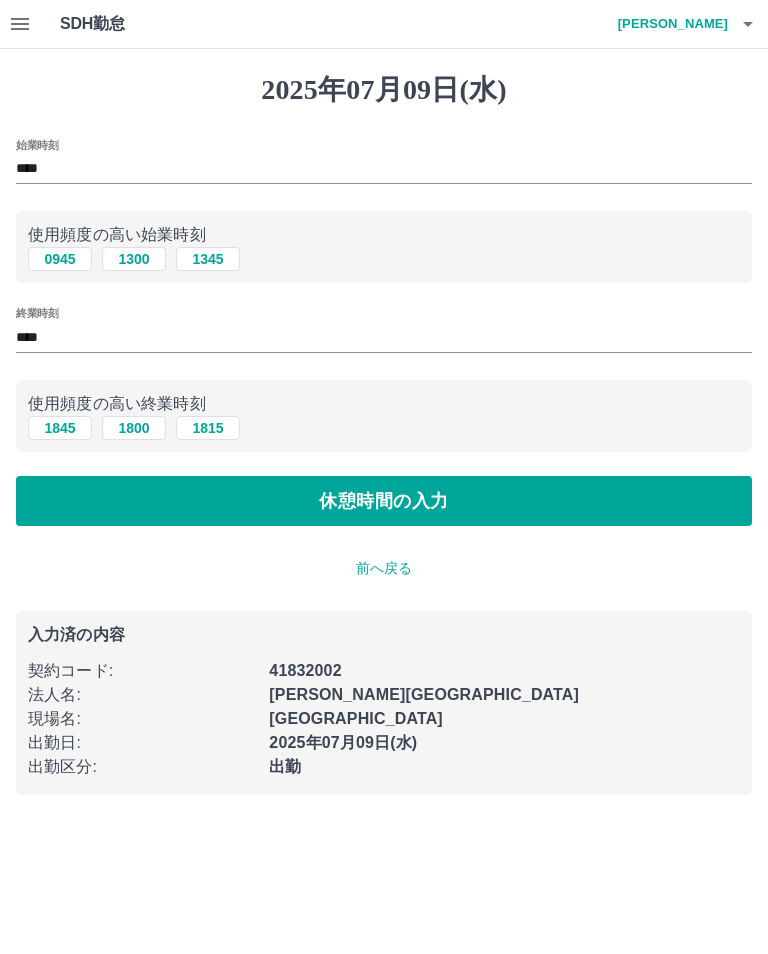 click on "休憩時間の入力" at bounding box center [384, 501] 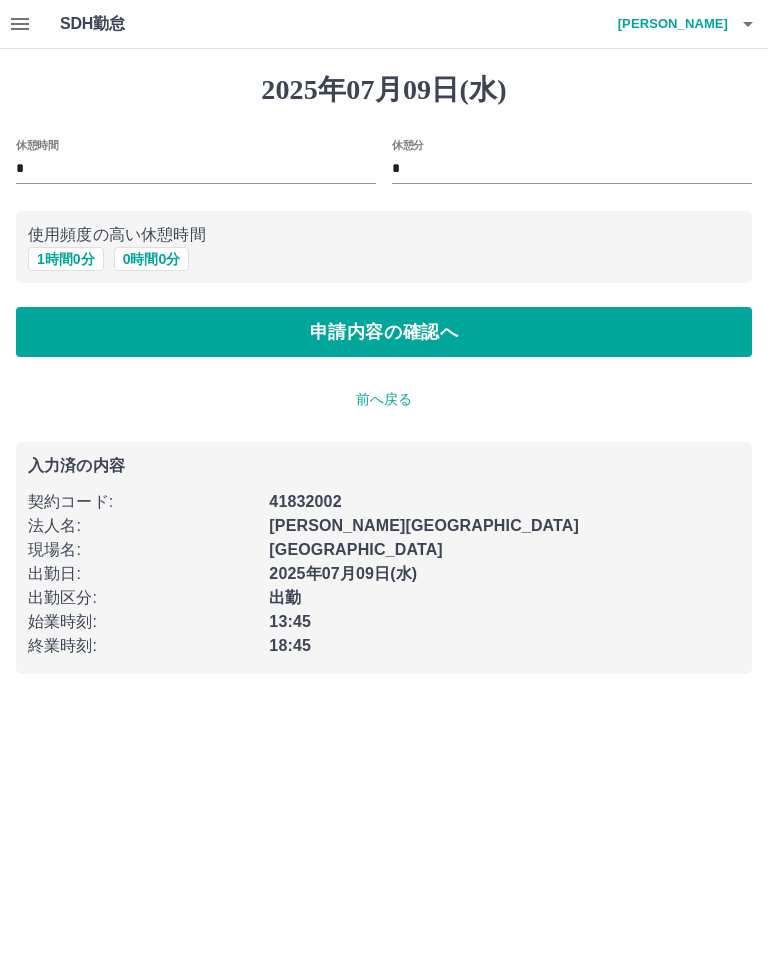 click on "申請内容の確認へ" at bounding box center [384, 332] 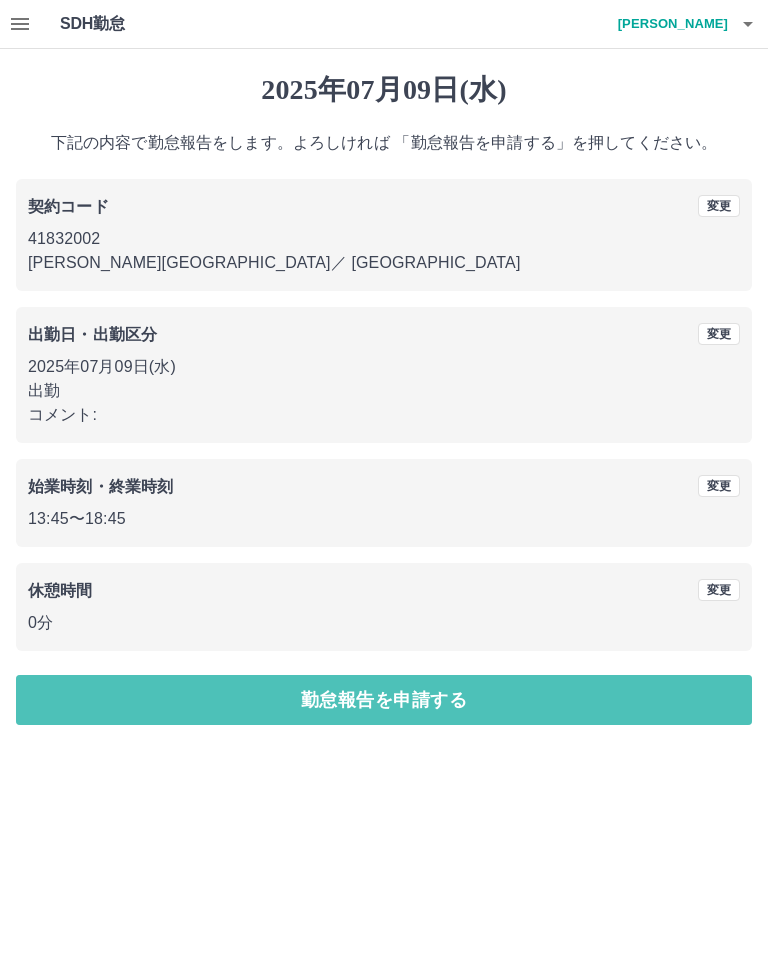 click on "勤怠報告を申請する" at bounding box center (384, 700) 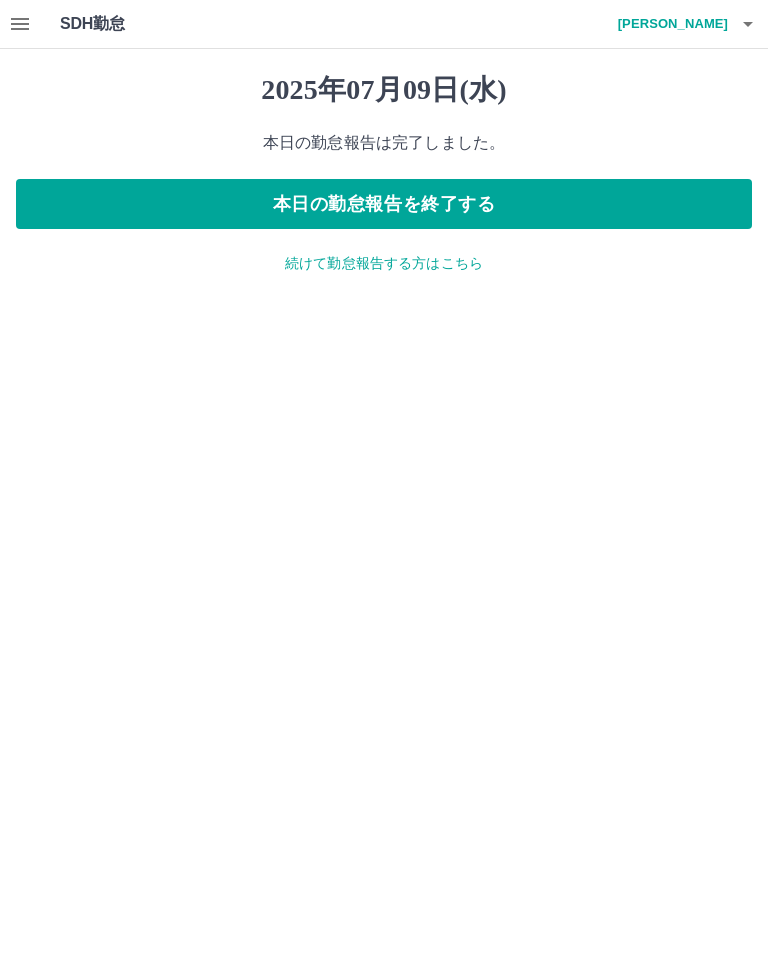 click on "本日の勤怠報告を終了する" at bounding box center [384, 204] 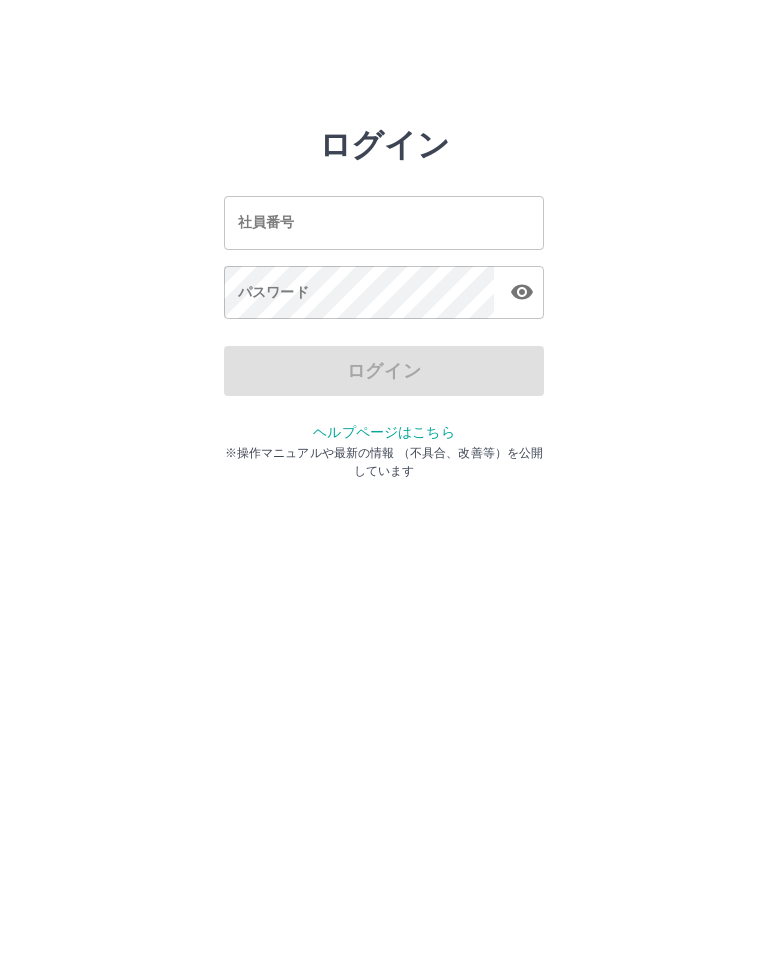 scroll, scrollTop: 0, scrollLeft: 0, axis: both 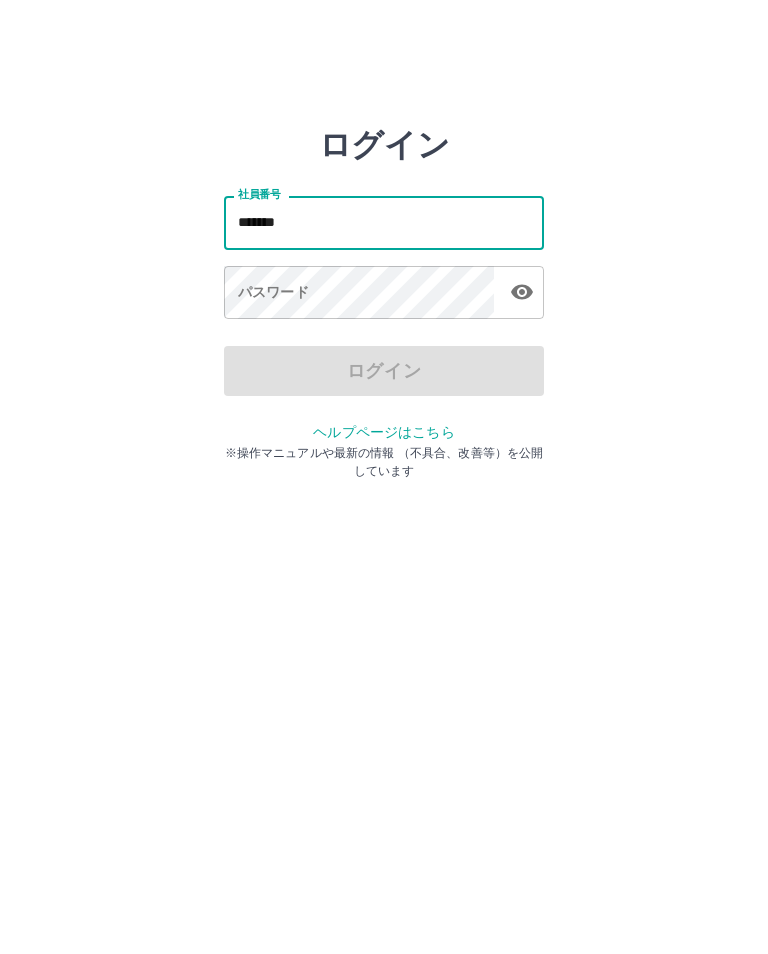 type on "*******" 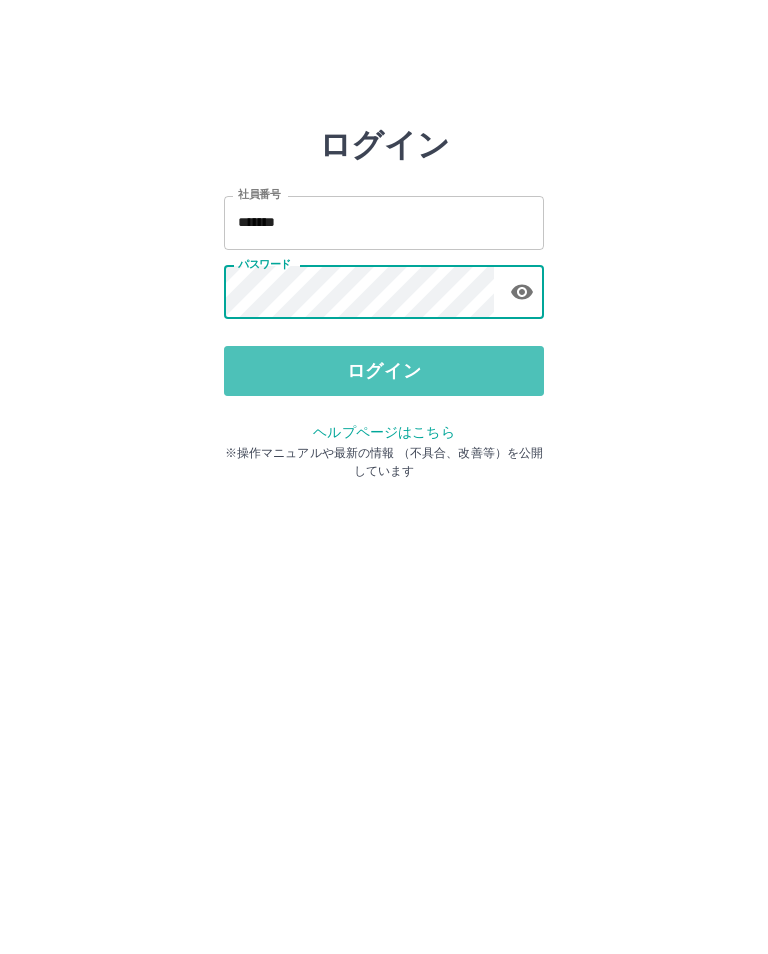 click on "ログイン" at bounding box center [384, 371] 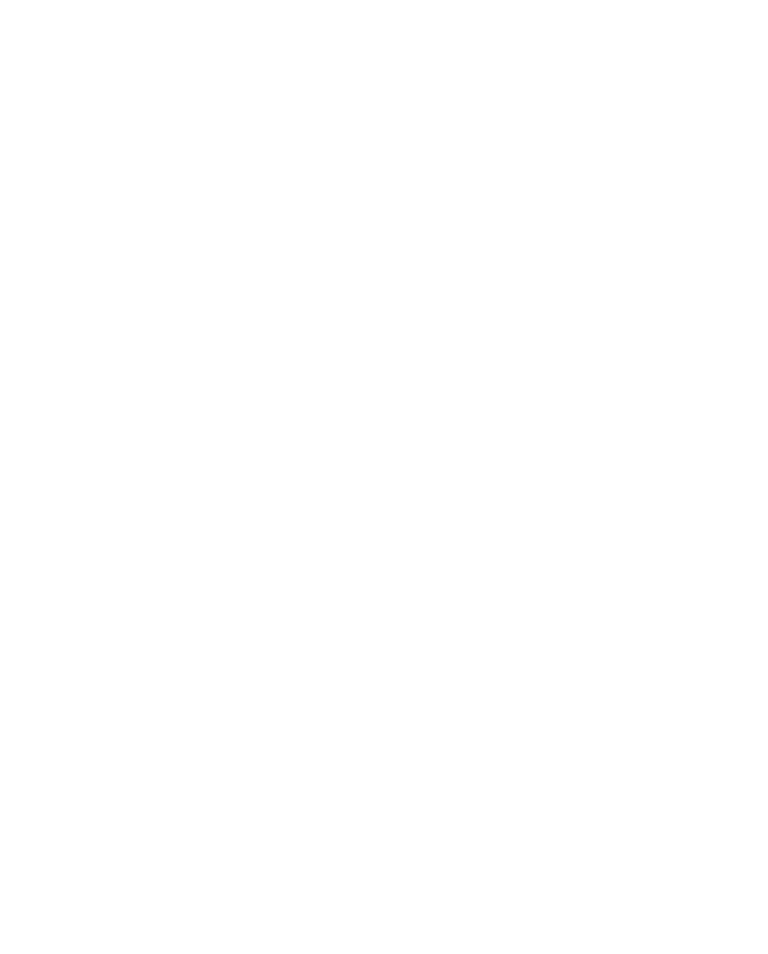 scroll, scrollTop: 0, scrollLeft: 0, axis: both 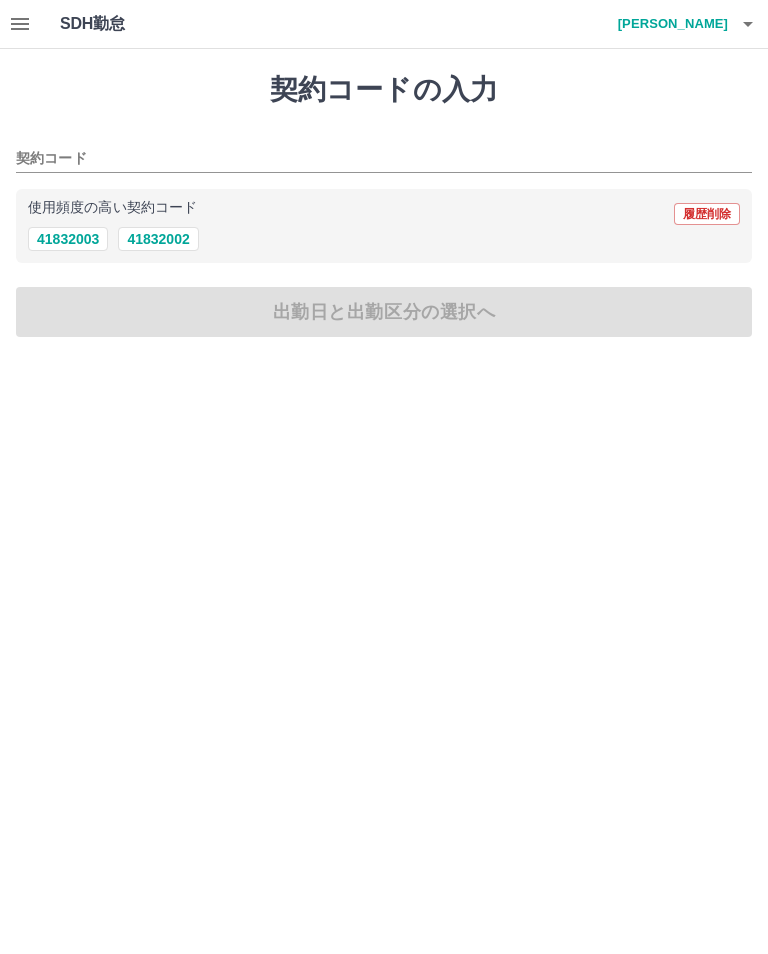 click on "41832002" at bounding box center (158, 239) 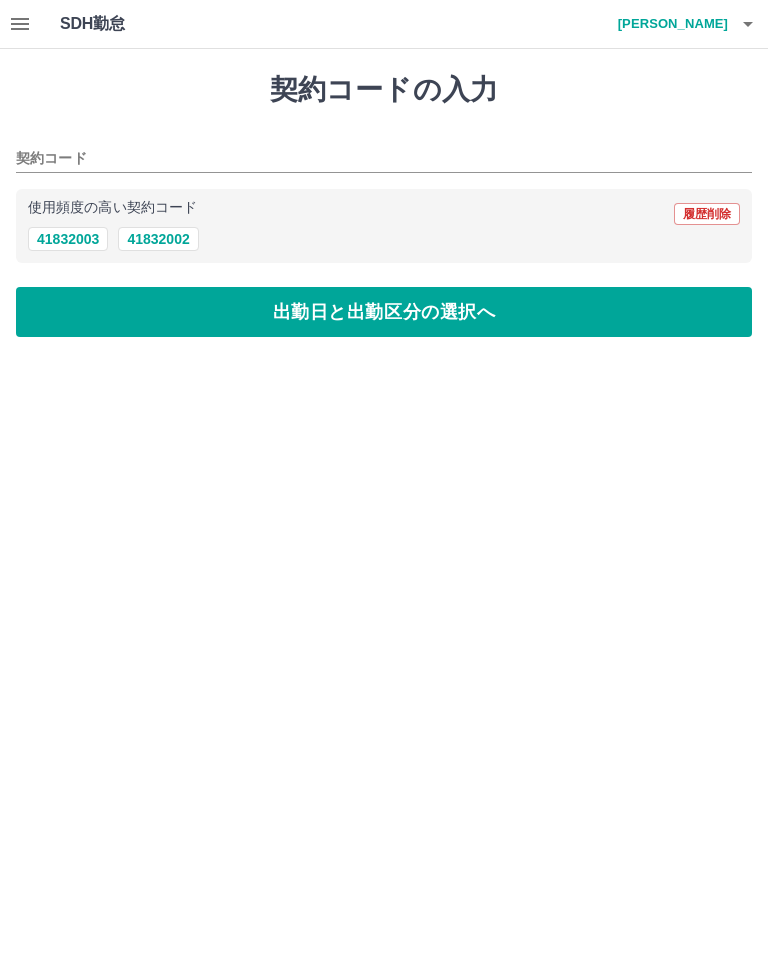 type on "********" 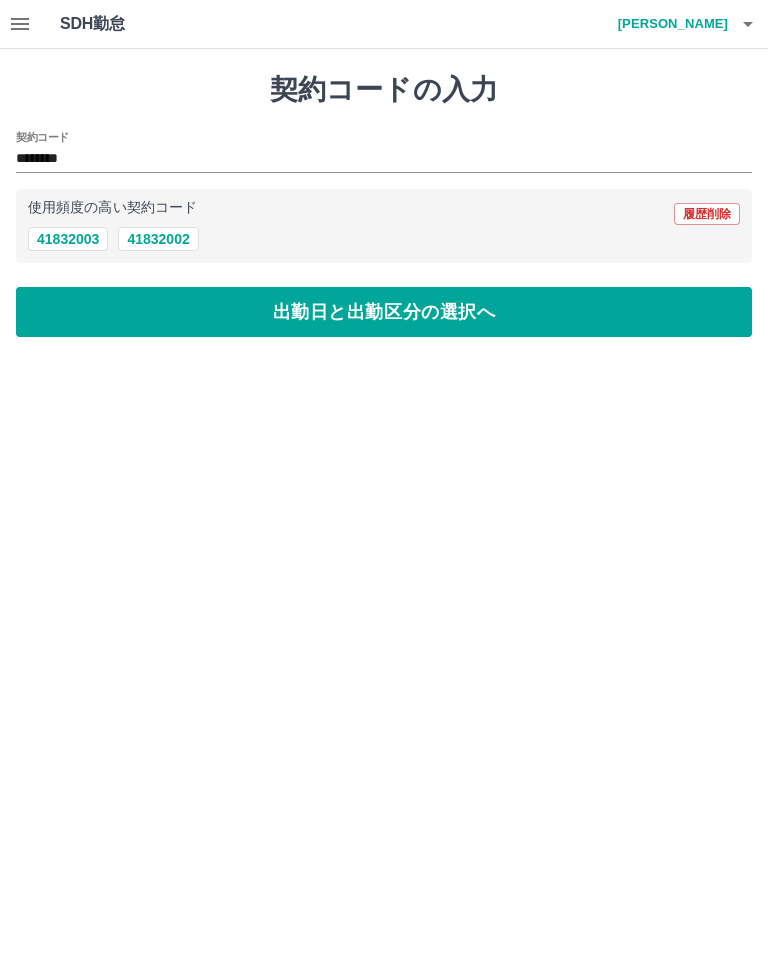 click on "出勤日と出勤区分の選択へ" at bounding box center [384, 312] 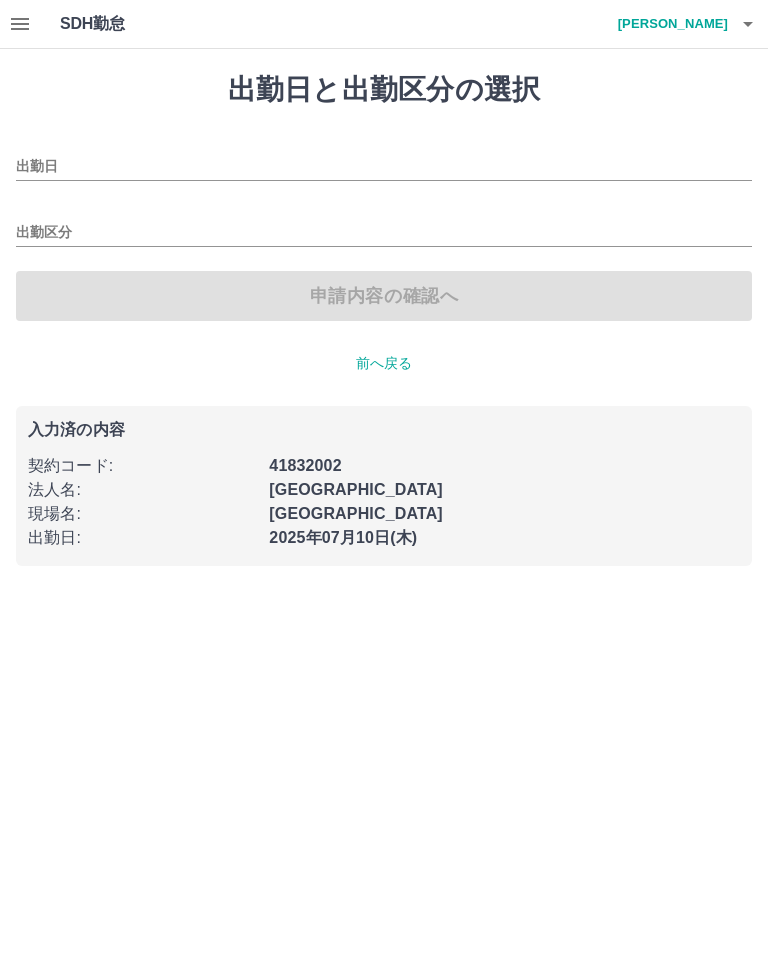 type on "**********" 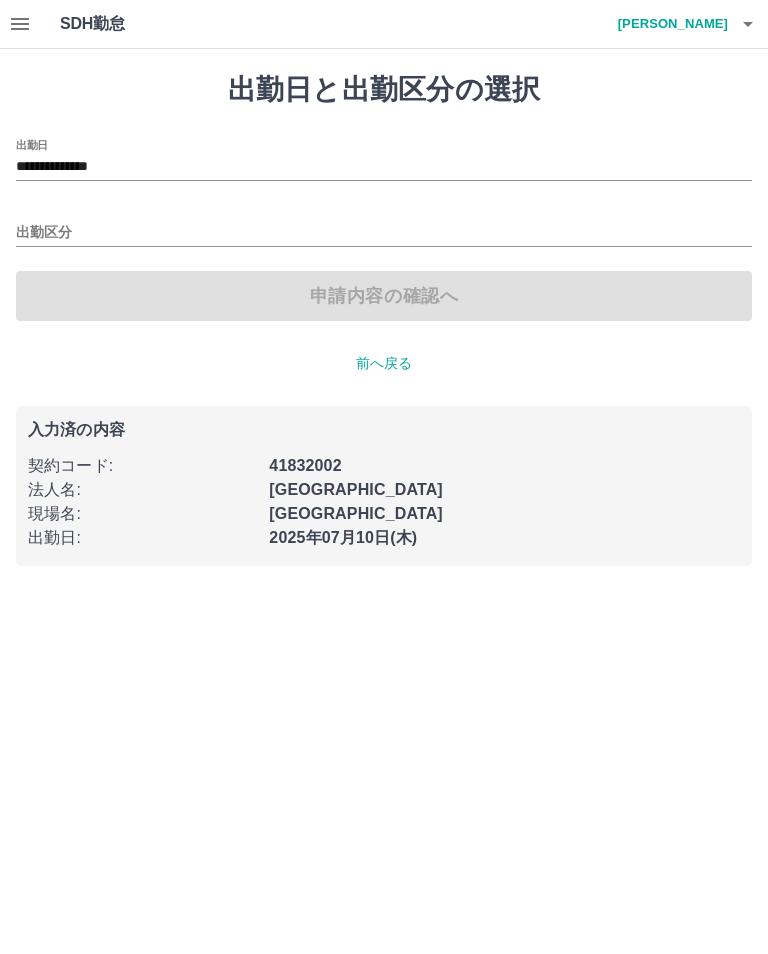 click on "出勤区分" at bounding box center [384, 233] 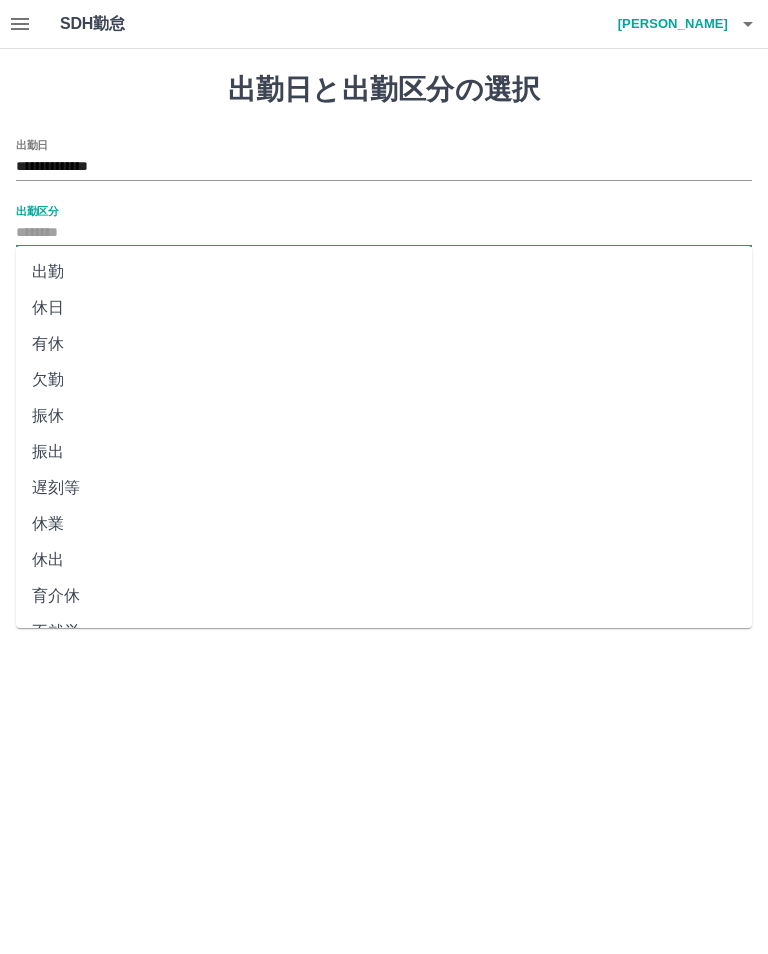 click on "出勤" at bounding box center [384, 272] 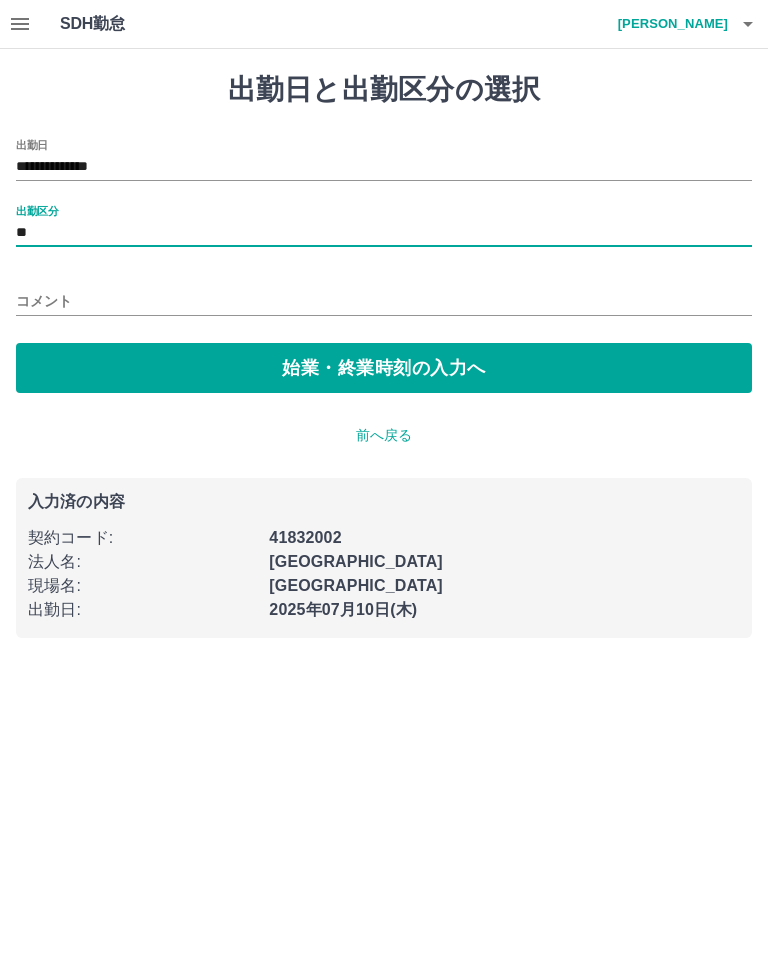 click on "始業・終業時刻の入力へ" at bounding box center [384, 368] 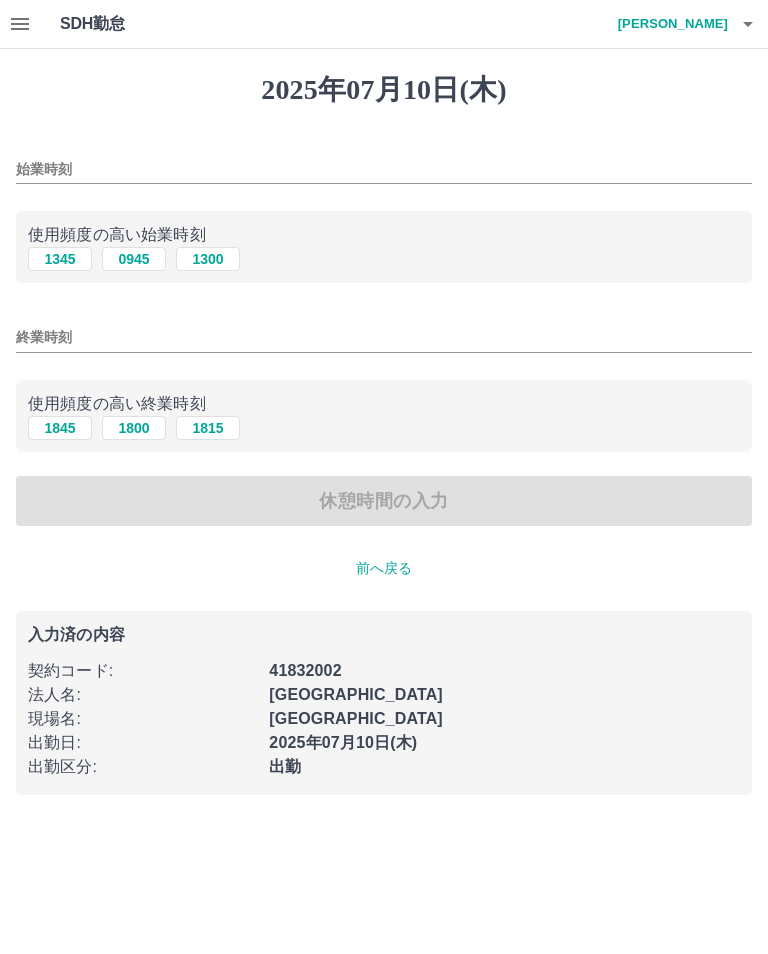 click on "前へ戻る" at bounding box center (384, 568) 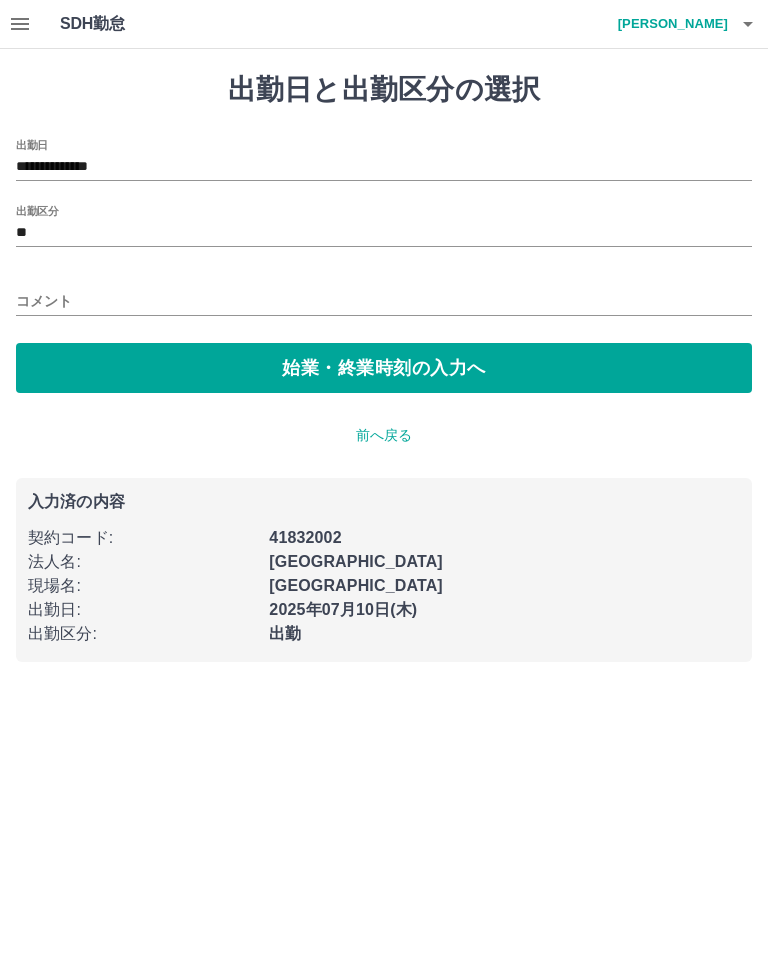 click on "**********" at bounding box center (384, 167) 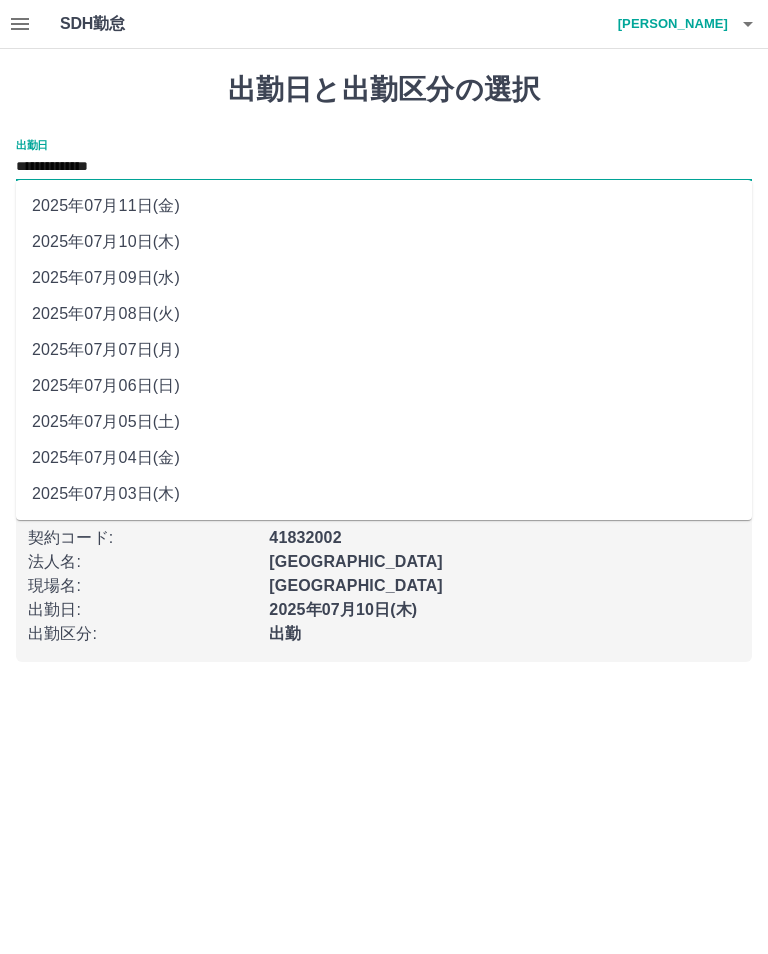 click on "2025年07月09日(水)" at bounding box center [384, 278] 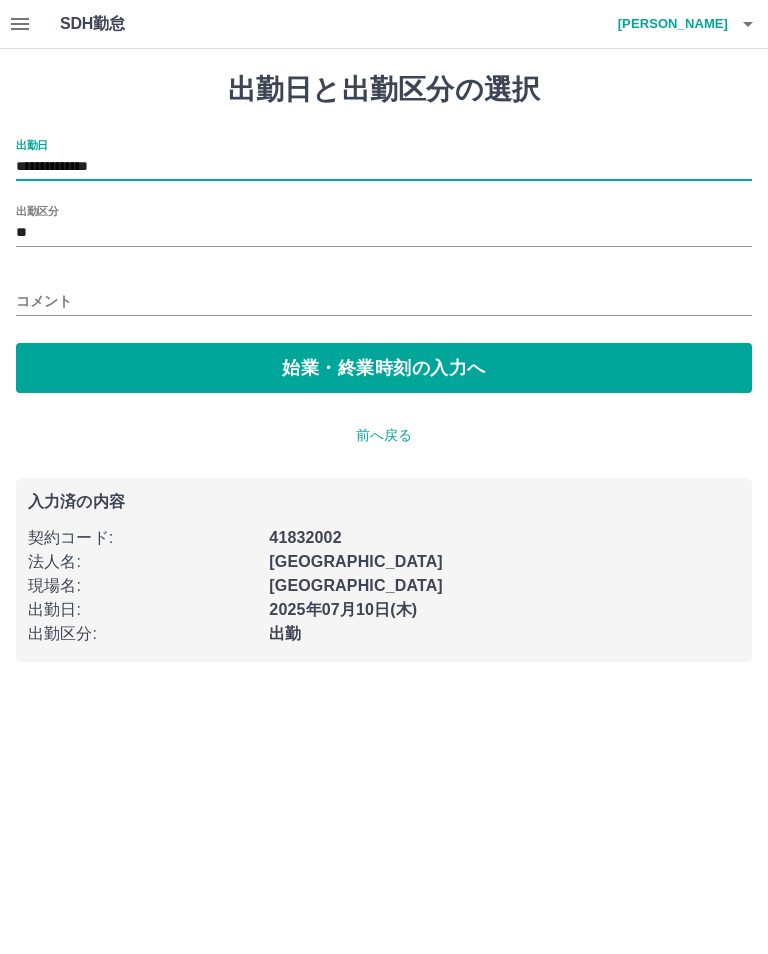 click on "始業・終業時刻の入力へ" at bounding box center (384, 368) 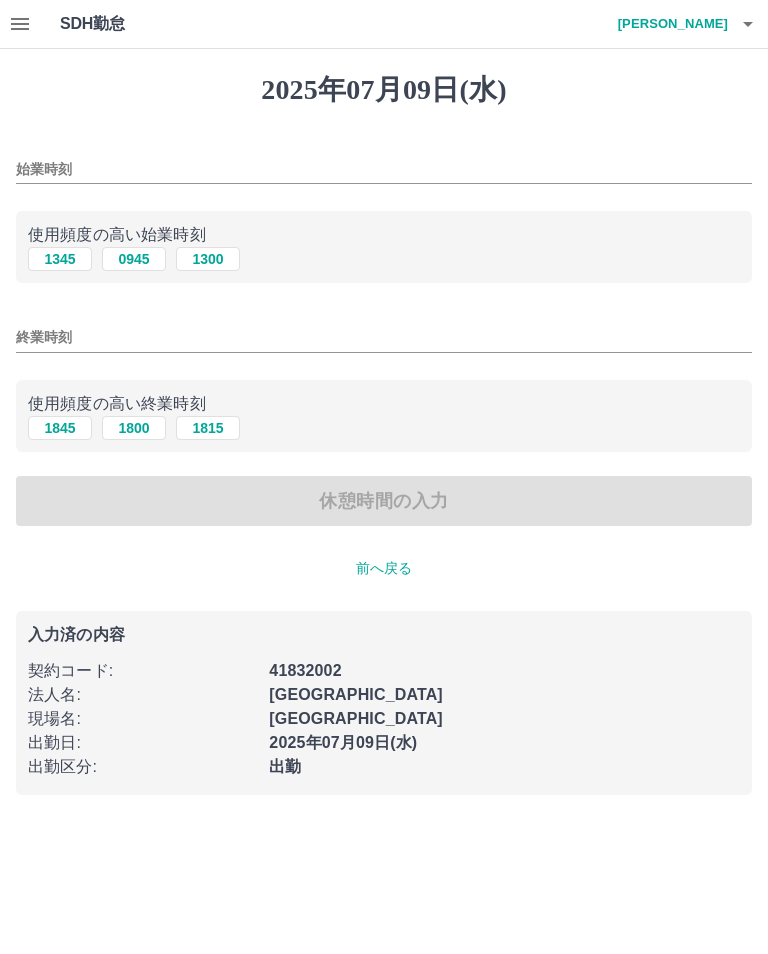 click on "始業時刻" at bounding box center (384, 169) 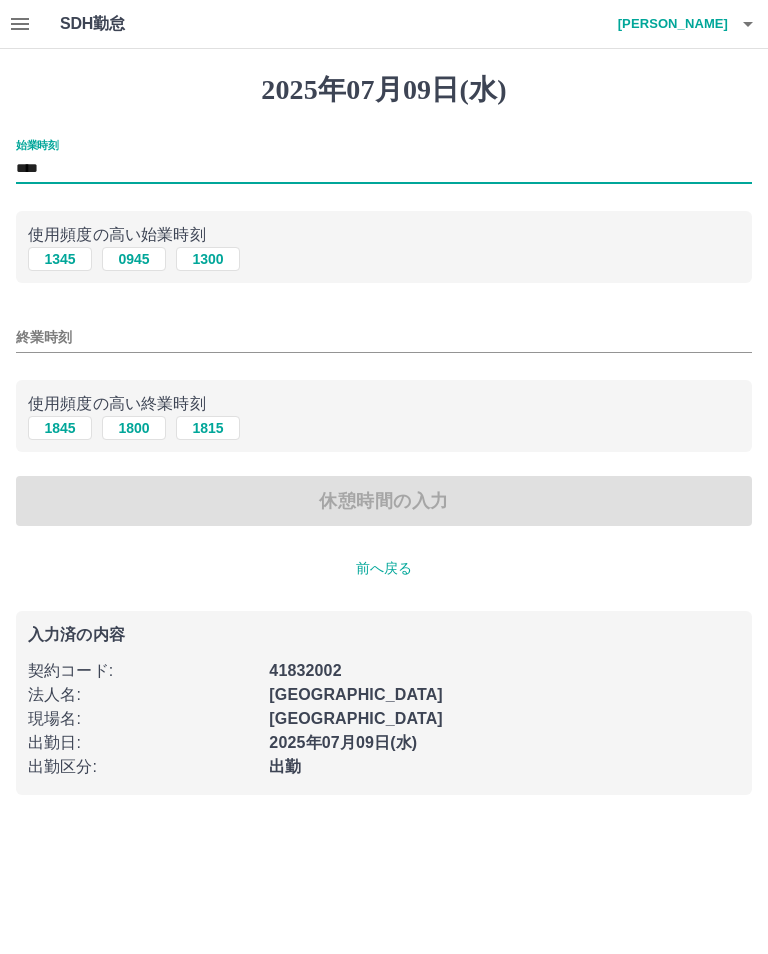 type on "****" 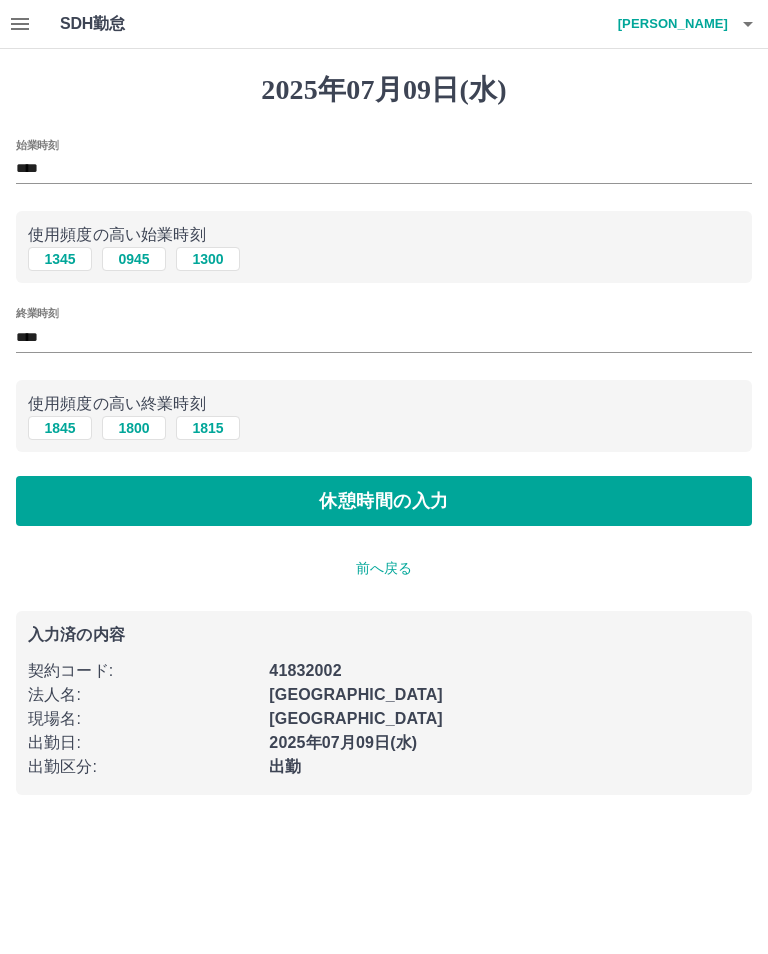 click on "休憩時間の入力" at bounding box center [384, 501] 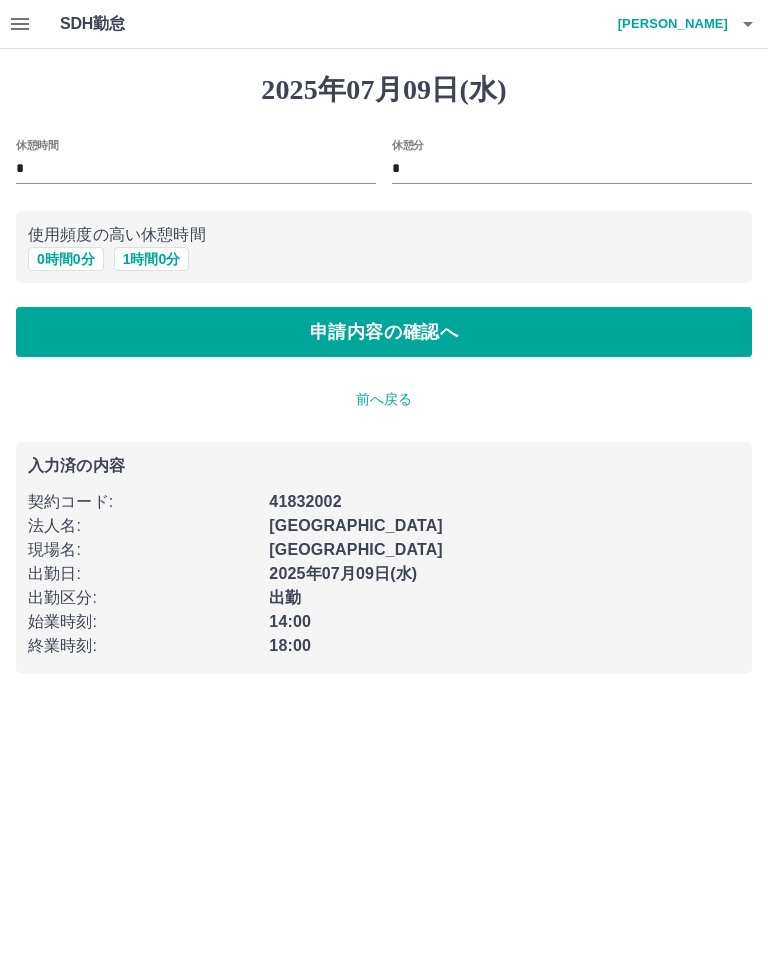click on "0 時間 0 分" at bounding box center (66, 259) 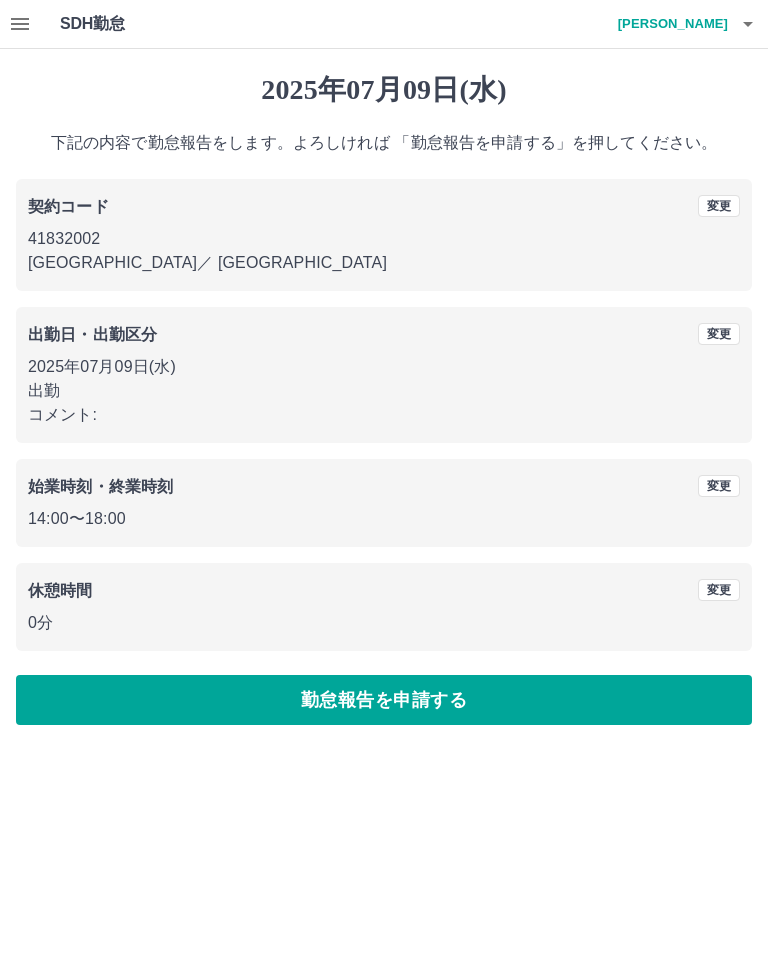 click on "勤怠報告を申請する" at bounding box center (384, 700) 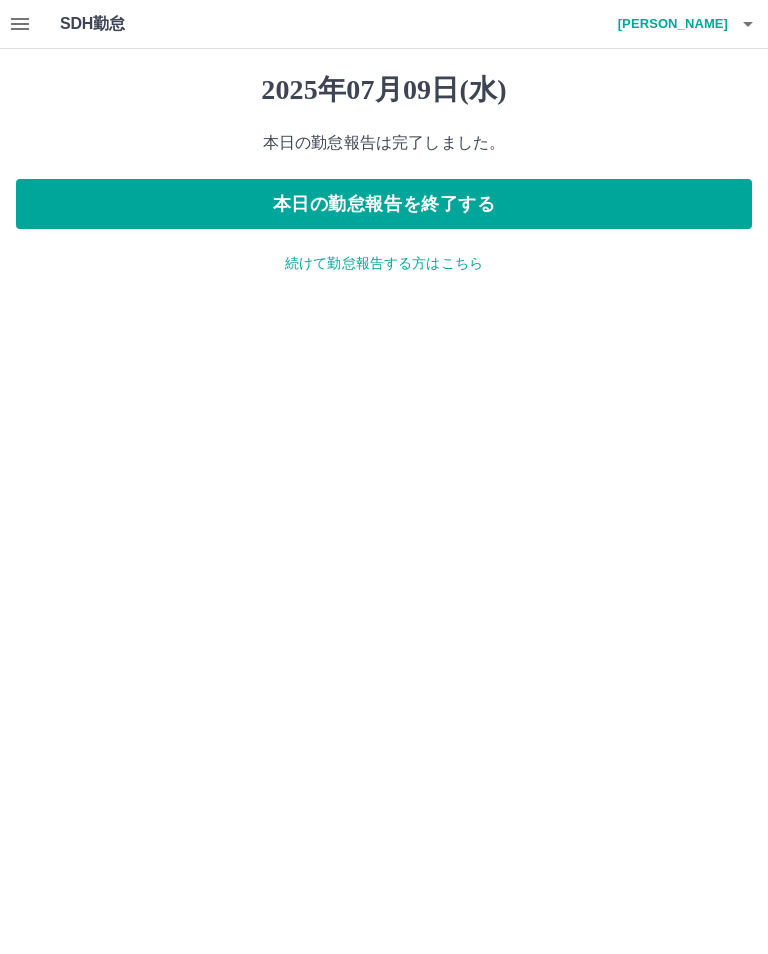 click on "本日の勤怠報告を終了する" at bounding box center [384, 204] 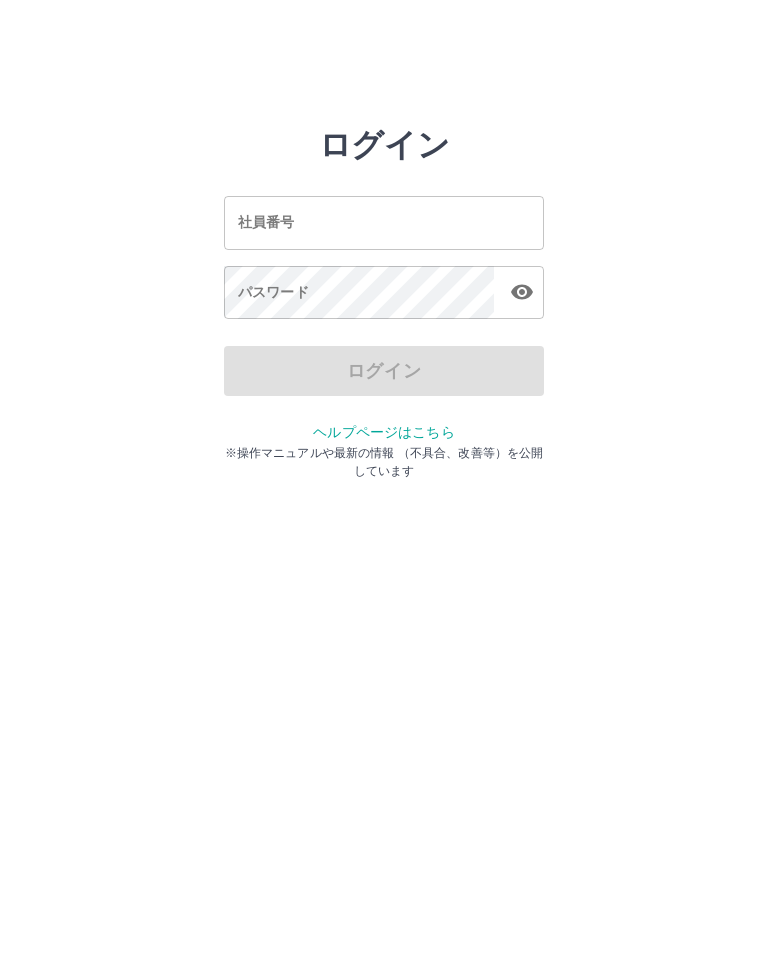 scroll, scrollTop: 0, scrollLeft: 0, axis: both 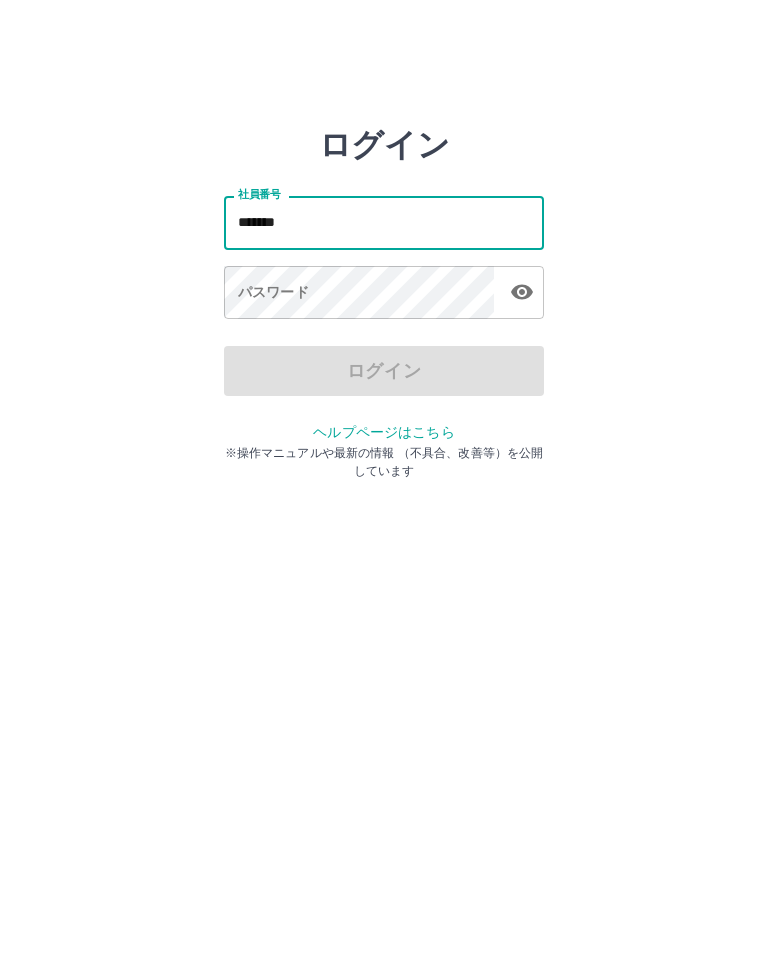 click on "パスワード パスワード" at bounding box center (384, 294) 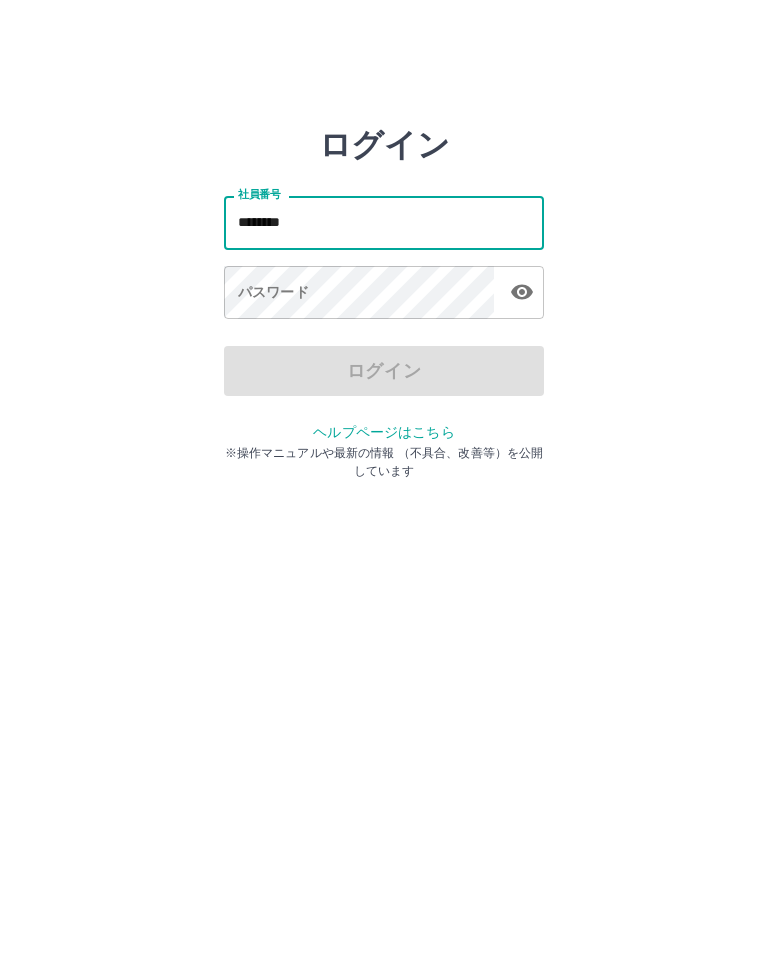 type on "*******" 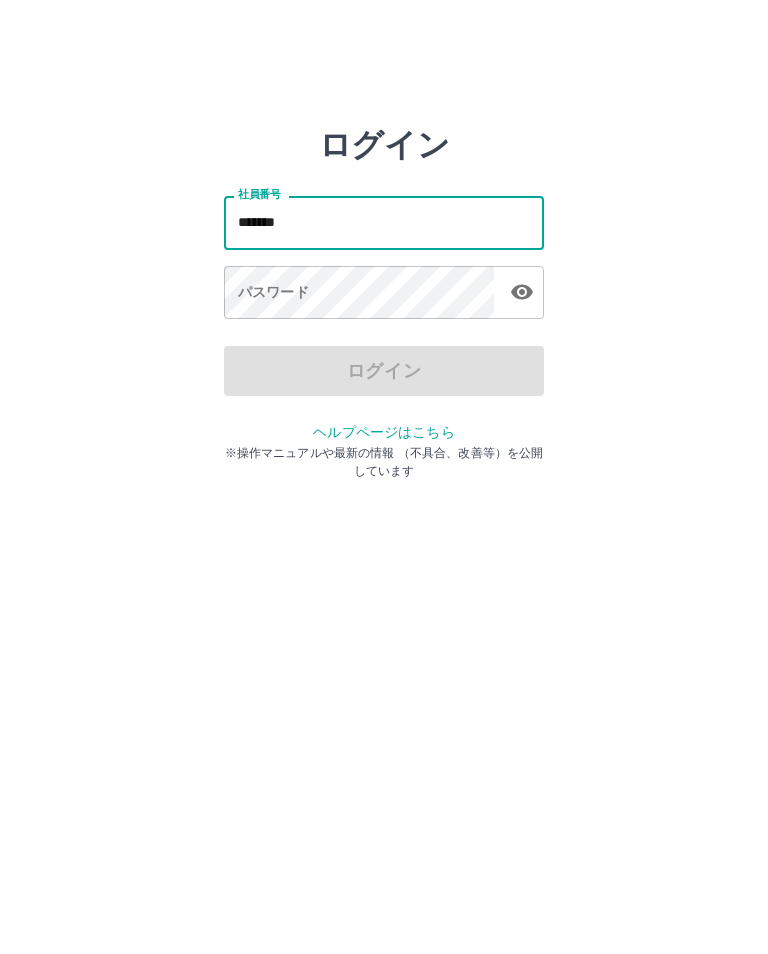 click on "パスワード パスワード" at bounding box center [384, 294] 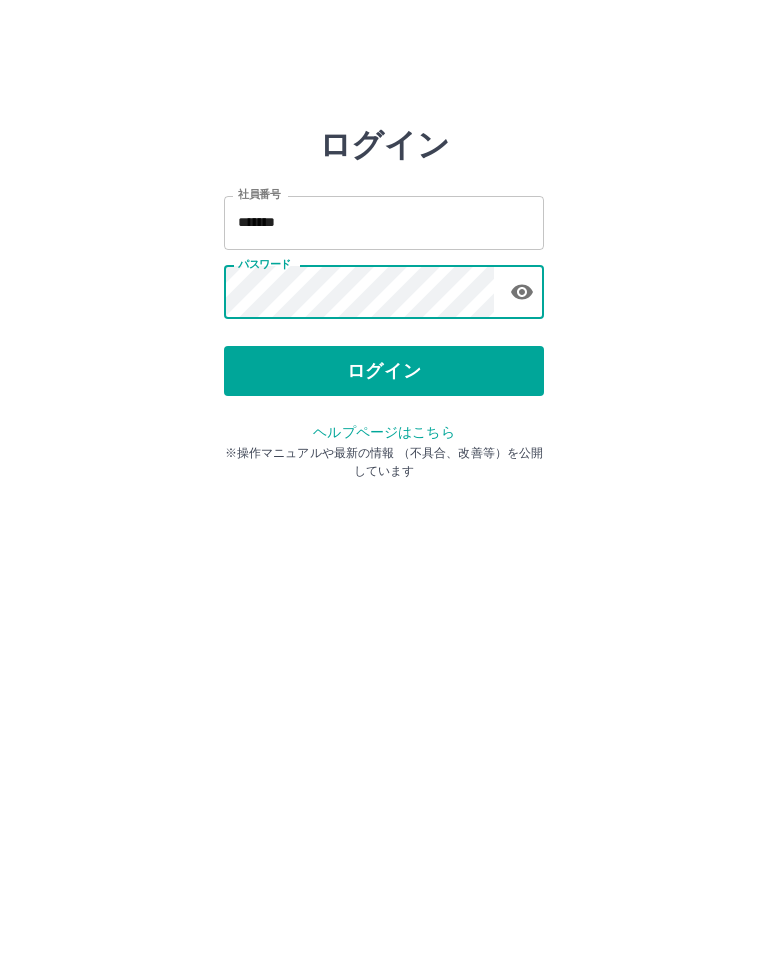 click on "ログイン" at bounding box center [384, 371] 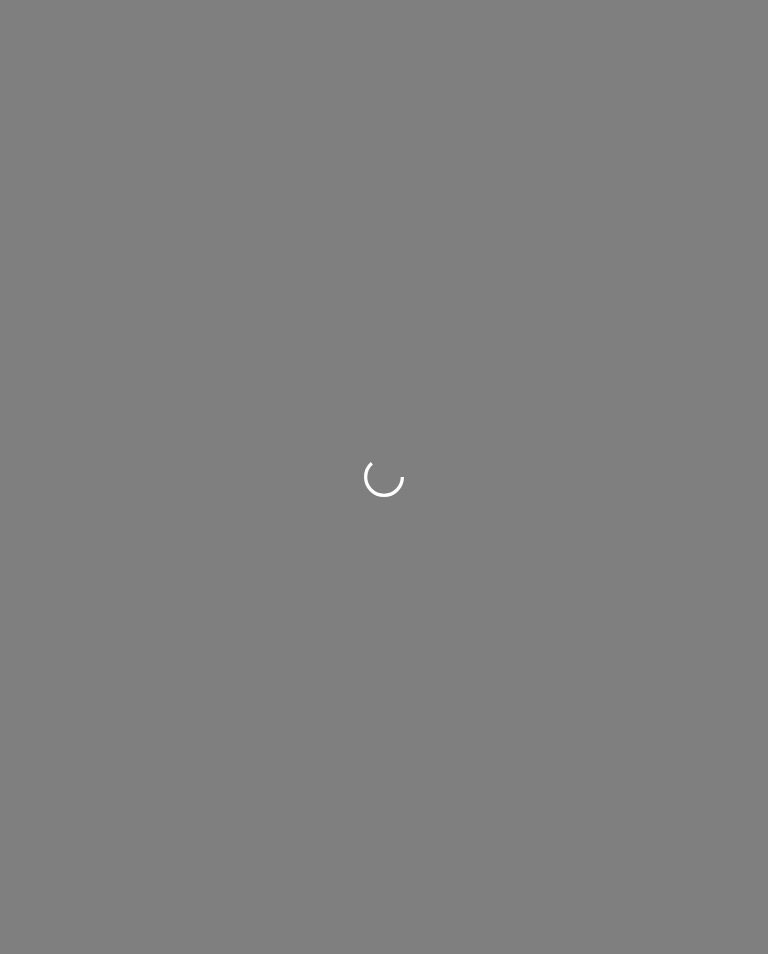 scroll, scrollTop: 0, scrollLeft: 0, axis: both 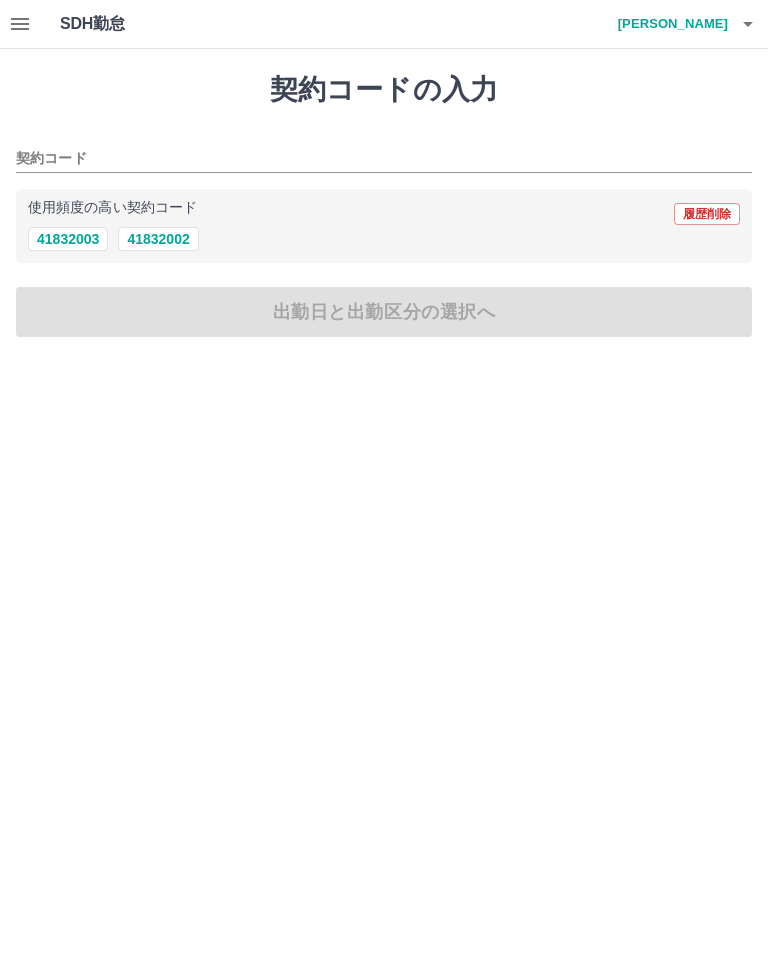 click on "41832002" at bounding box center [158, 239] 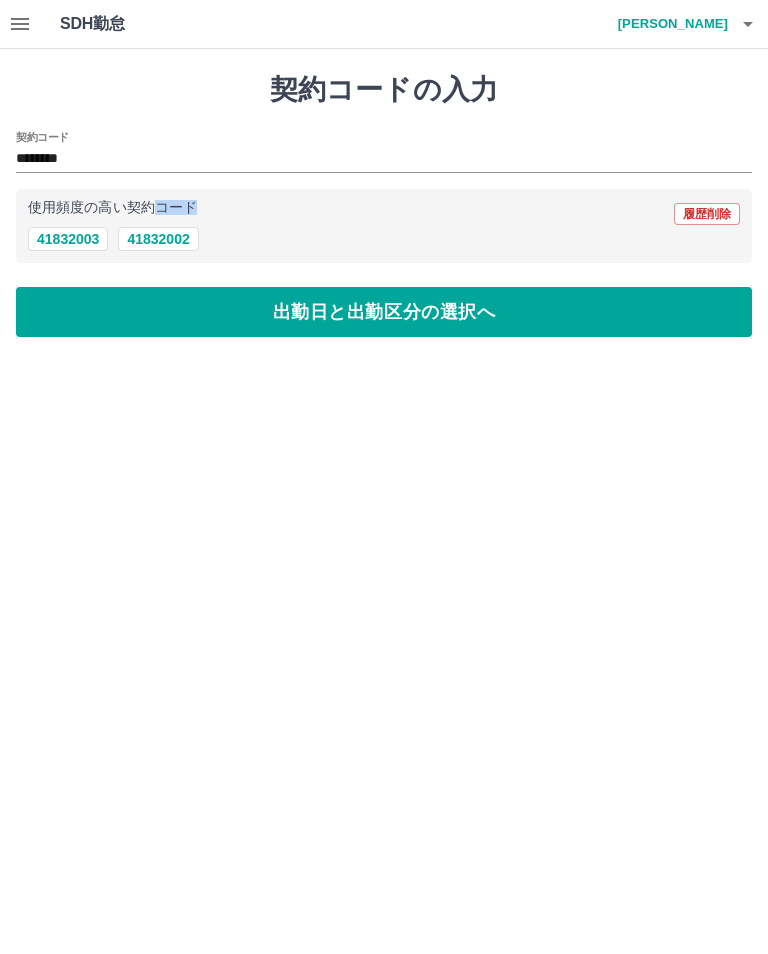 click on "出勤日と出勤区分の選択へ" at bounding box center [384, 312] 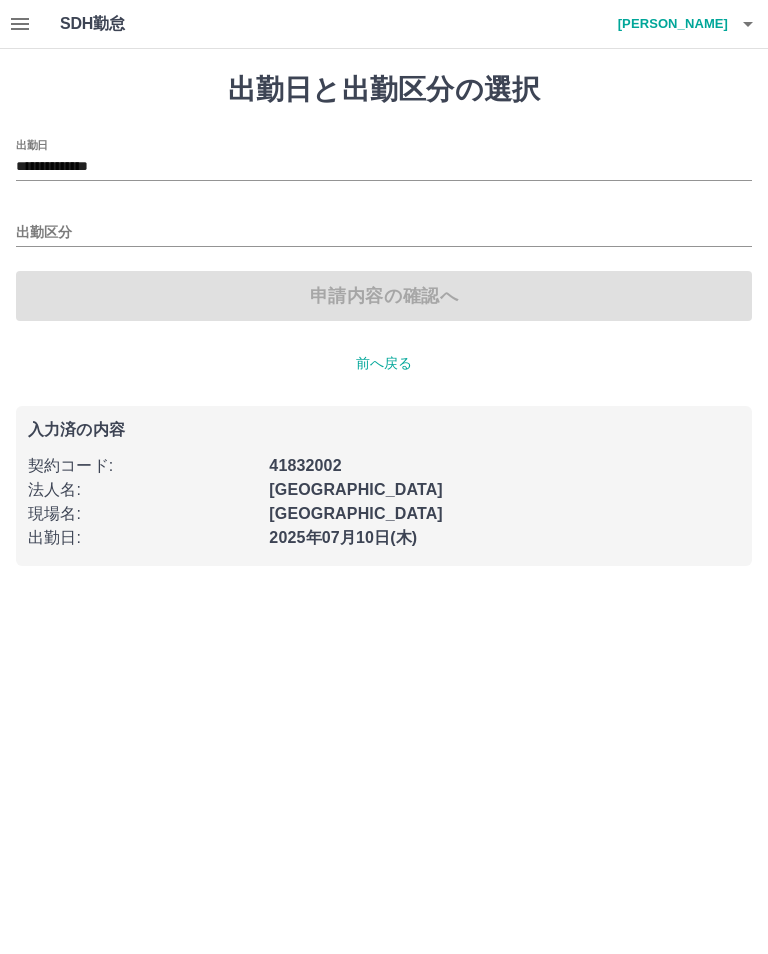 click on "**********" at bounding box center (384, 160) 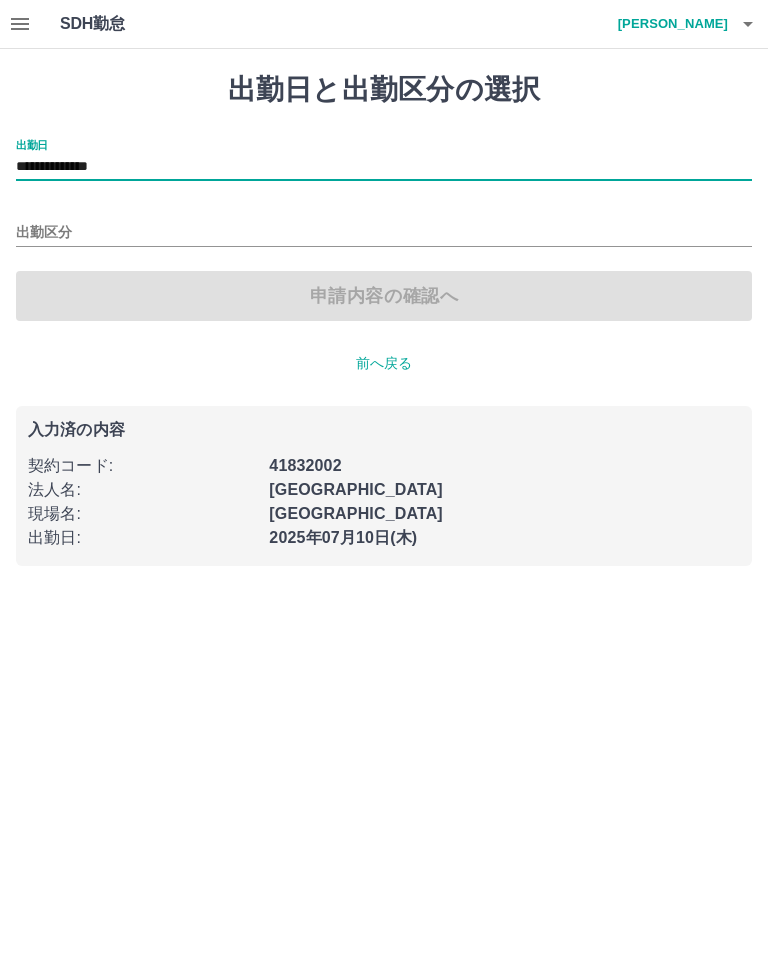 click on "出勤区分" at bounding box center [384, 226] 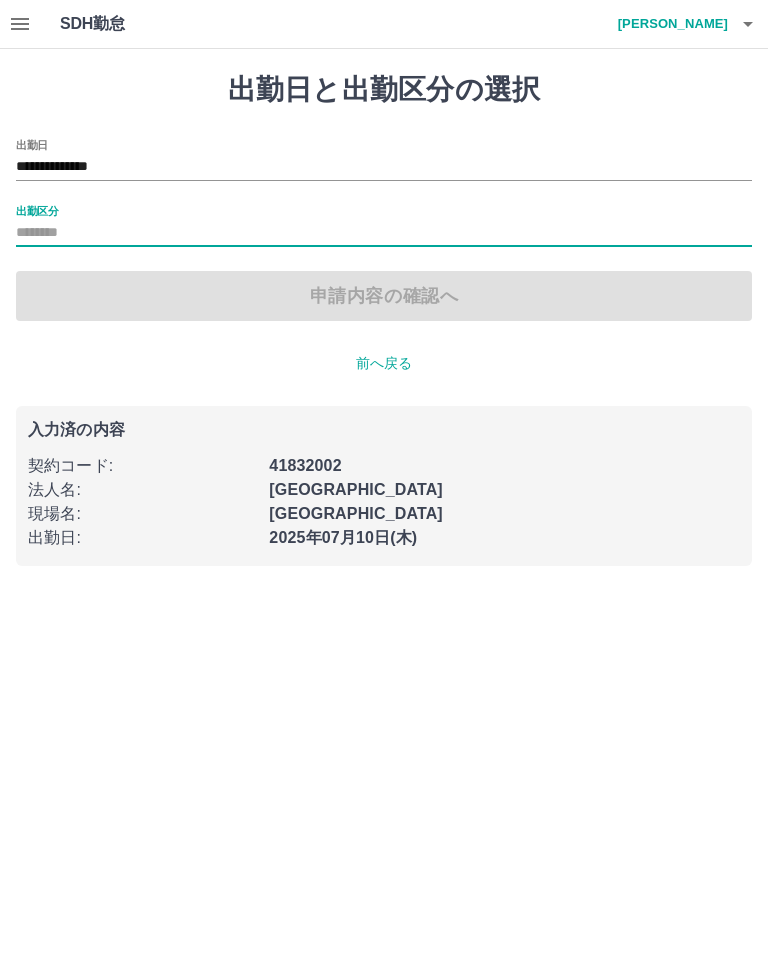 click on "**********" at bounding box center (384, 167) 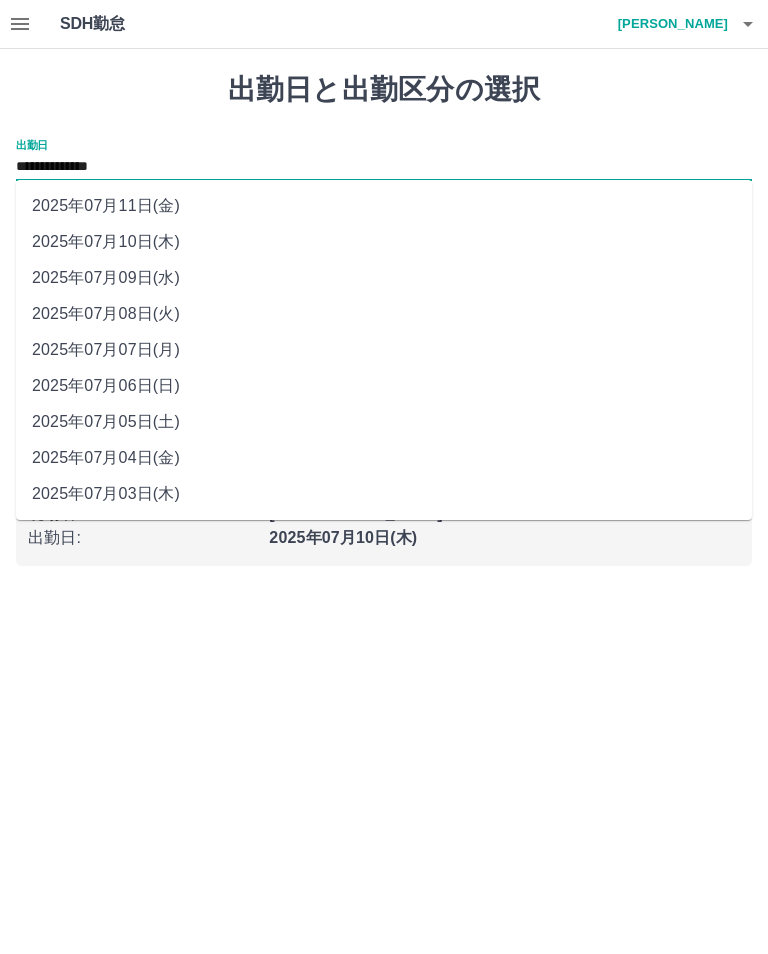 click on "2025年07月08日(火)" at bounding box center [384, 314] 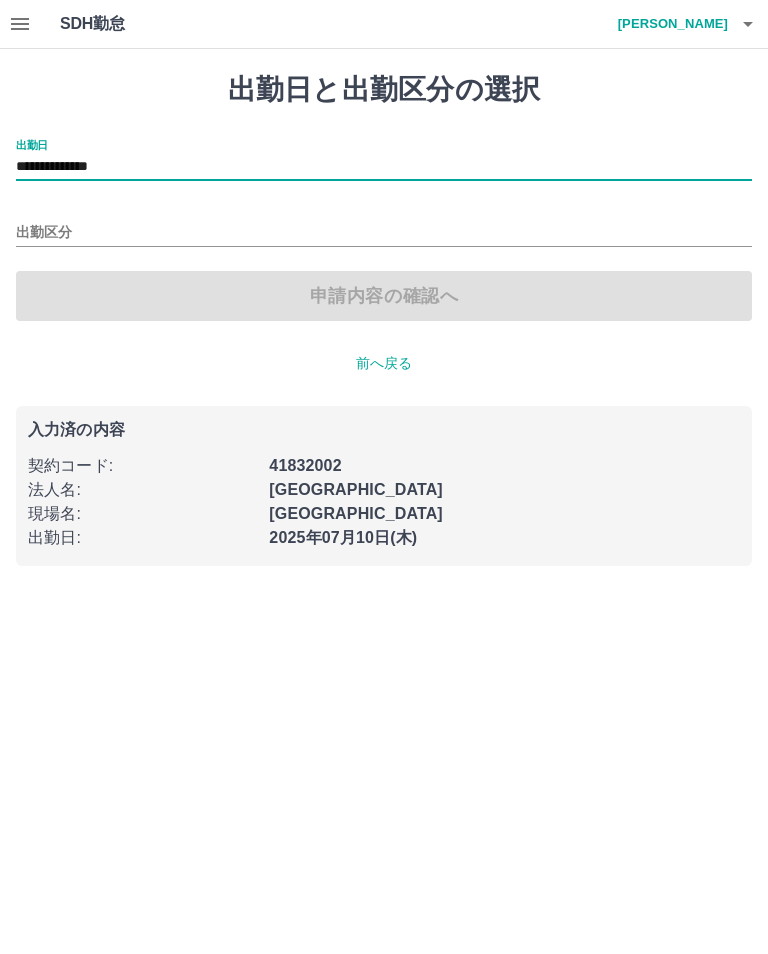 click on "出勤区分" at bounding box center (384, 226) 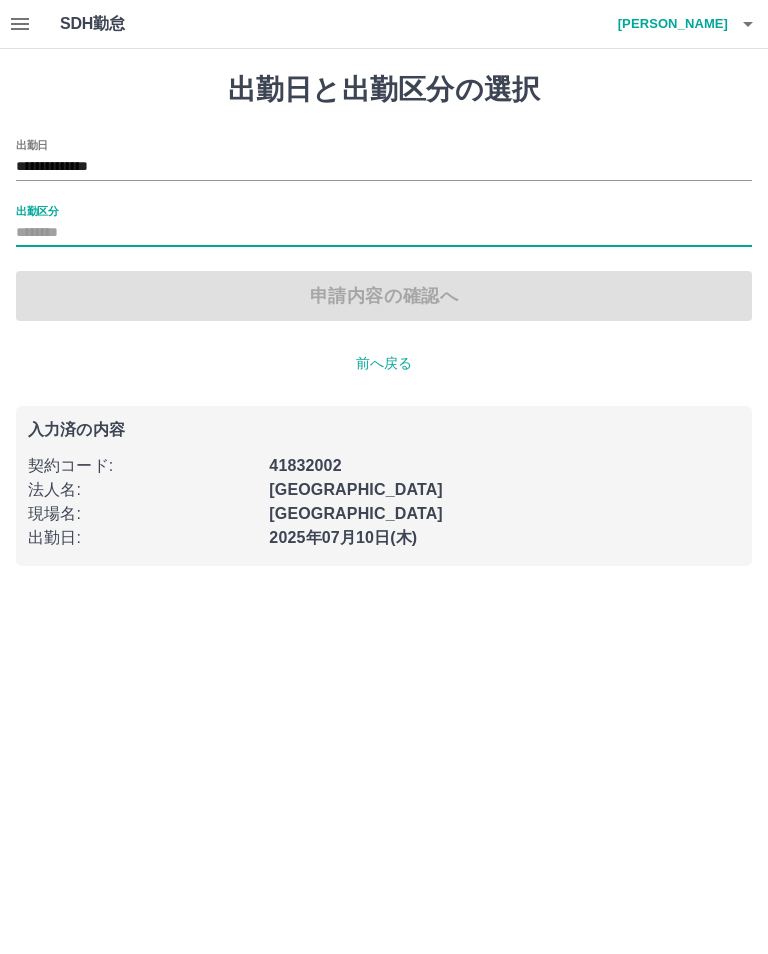 click on "申請内容の確認へ" at bounding box center [384, 296] 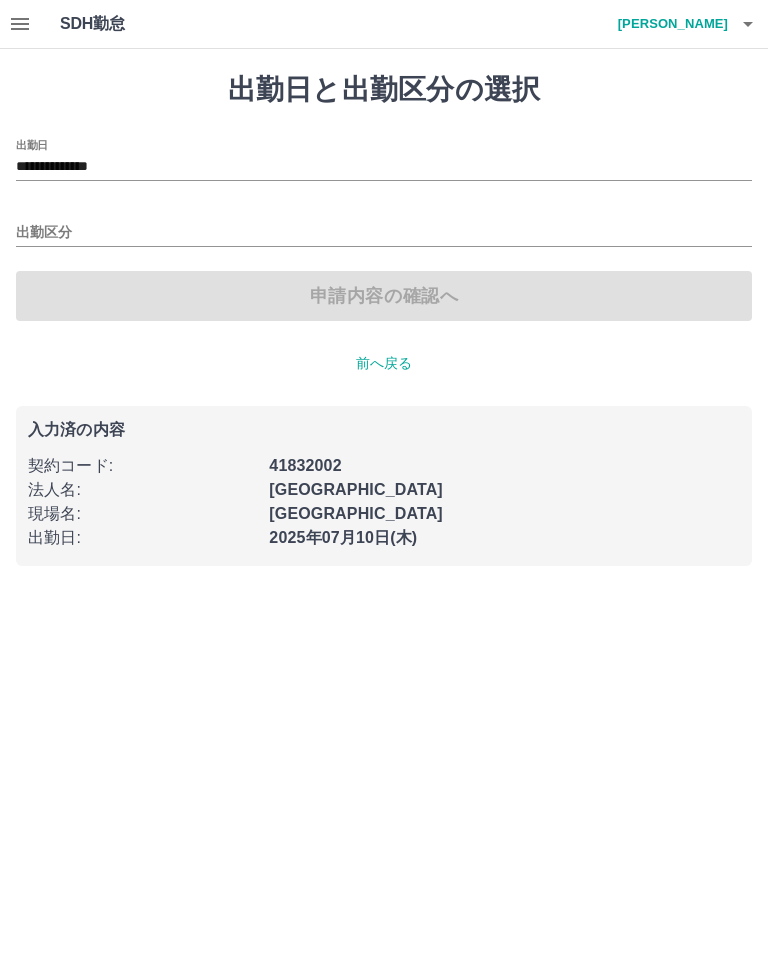 click on "出勤区分" at bounding box center [384, 226] 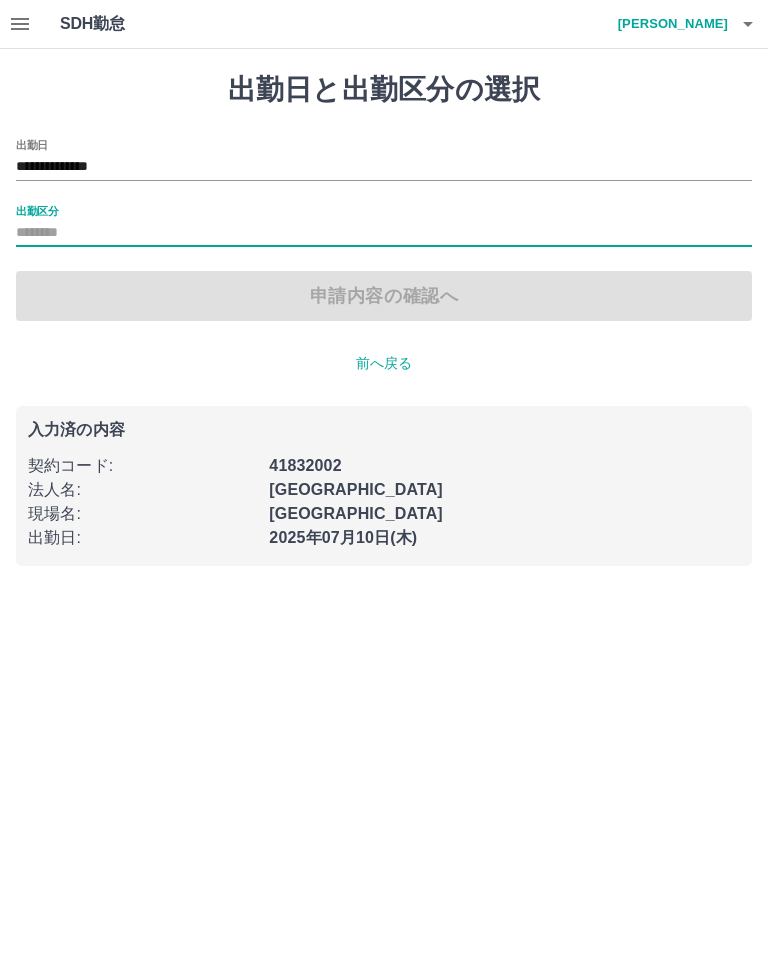 click on "申請内容の確認へ" at bounding box center [384, 296] 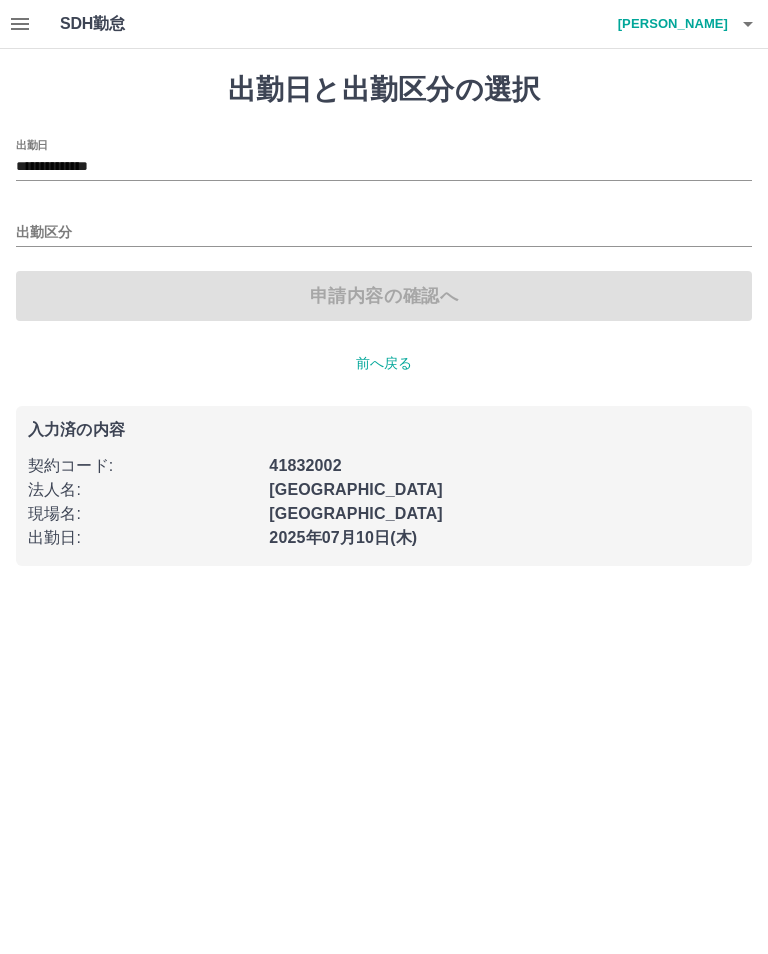 click on "申請内容の確認へ" at bounding box center (384, 296) 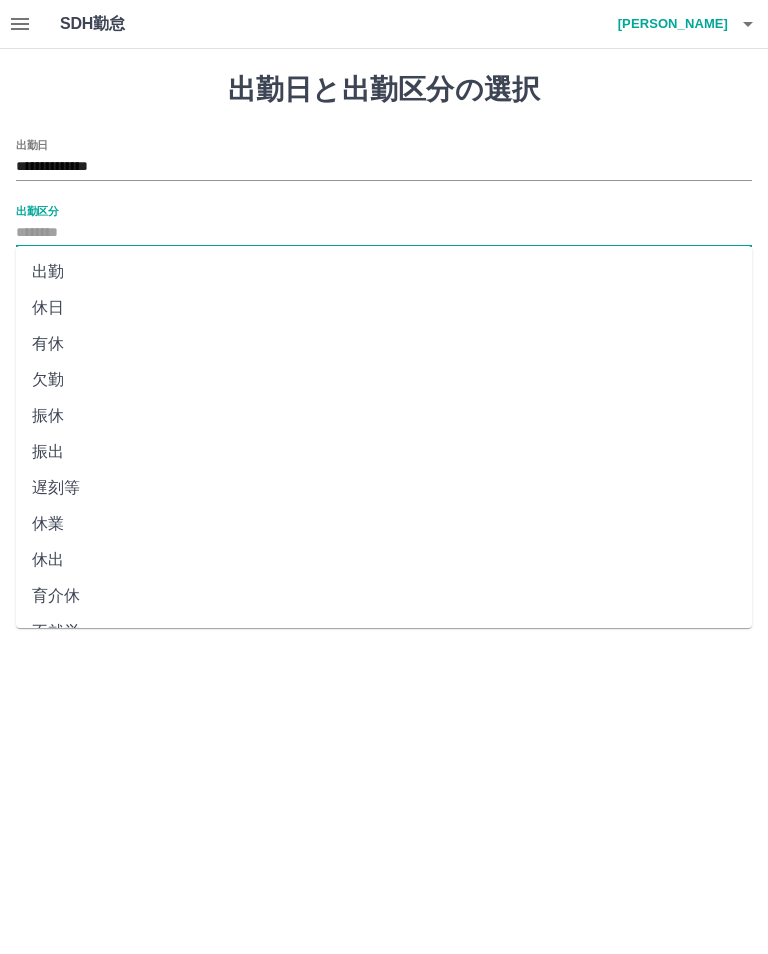 click on "出勤" at bounding box center (384, 272) 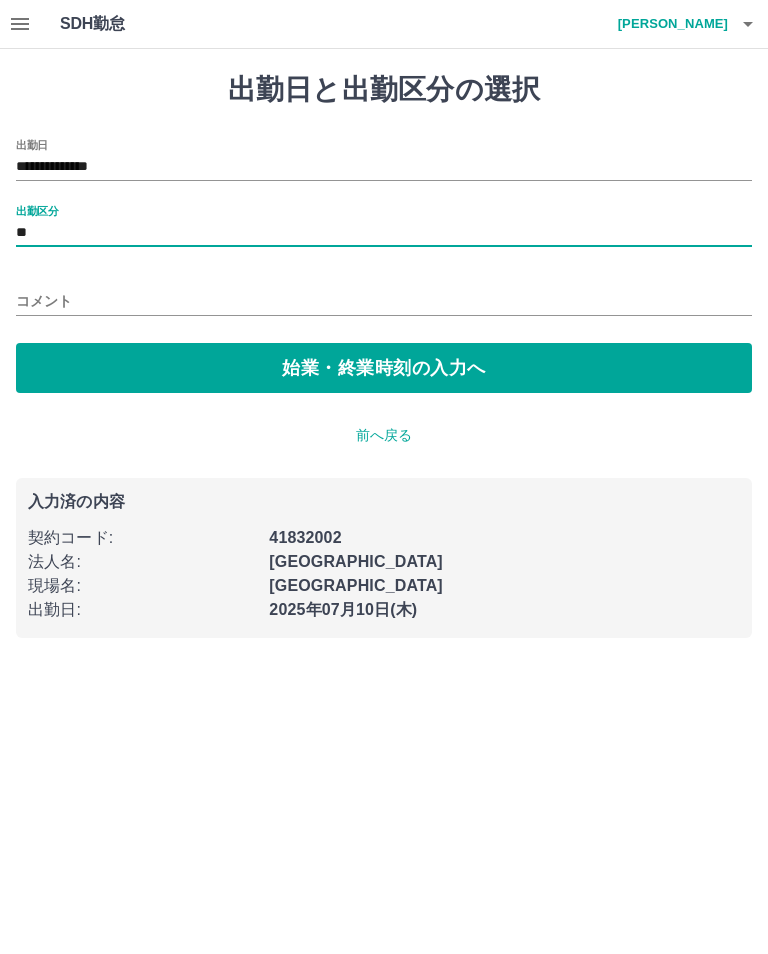 click on "始業・終業時刻の入力へ" at bounding box center [384, 368] 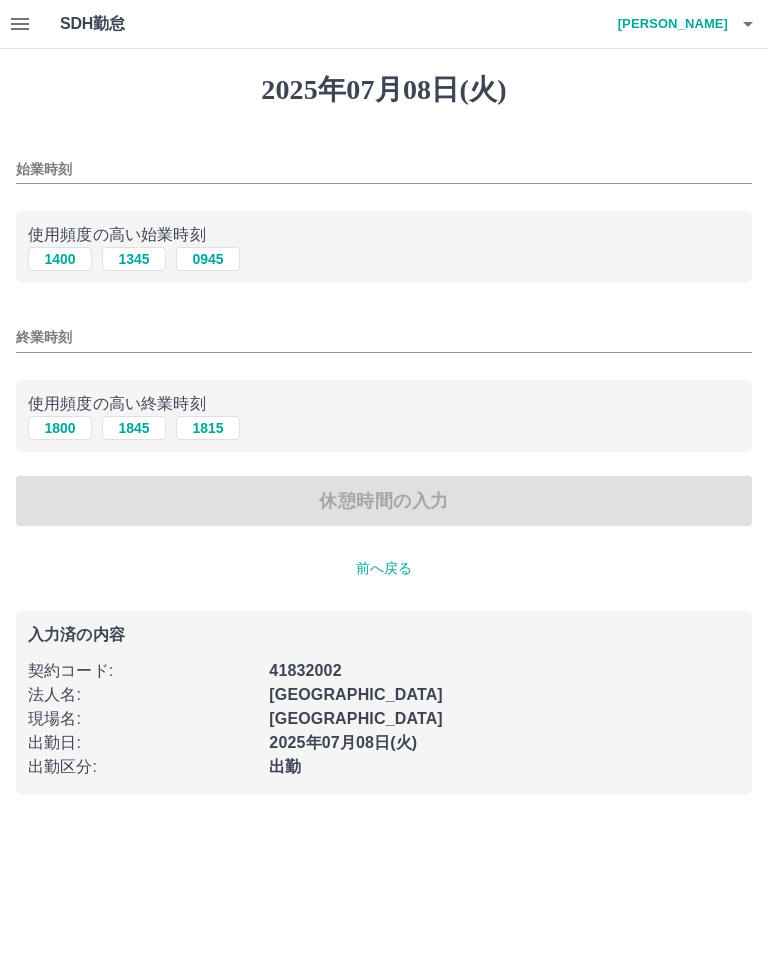 click on "始業時刻" at bounding box center (384, 163) 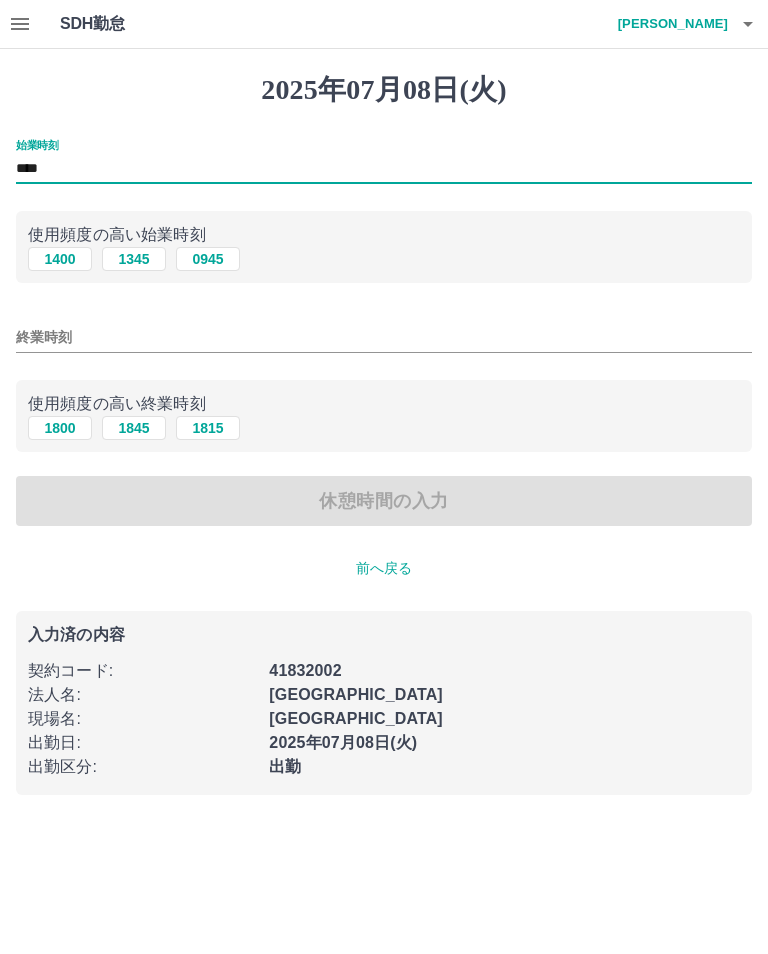 type on "****" 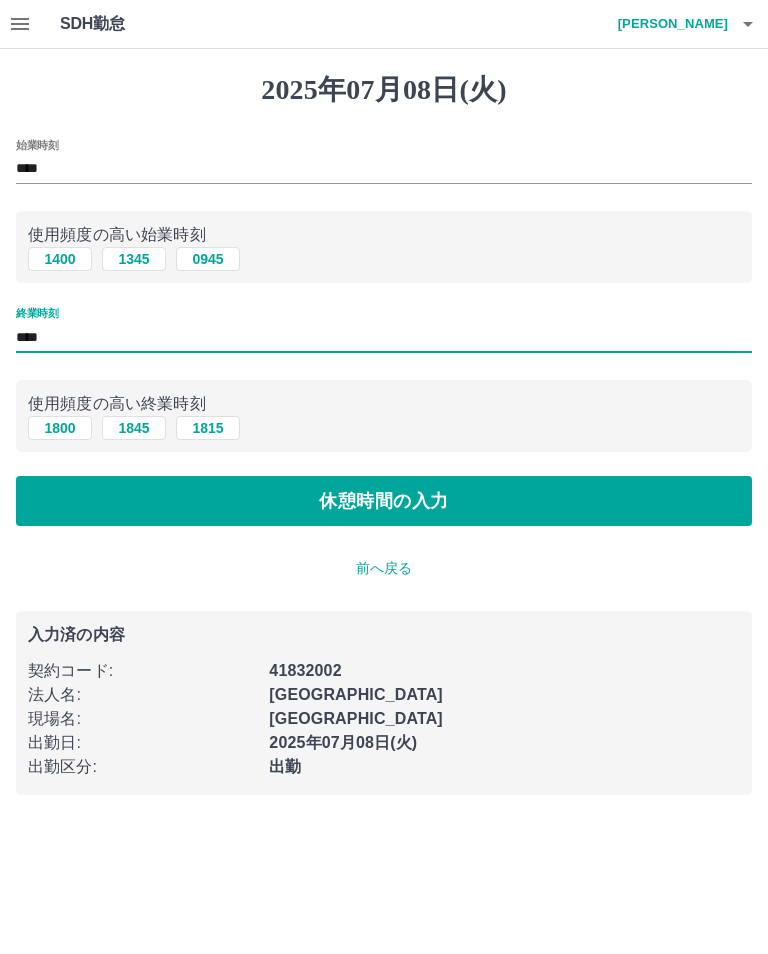 type on "****" 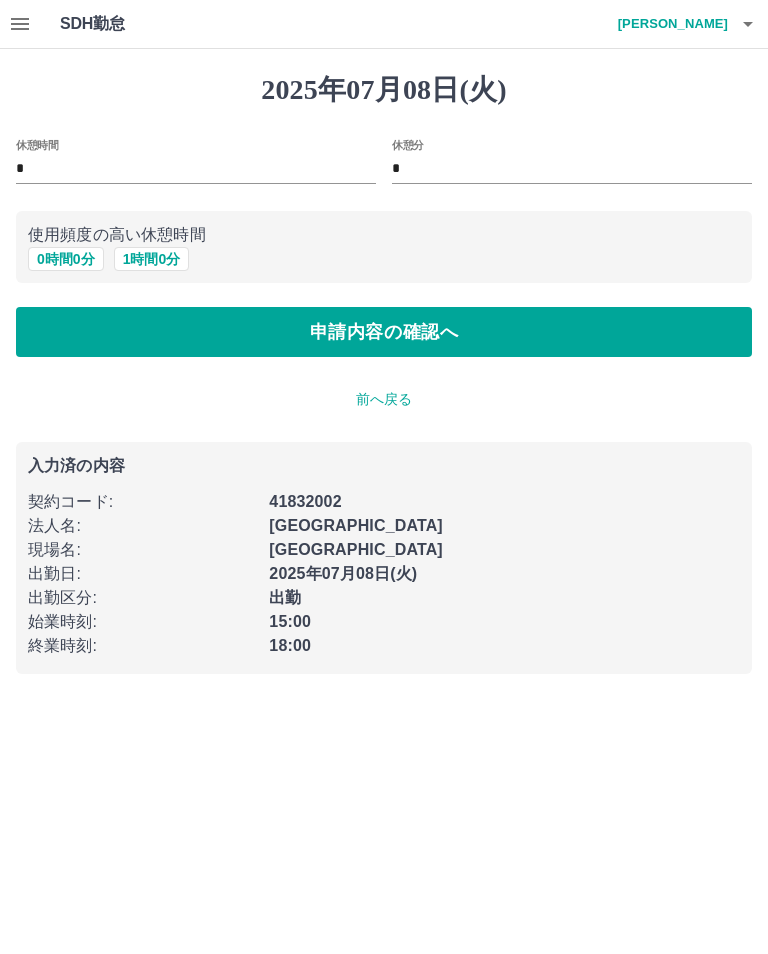 click on "申請内容の確認へ" at bounding box center [384, 332] 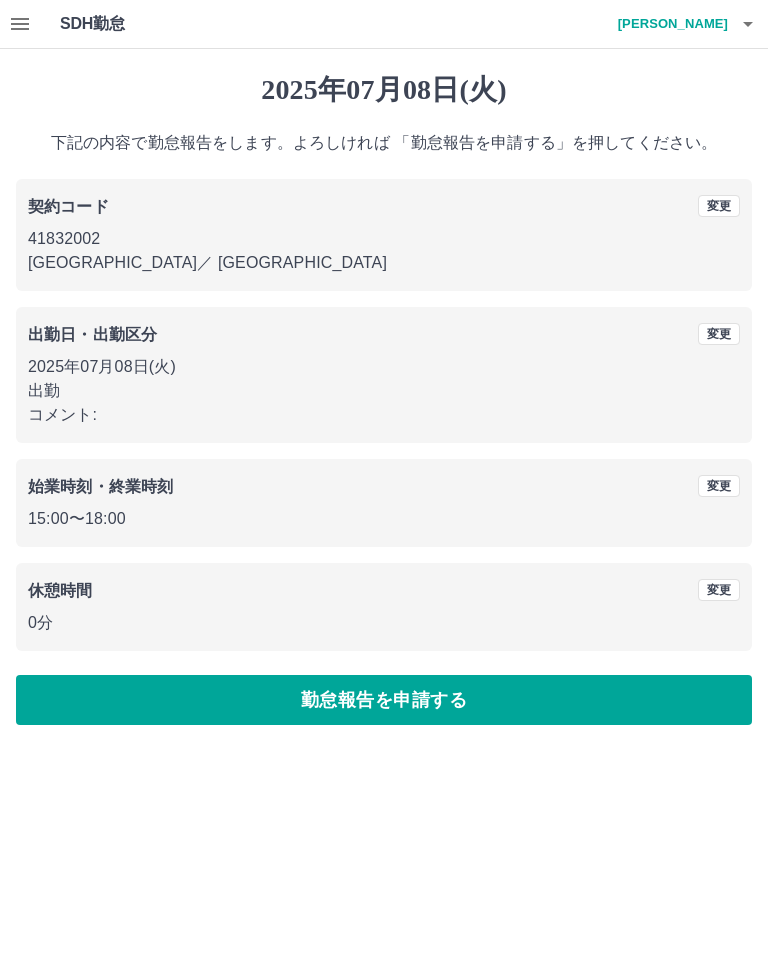 click on "勤怠報告を申請する" at bounding box center [384, 700] 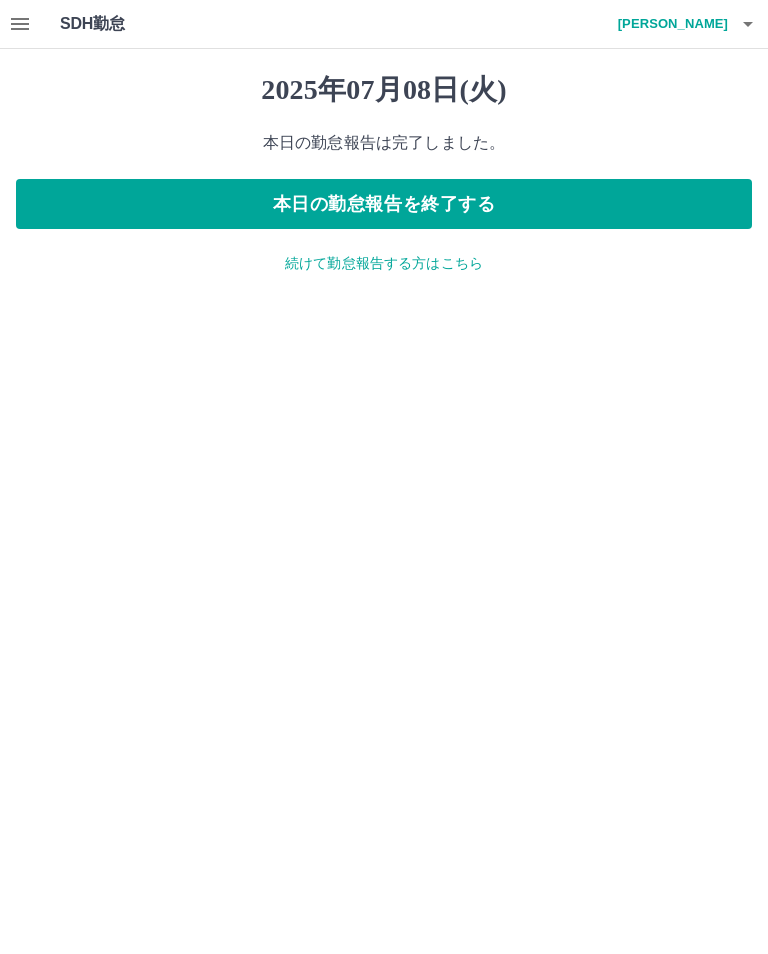 click on "本日の勤怠報告を終了する" at bounding box center [384, 204] 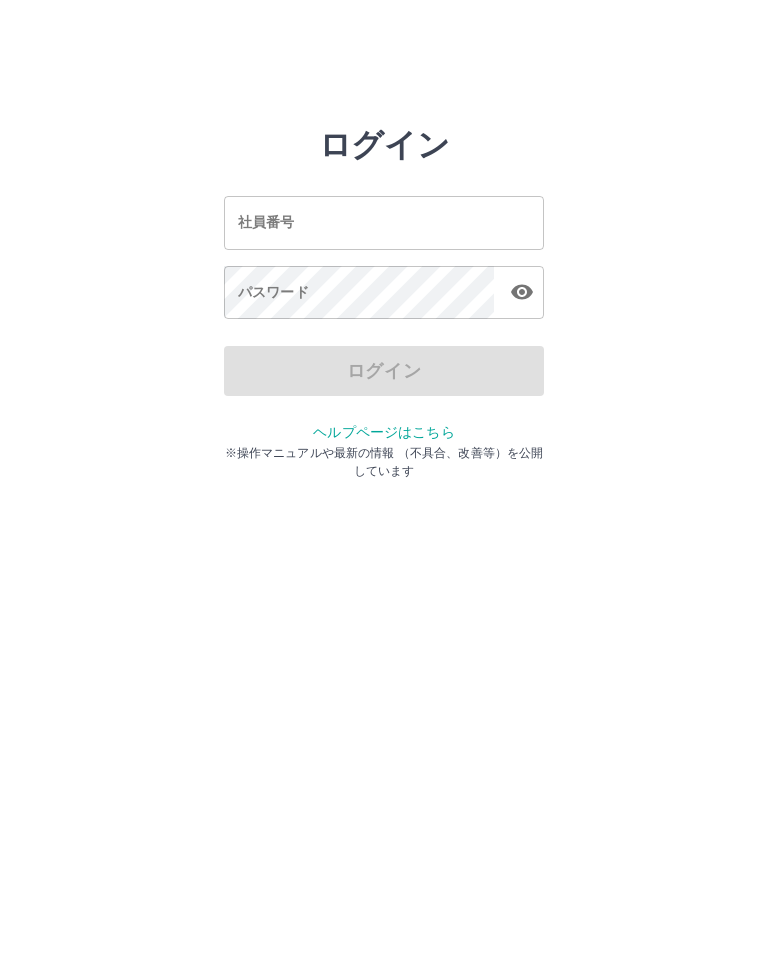 scroll, scrollTop: 0, scrollLeft: 0, axis: both 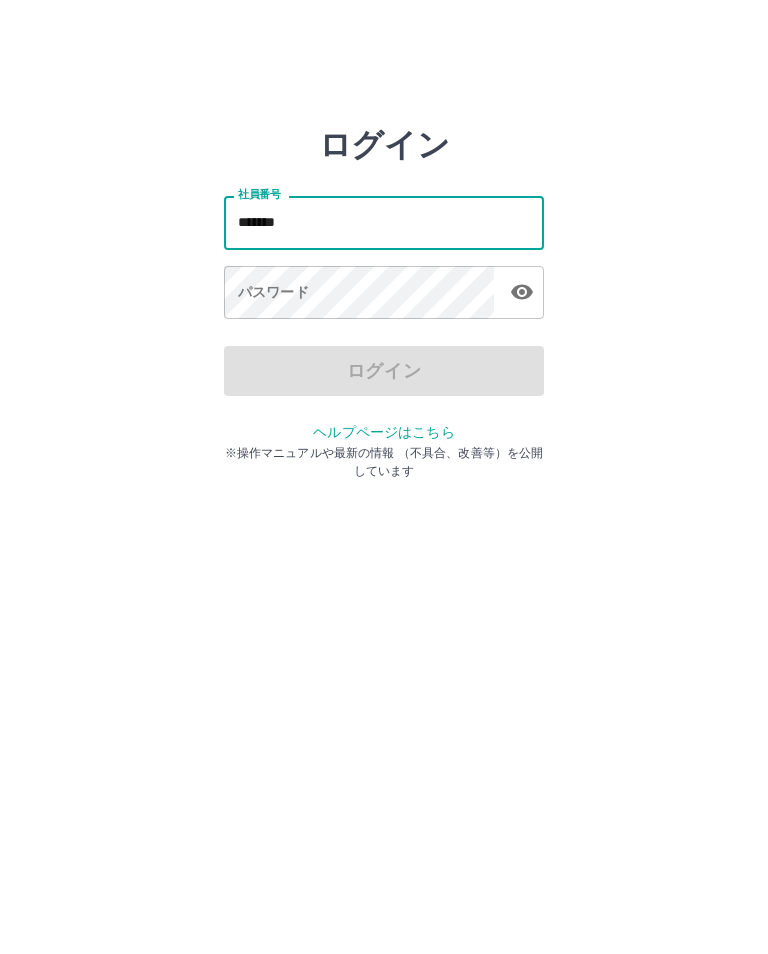 click on "パスワード パスワード" at bounding box center [384, 294] 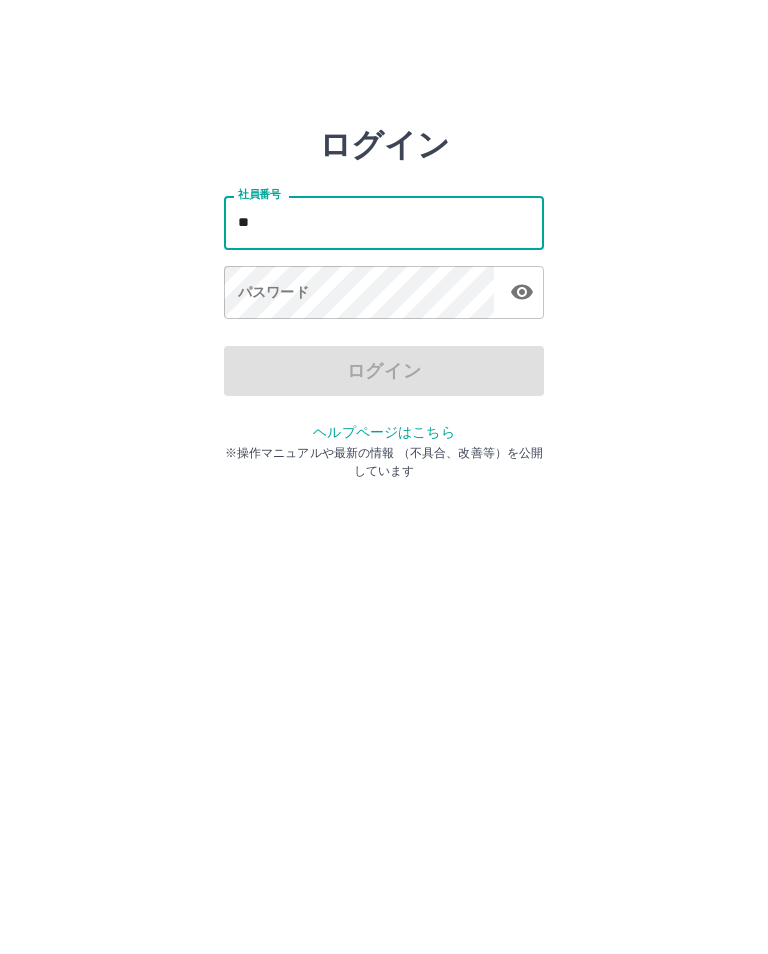 type on "*" 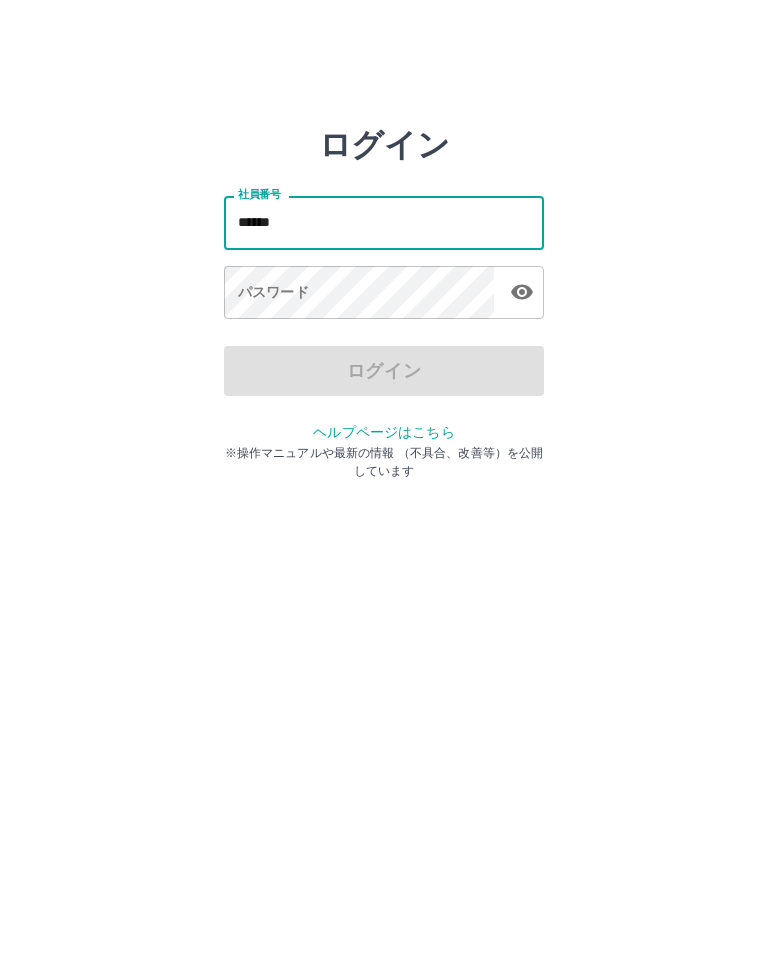 type on "*******" 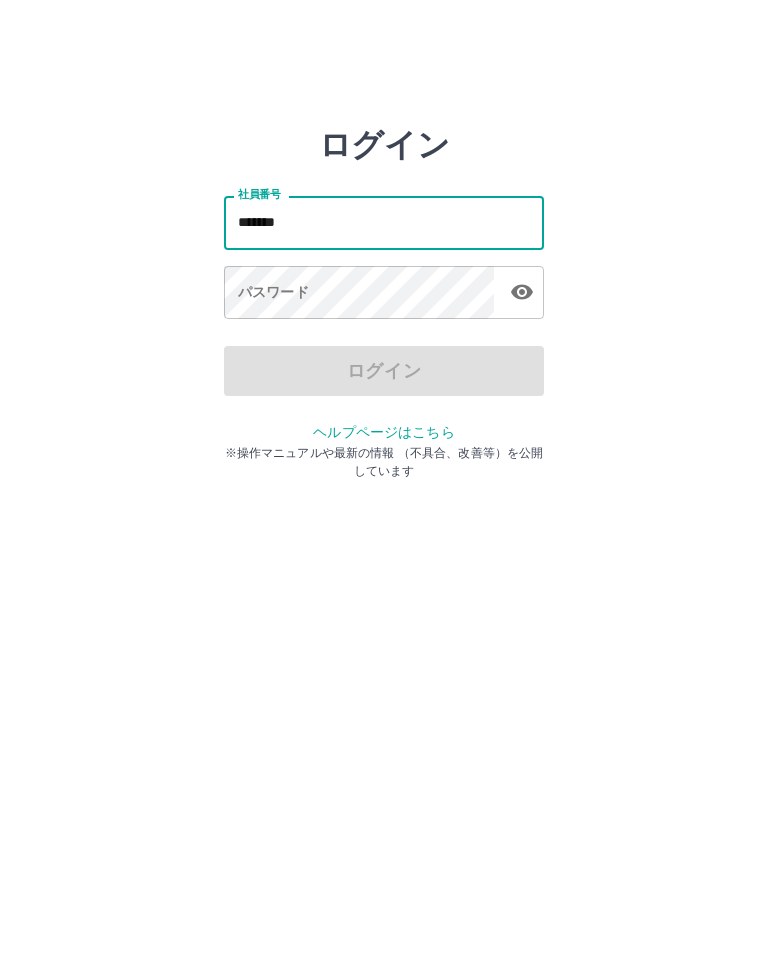 click on "パスワード パスワード" at bounding box center [384, 294] 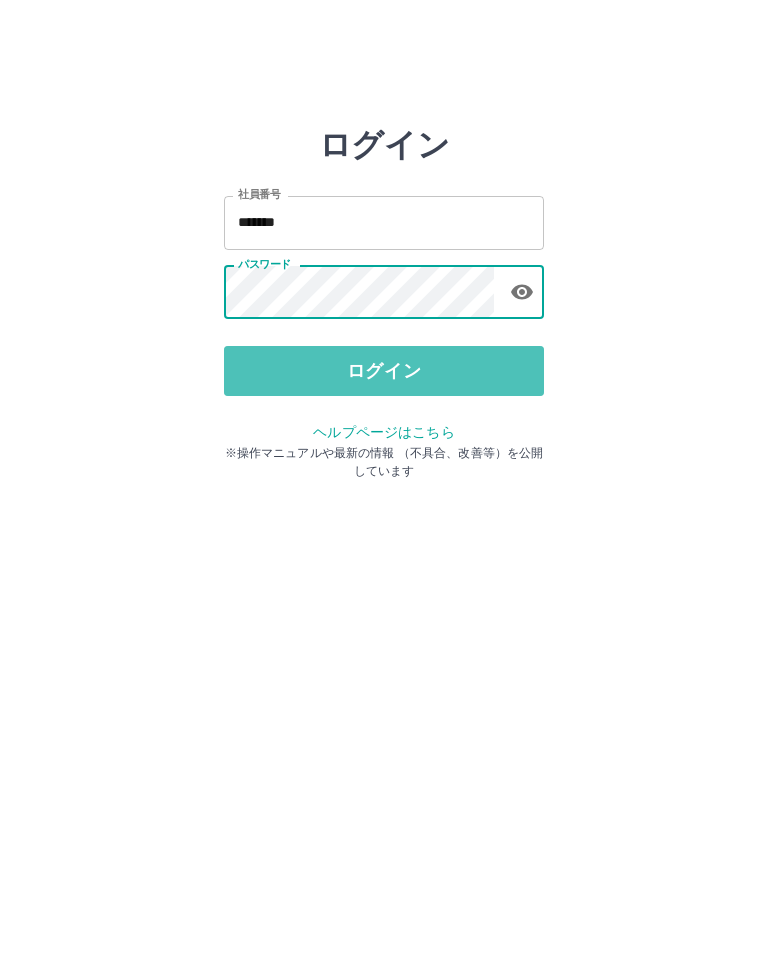 click on "ログイン" at bounding box center [384, 371] 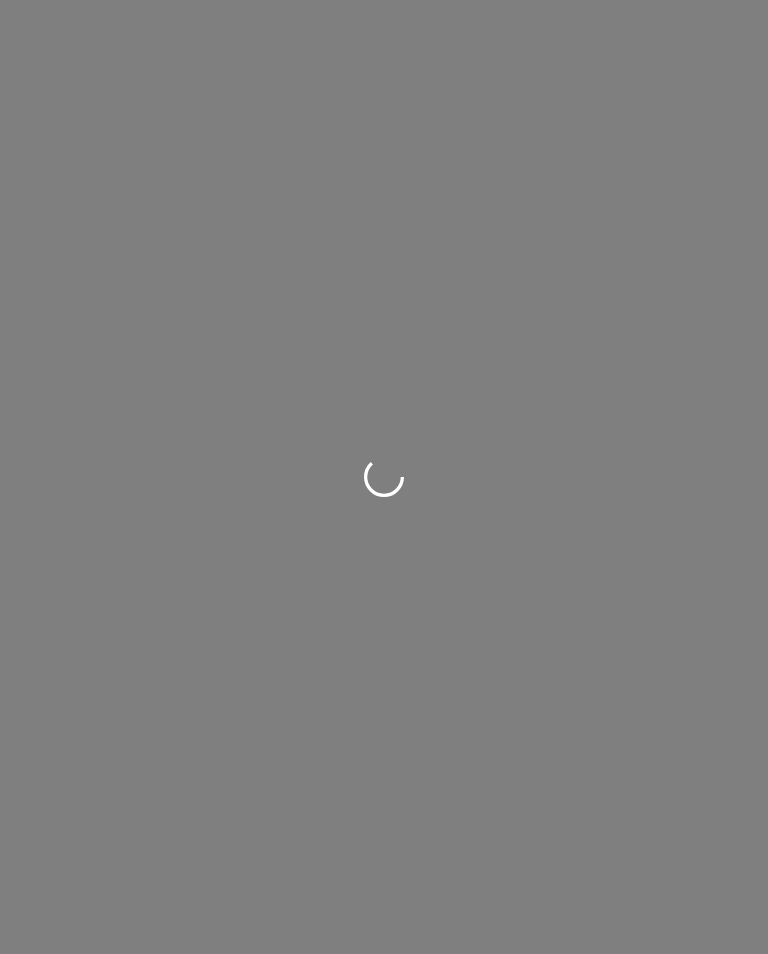 scroll, scrollTop: 0, scrollLeft: 0, axis: both 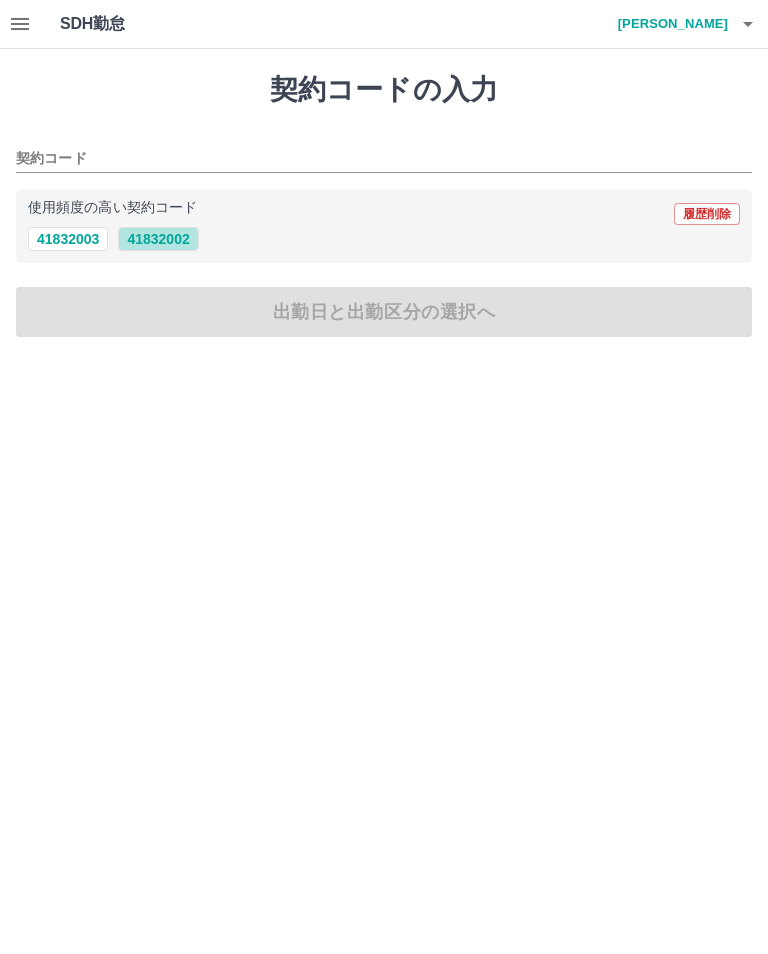 click on "41832002" at bounding box center (158, 239) 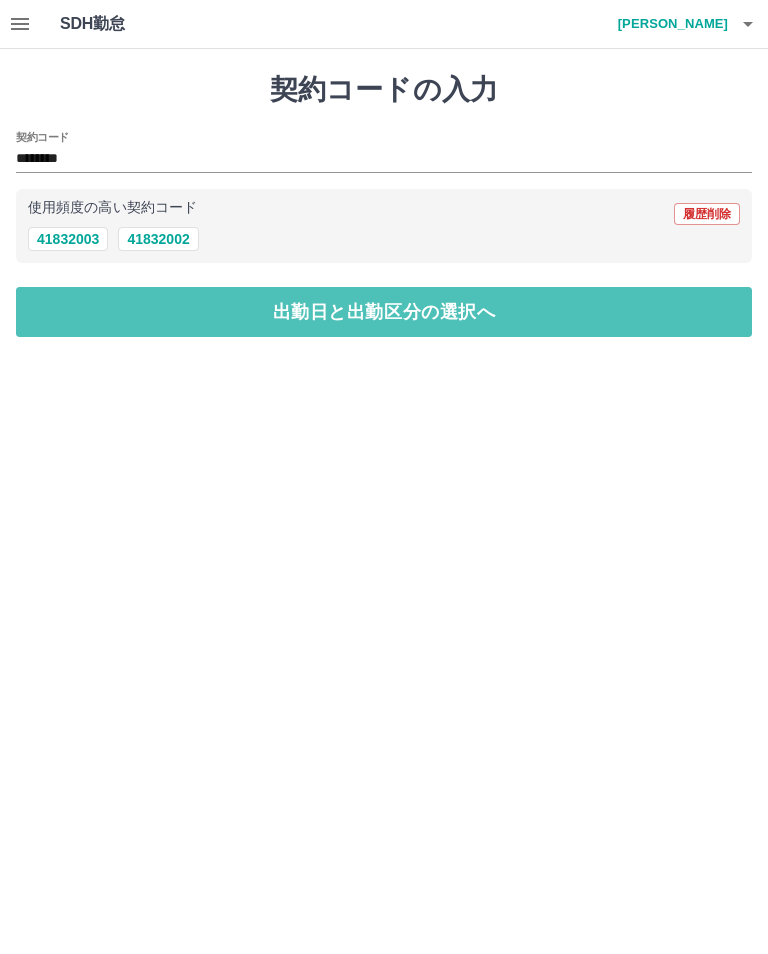 click on "出勤日と出勤区分の選択へ" at bounding box center [384, 312] 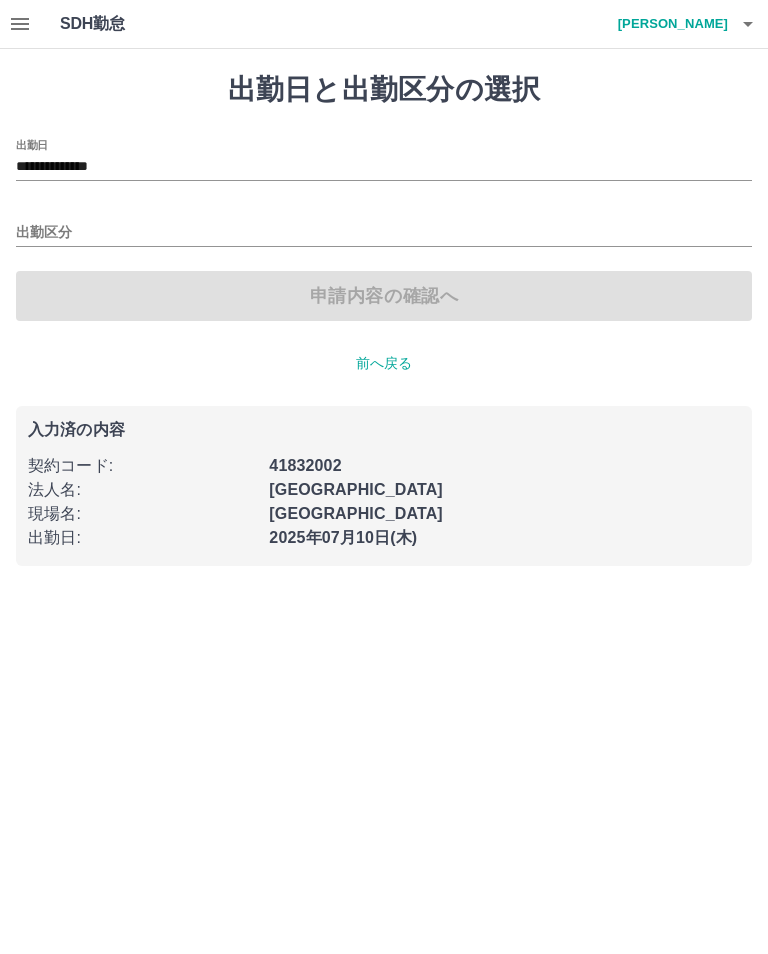 click on "**********" at bounding box center [384, 167] 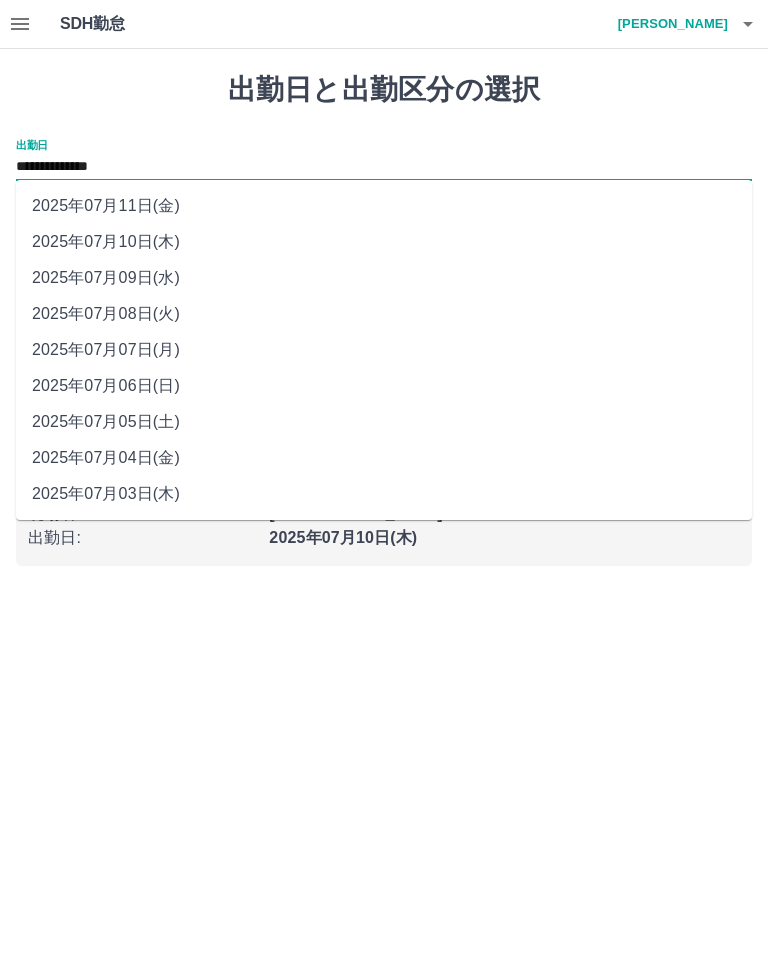 click on "2025年07月09日(水)" at bounding box center (384, 278) 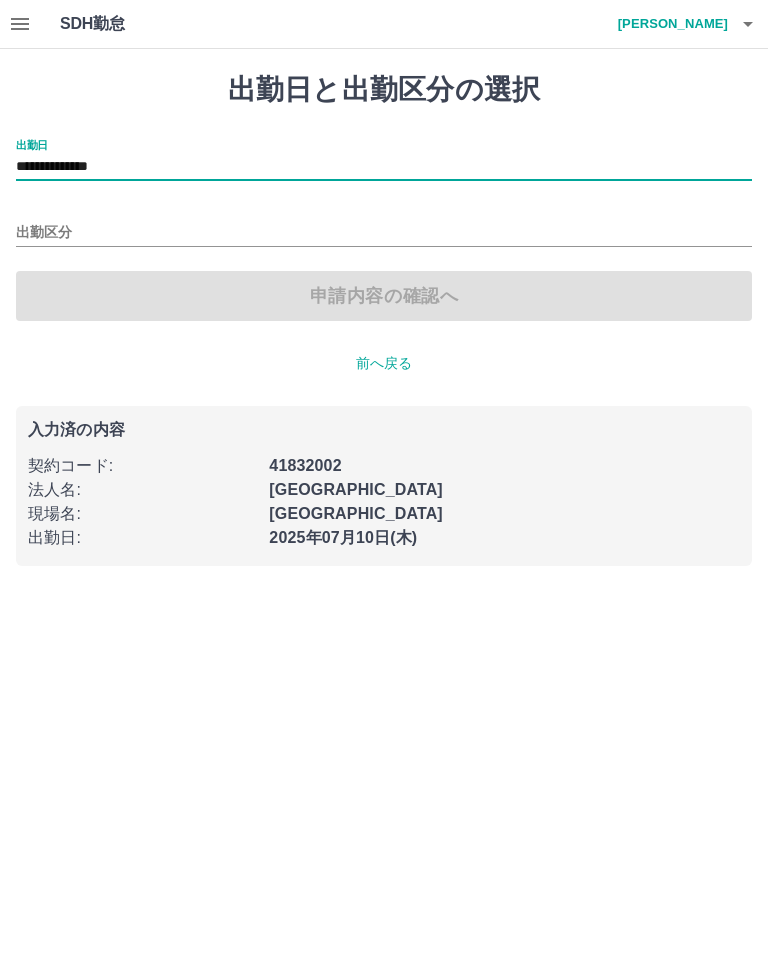 click on "出勤区分" at bounding box center (384, 233) 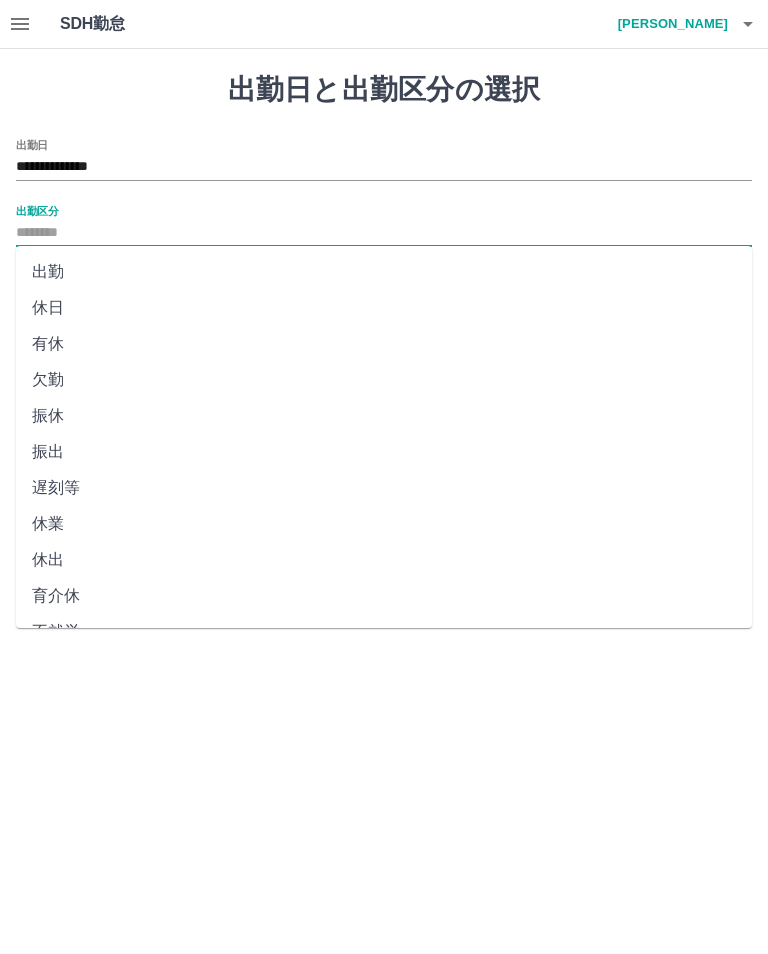 click on "出勤" at bounding box center [384, 272] 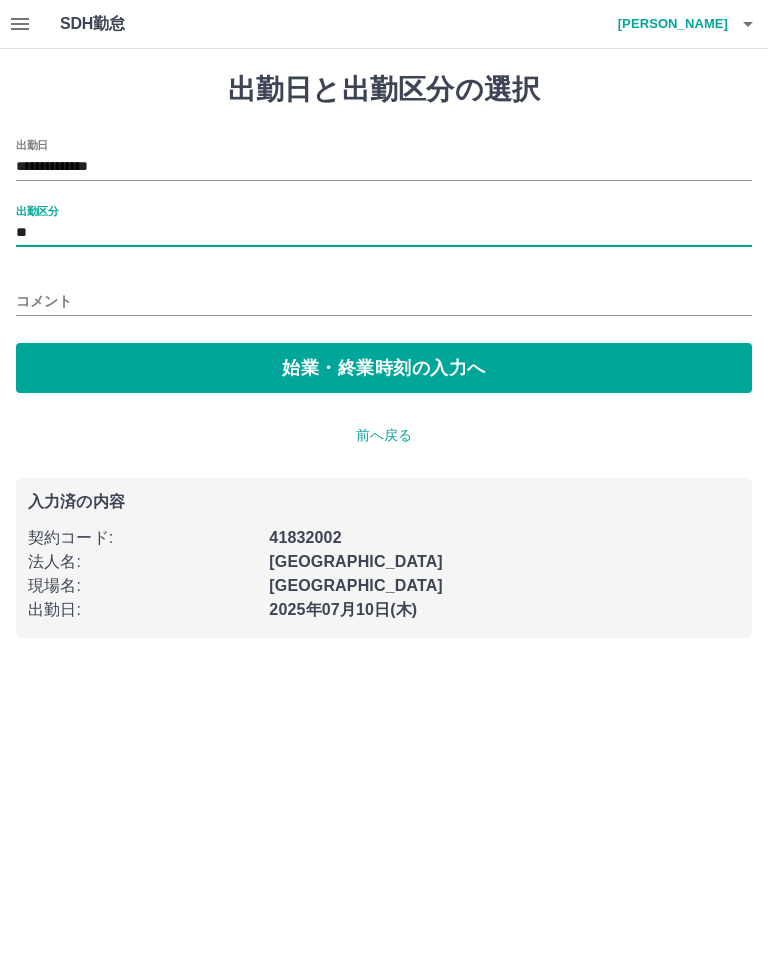 type on "**" 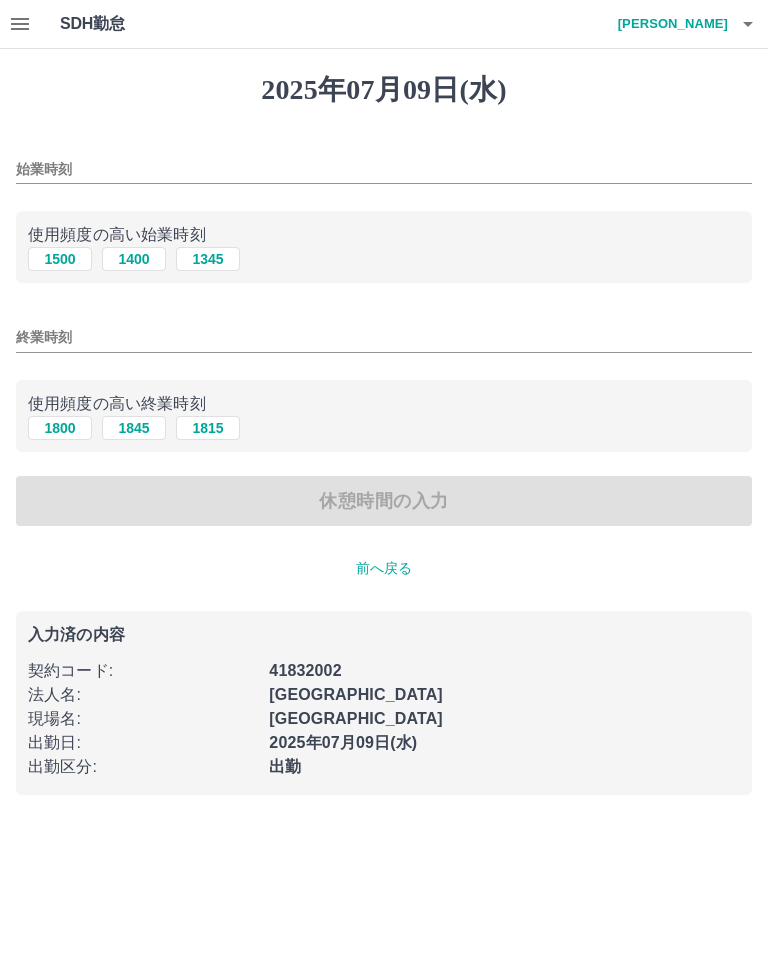 click on "始業時刻" at bounding box center [384, 169] 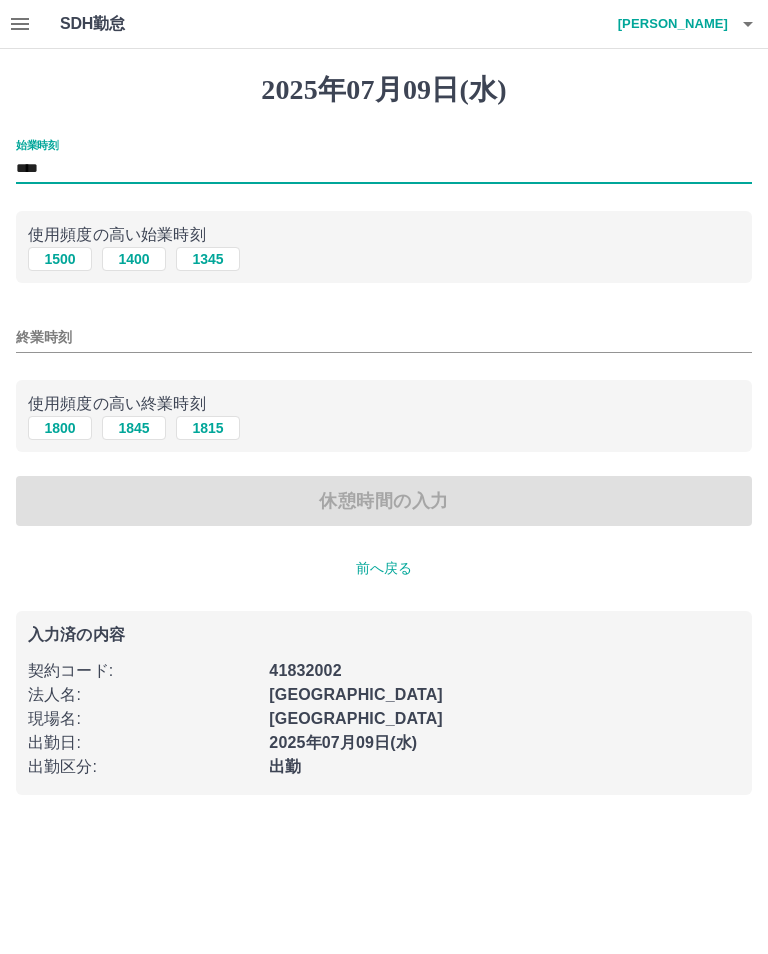 type on "****" 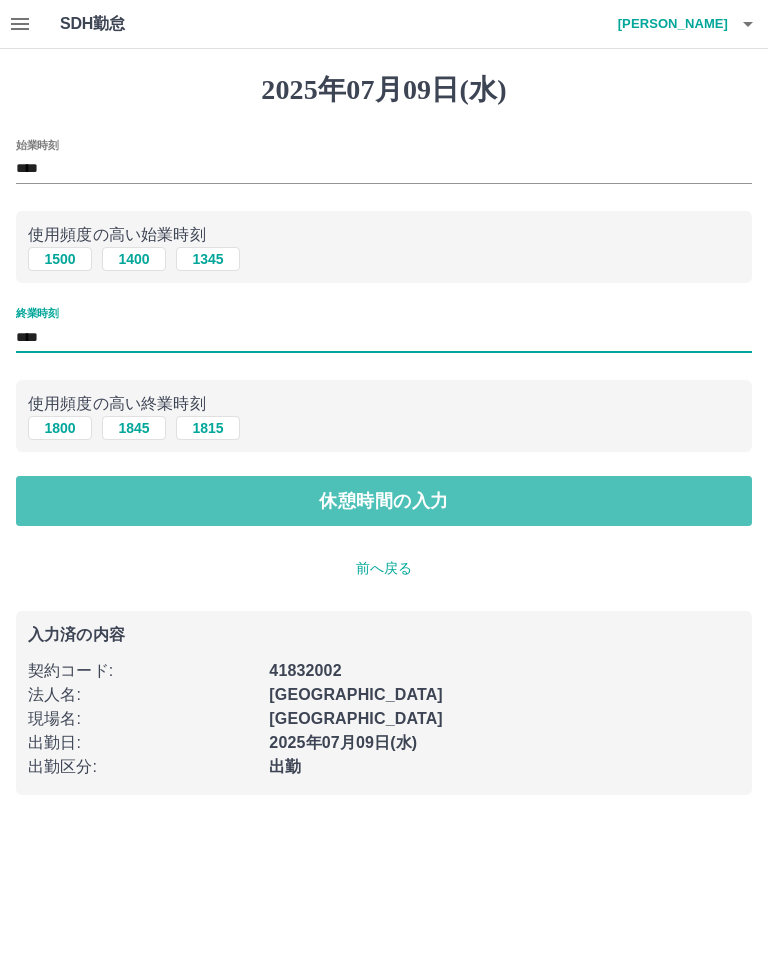type on "****" 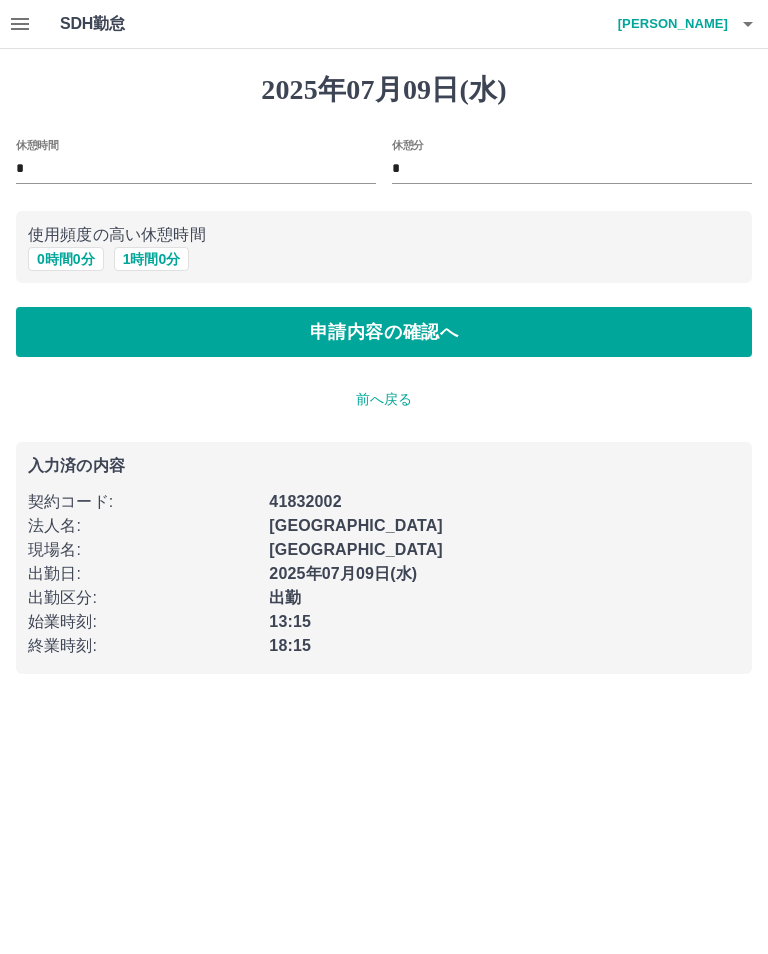 click on "申請内容の確認へ" at bounding box center [384, 332] 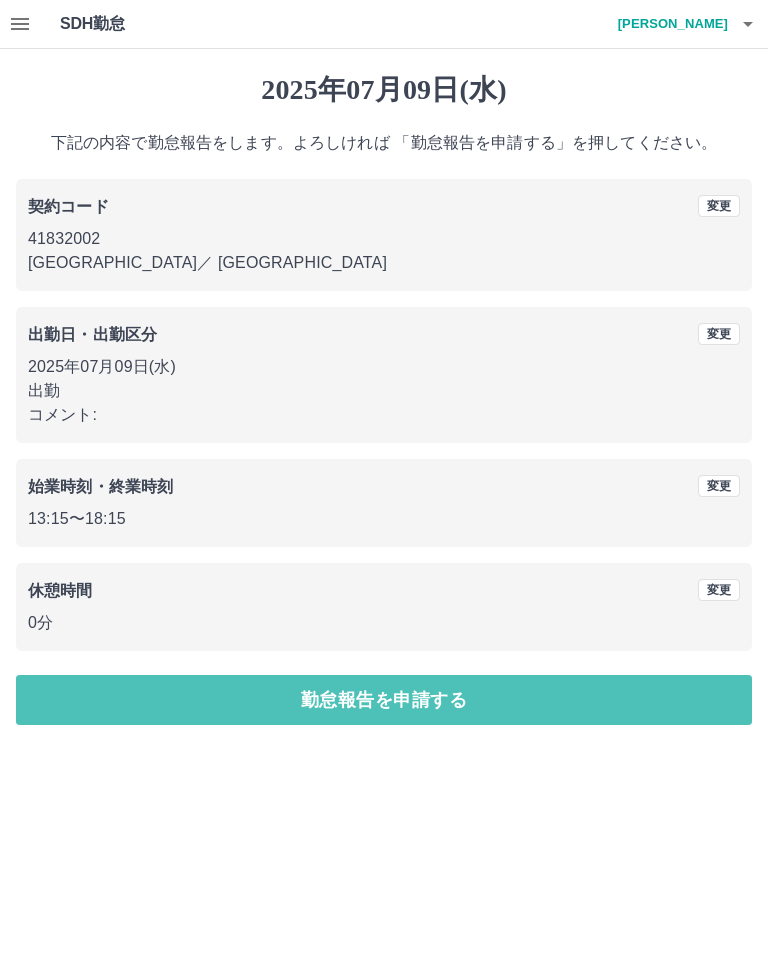 click on "勤怠報告を申請する" at bounding box center (384, 700) 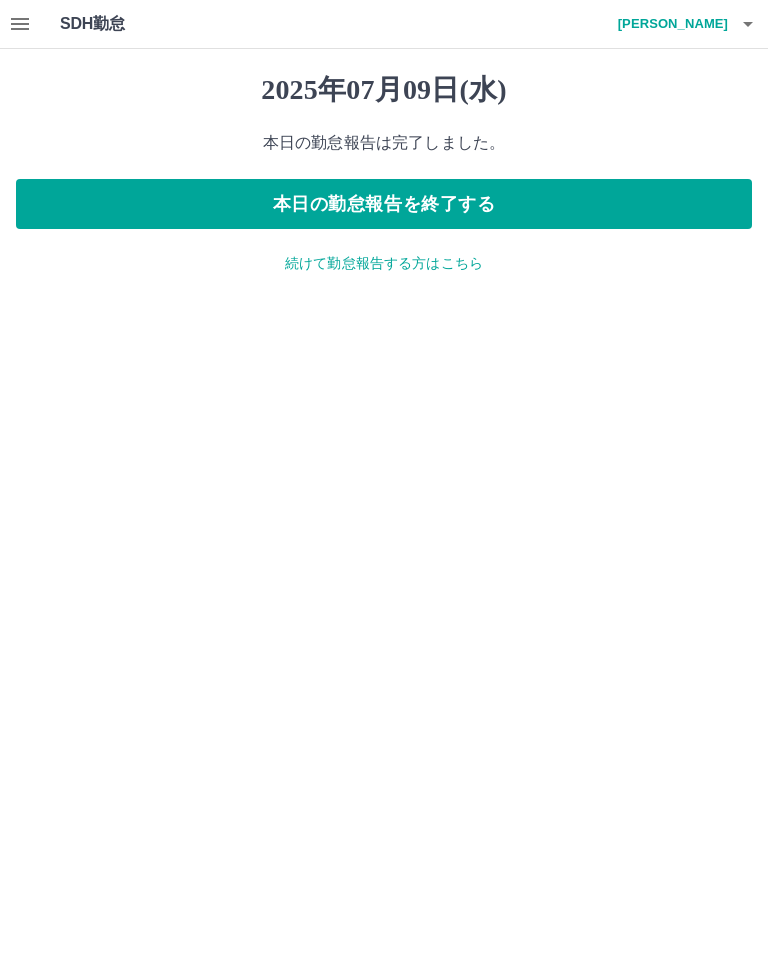 click on "本日の勤怠報告を終了する" at bounding box center [384, 204] 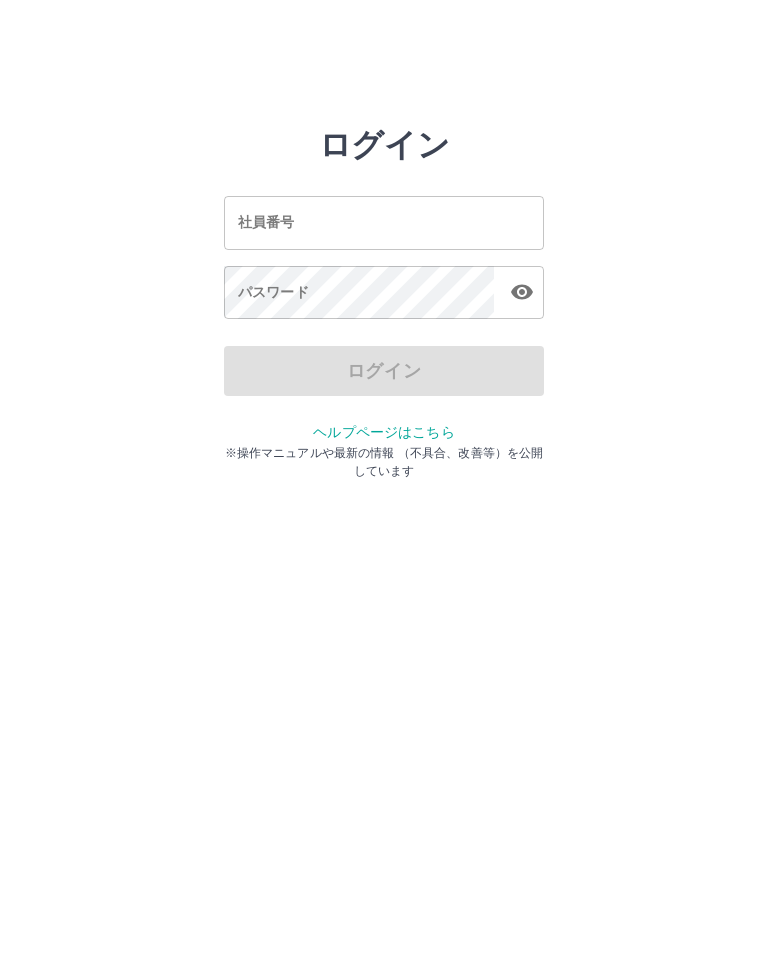 scroll, scrollTop: 0, scrollLeft: 0, axis: both 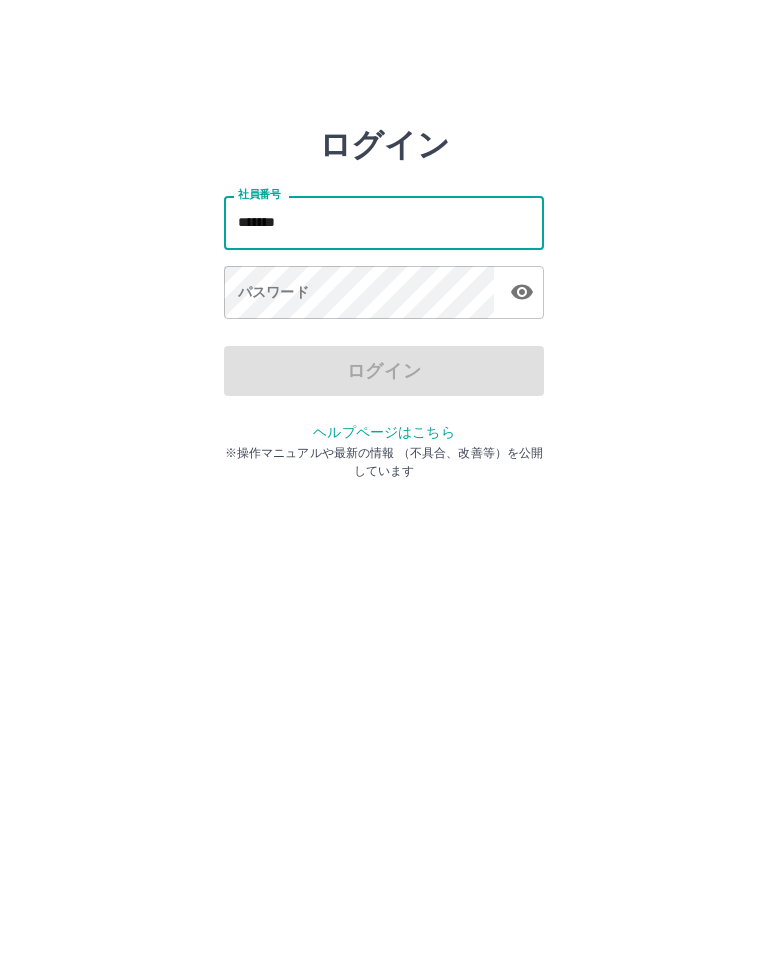 type on "*******" 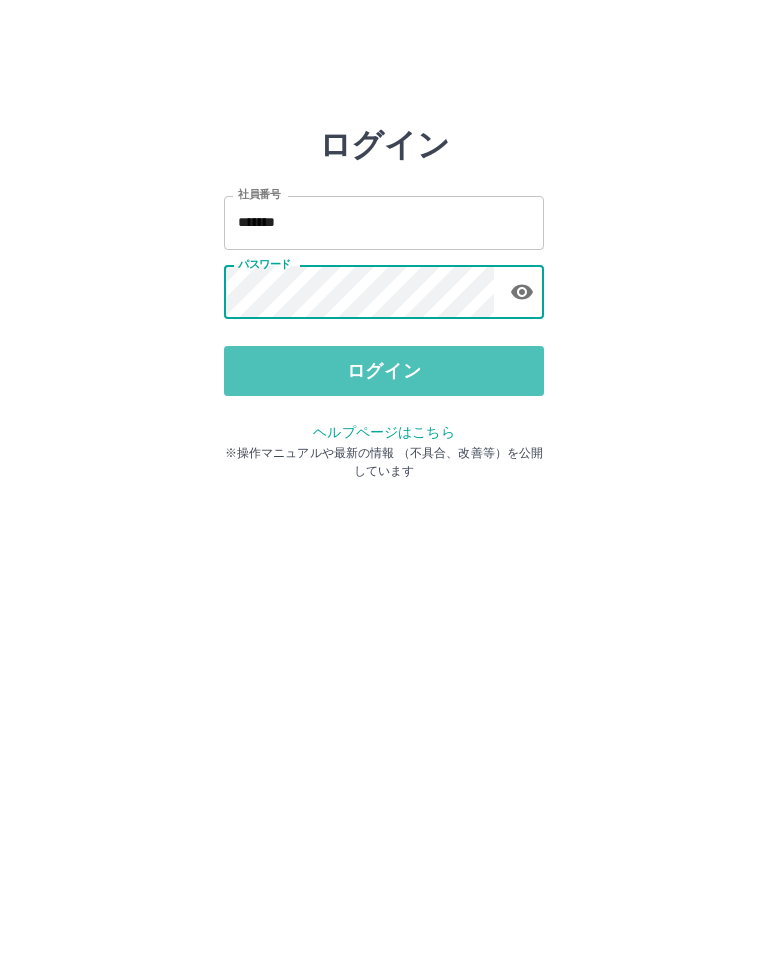 click on "ログイン" at bounding box center [384, 371] 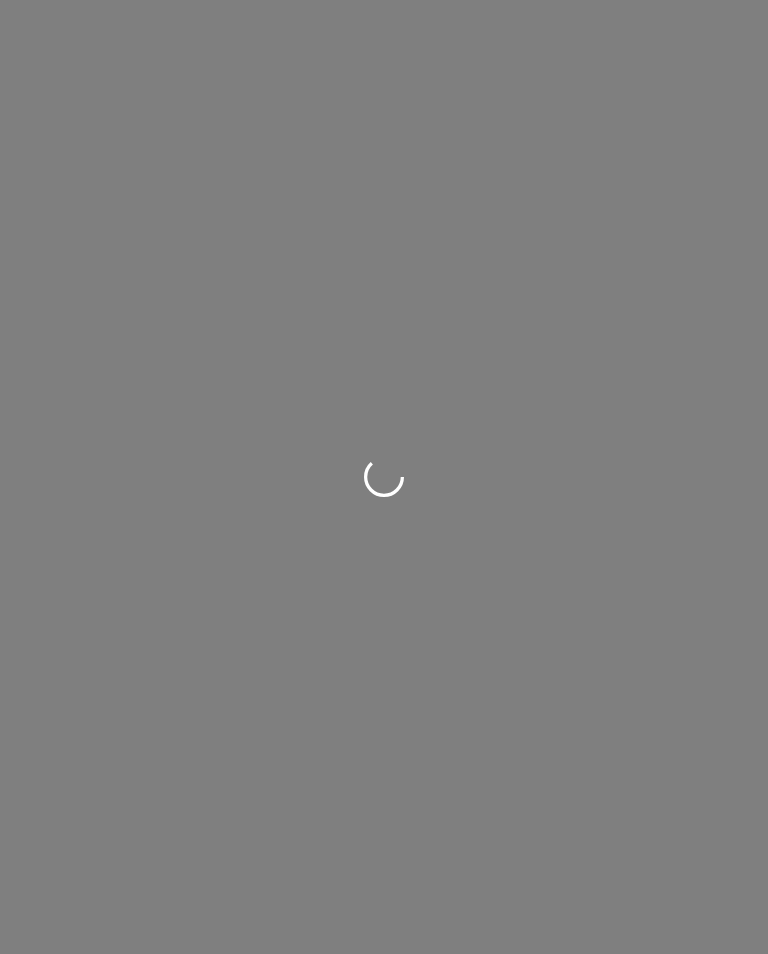 scroll, scrollTop: 0, scrollLeft: 0, axis: both 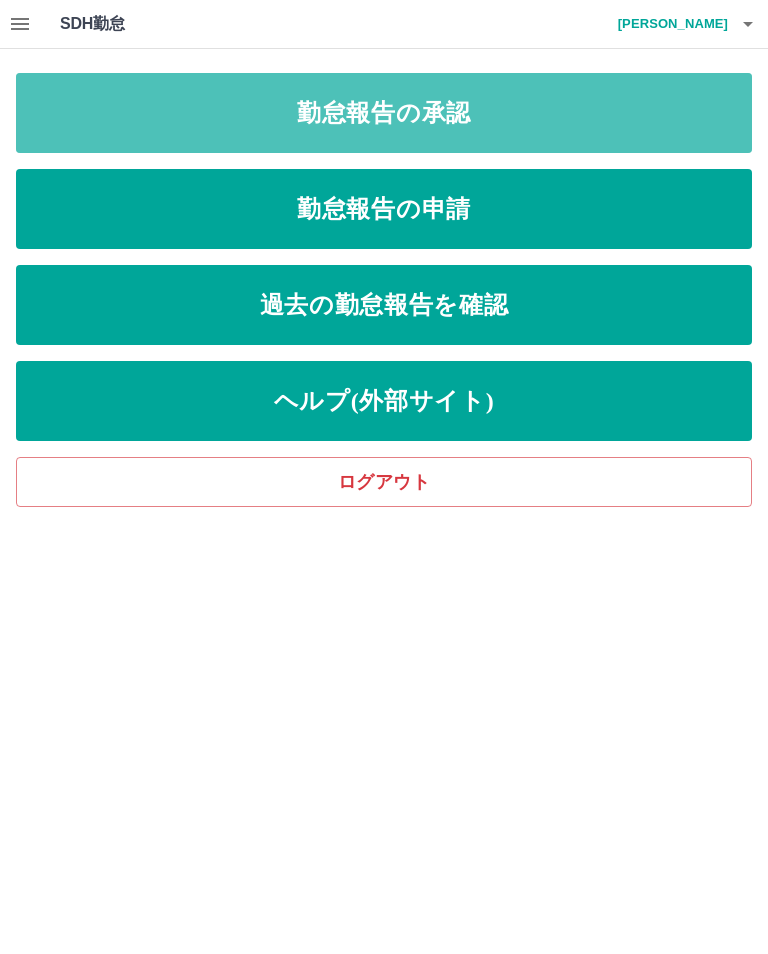 click on "勤怠報告の承認" at bounding box center (384, 113) 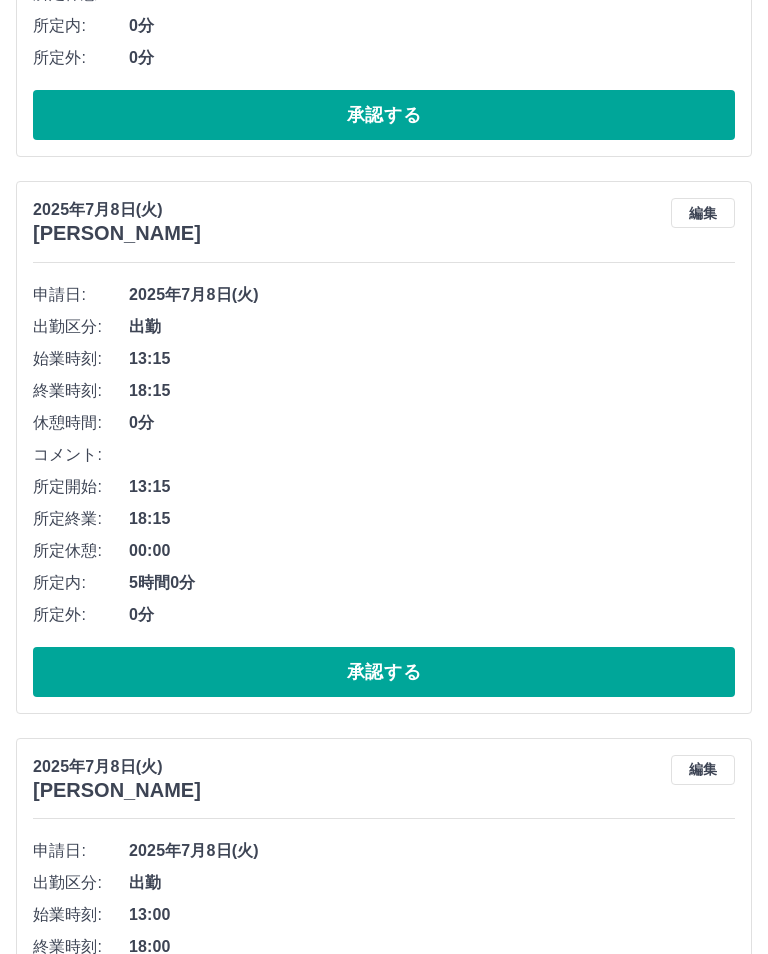 scroll, scrollTop: 8610, scrollLeft: 0, axis: vertical 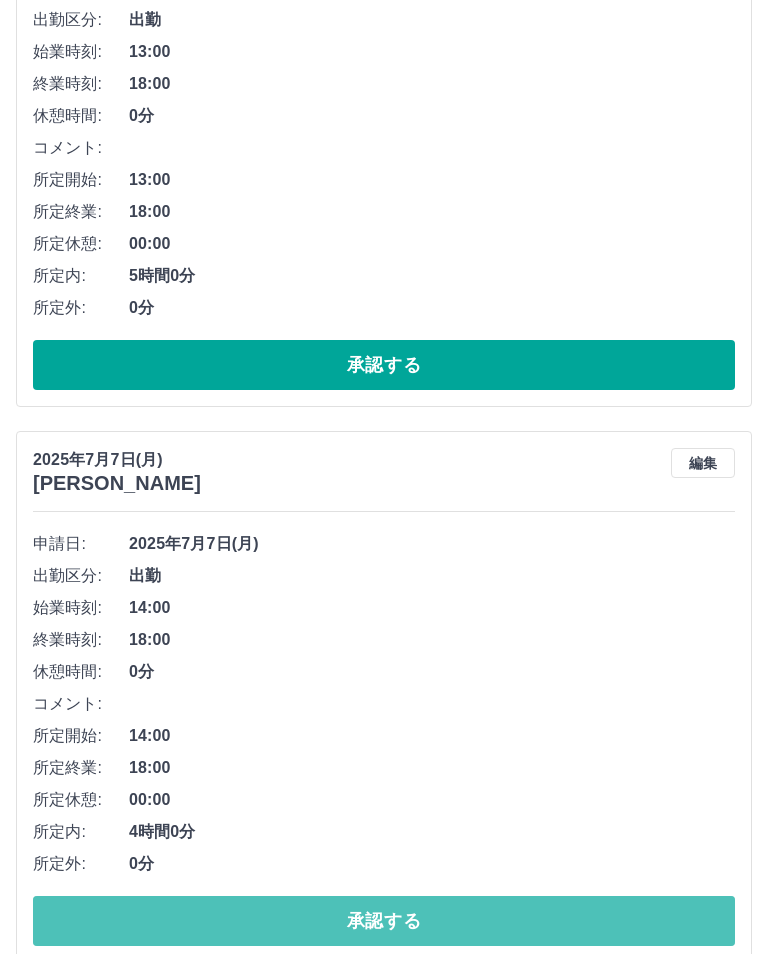 click on "承認する" at bounding box center (384, 921) 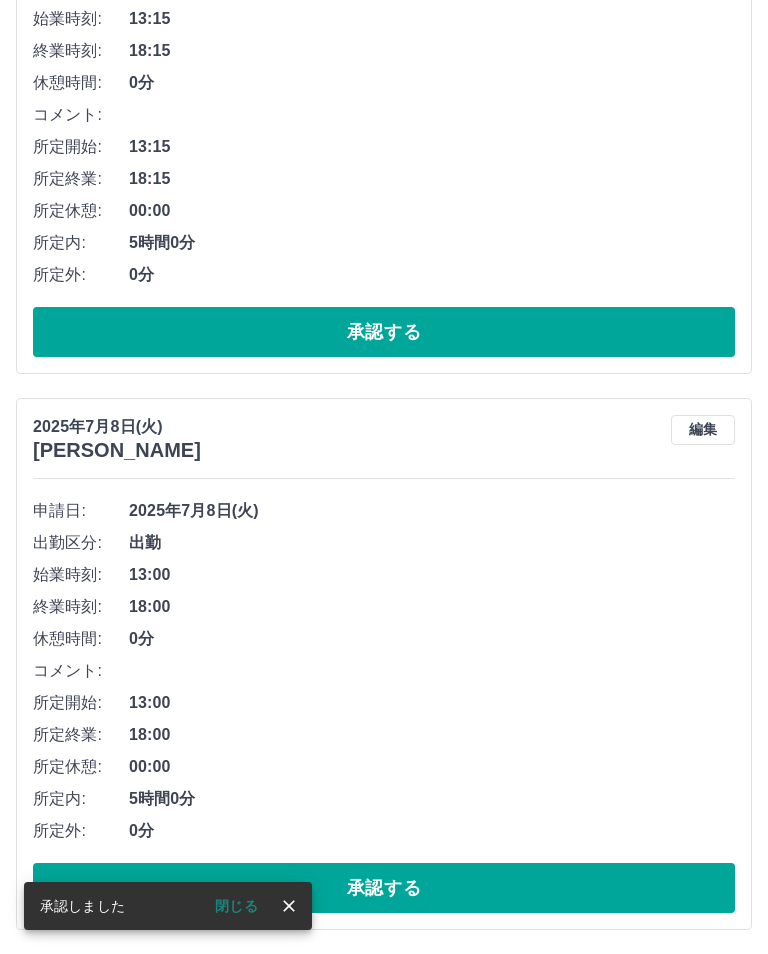 scroll, scrollTop: 8054, scrollLeft: 0, axis: vertical 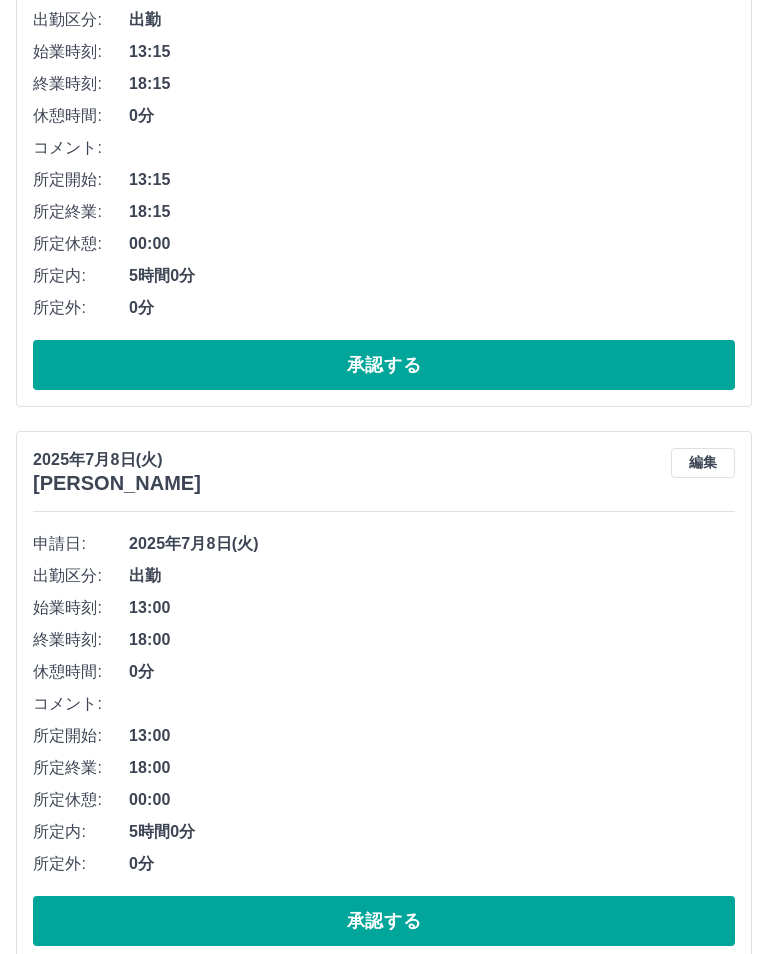 click on "承認する" at bounding box center [384, 921] 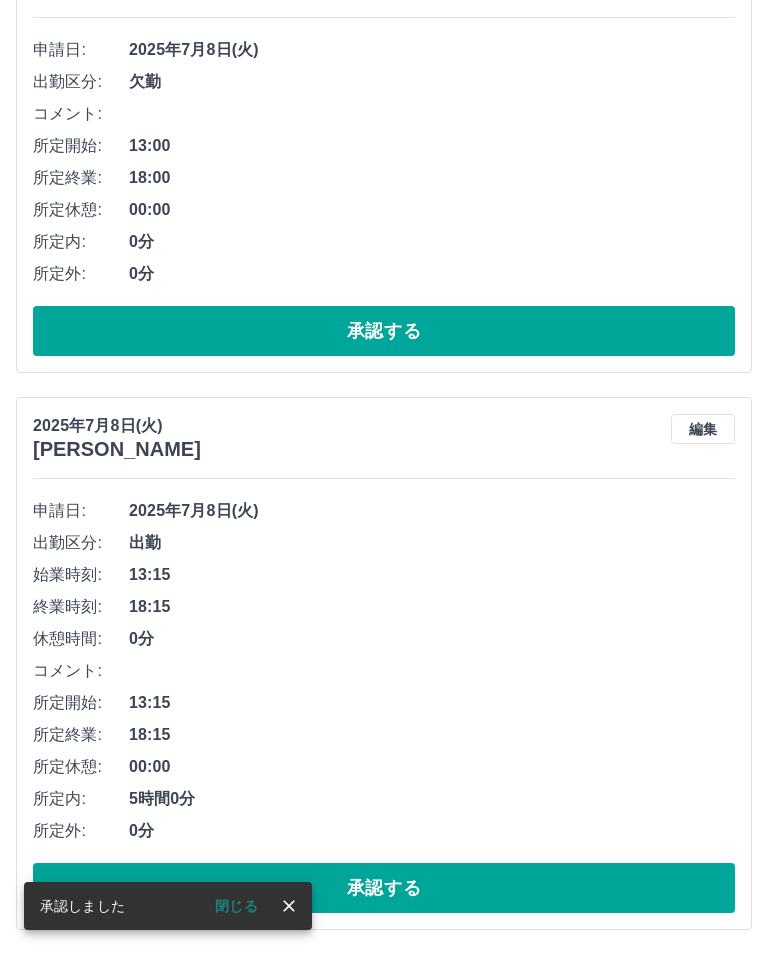 scroll, scrollTop: 7498, scrollLeft: 0, axis: vertical 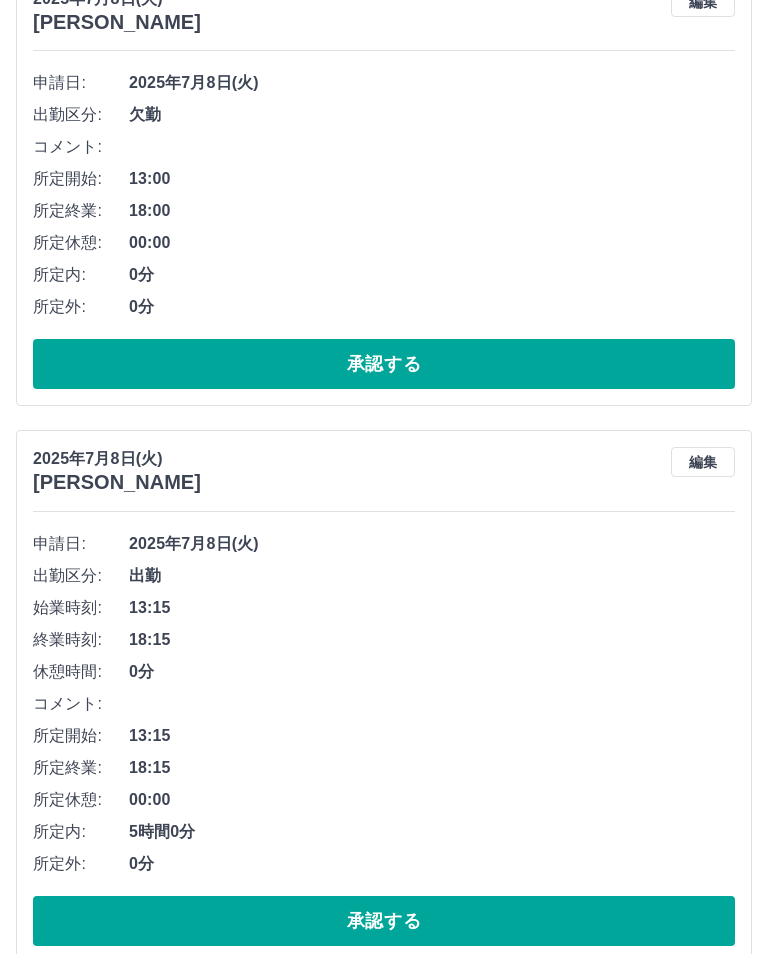 click on "承認する" at bounding box center [384, 921] 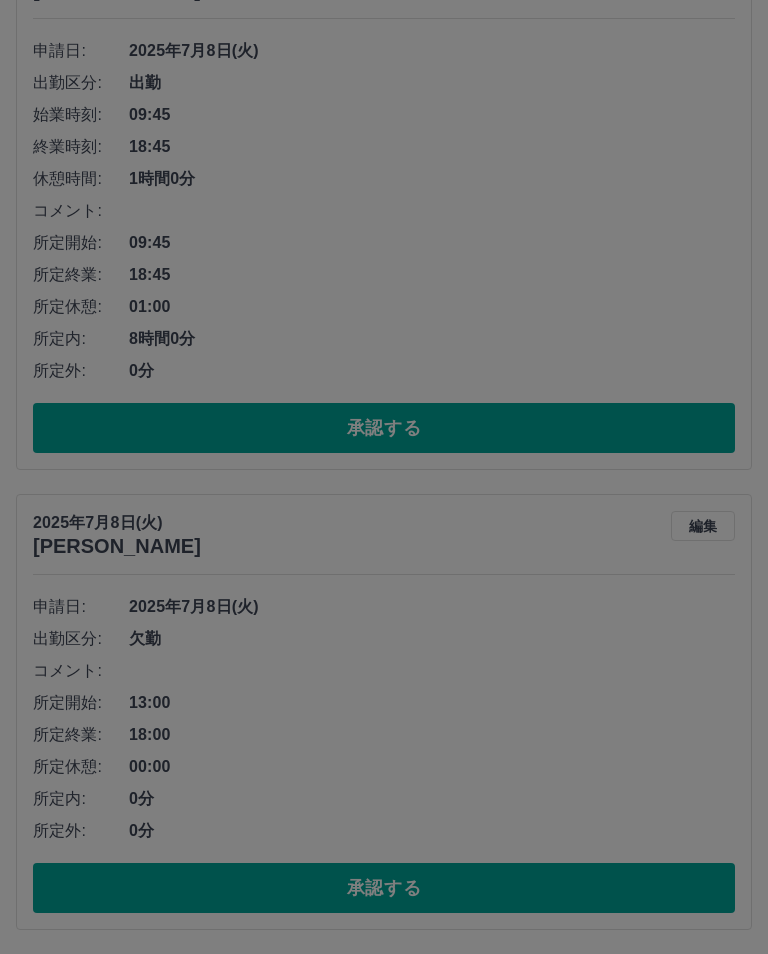 scroll, scrollTop: 6942, scrollLeft: 0, axis: vertical 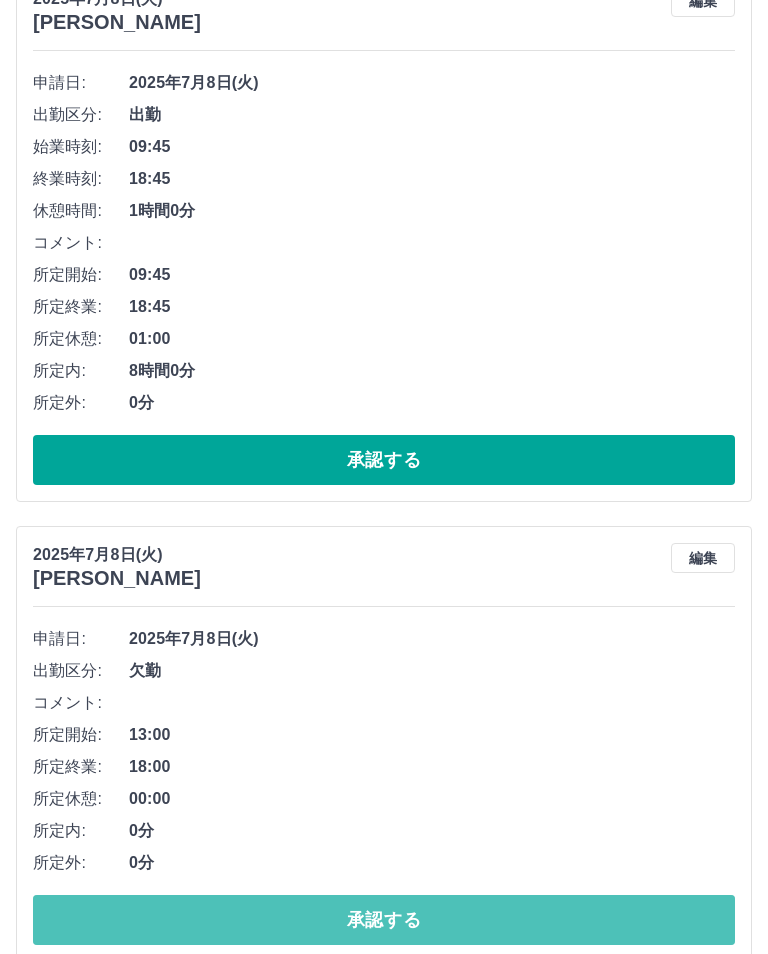 click on "承認する" at bounding box center [384, 920] 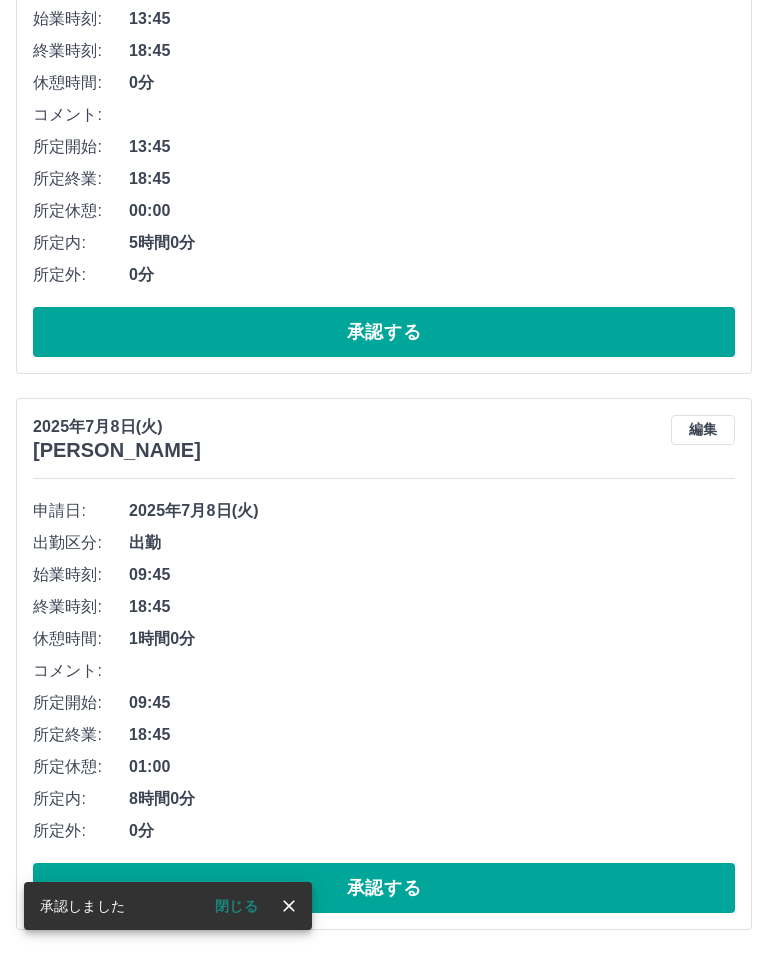 scroll, scrollTop: 6482, scrollLeft: 0, axis: vertical 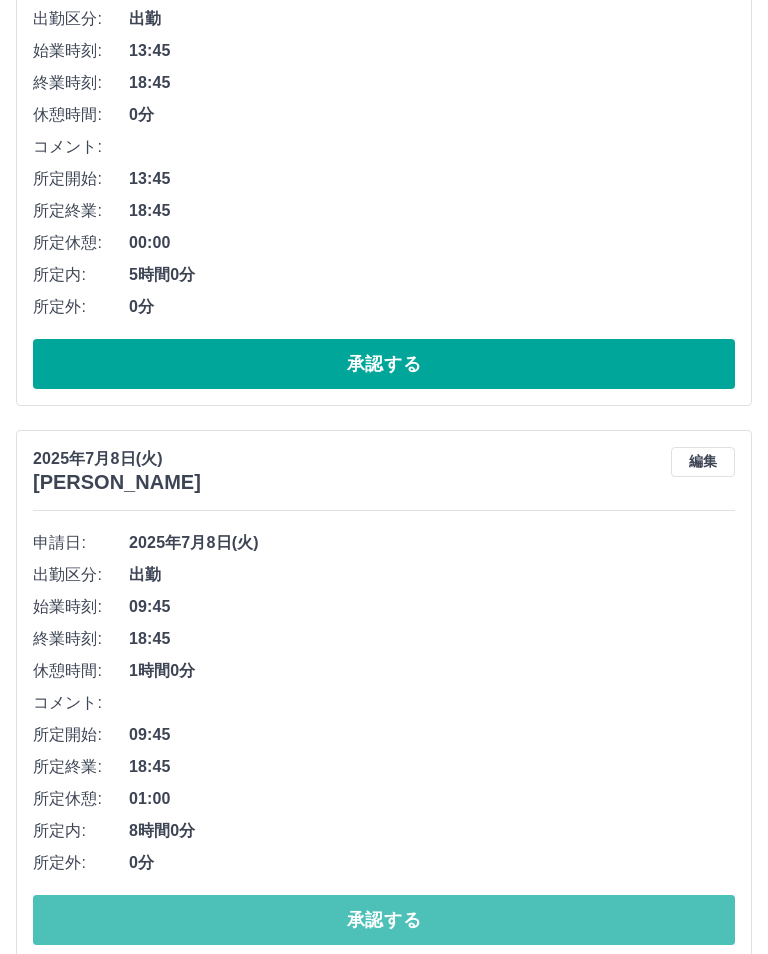 click on "承認する" at bounding box center [384, 920] 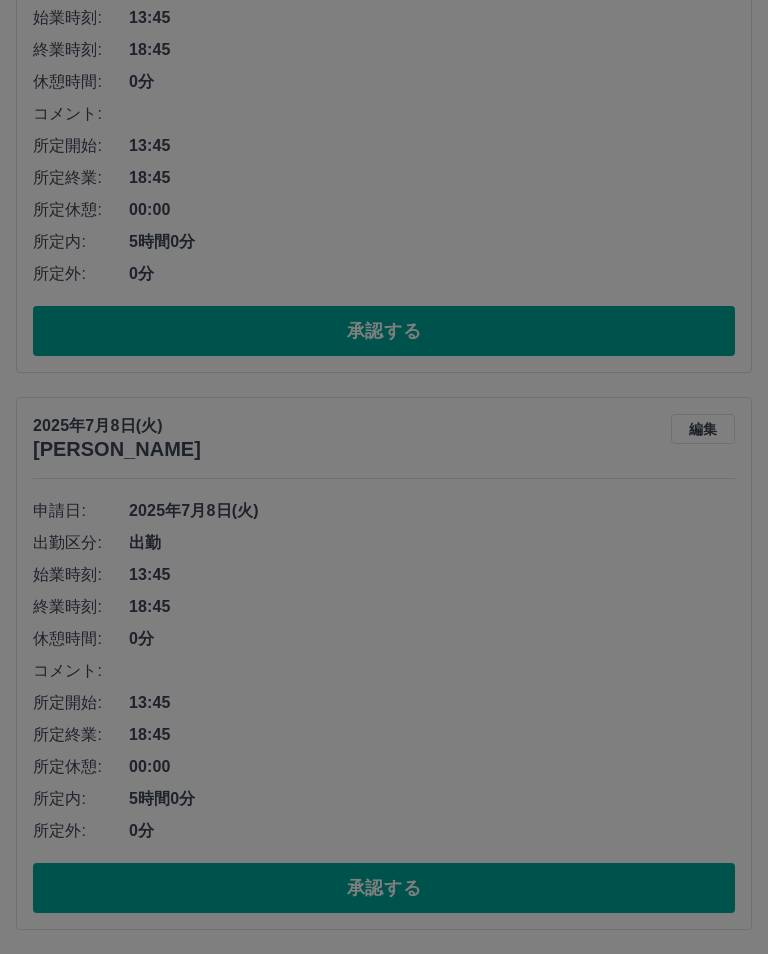 scroll, scrollTop: 5926, scrollLeft: 0, axis: vertical 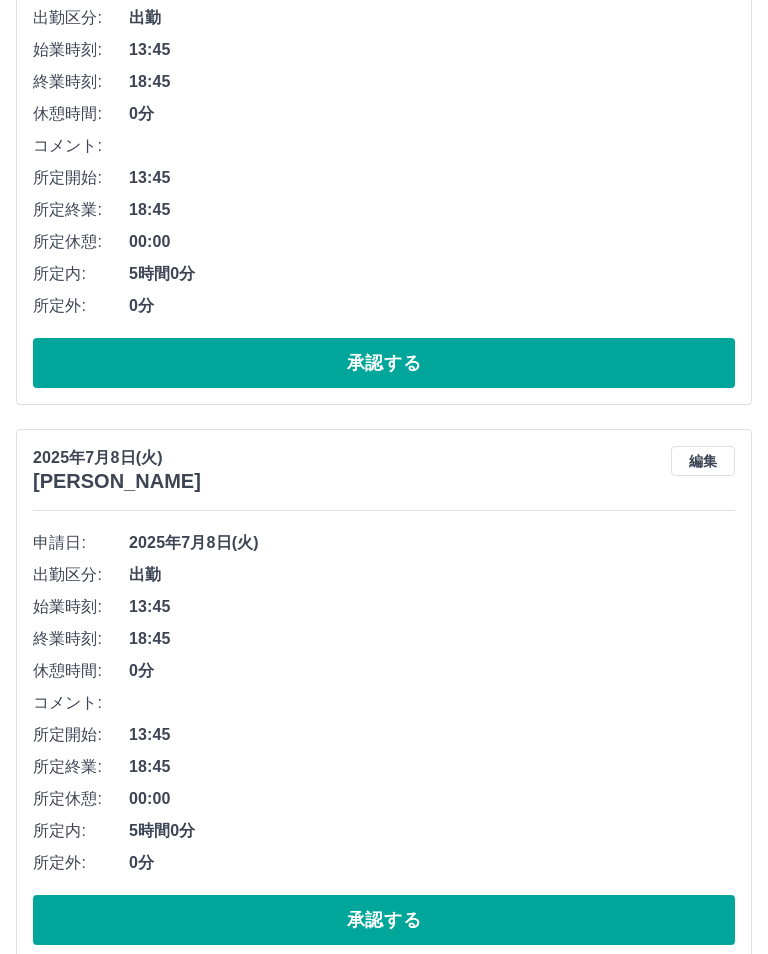 click on "承認する" at bounding box center (384, 920) 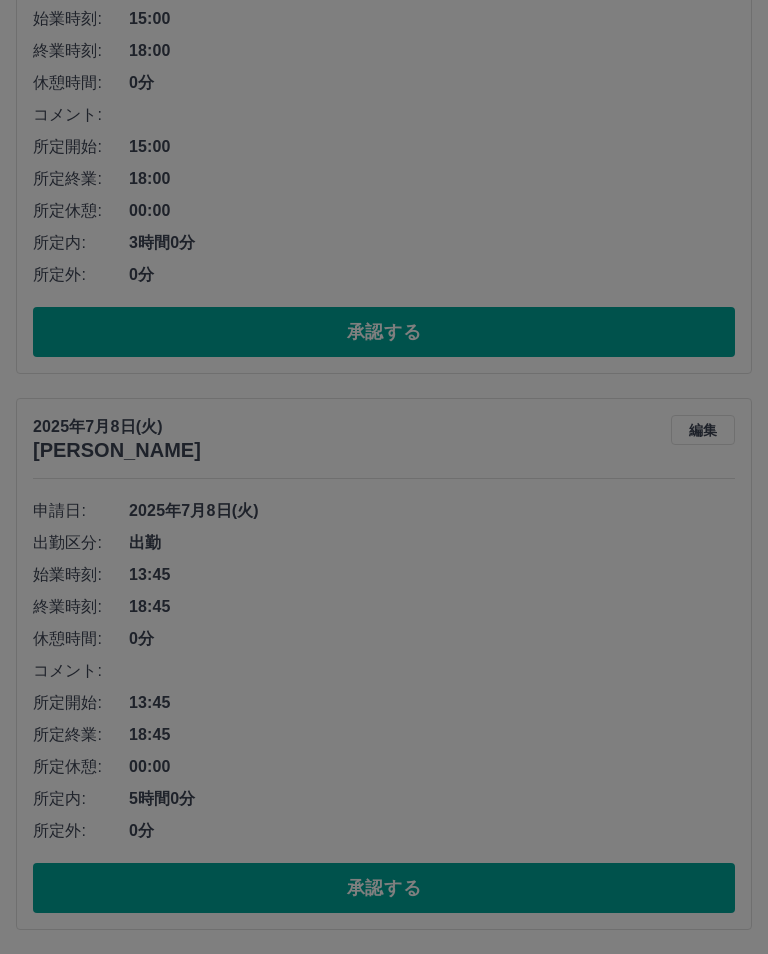 scroll, scrollTop: 5370, scrollLeft: 0, axis: vertical 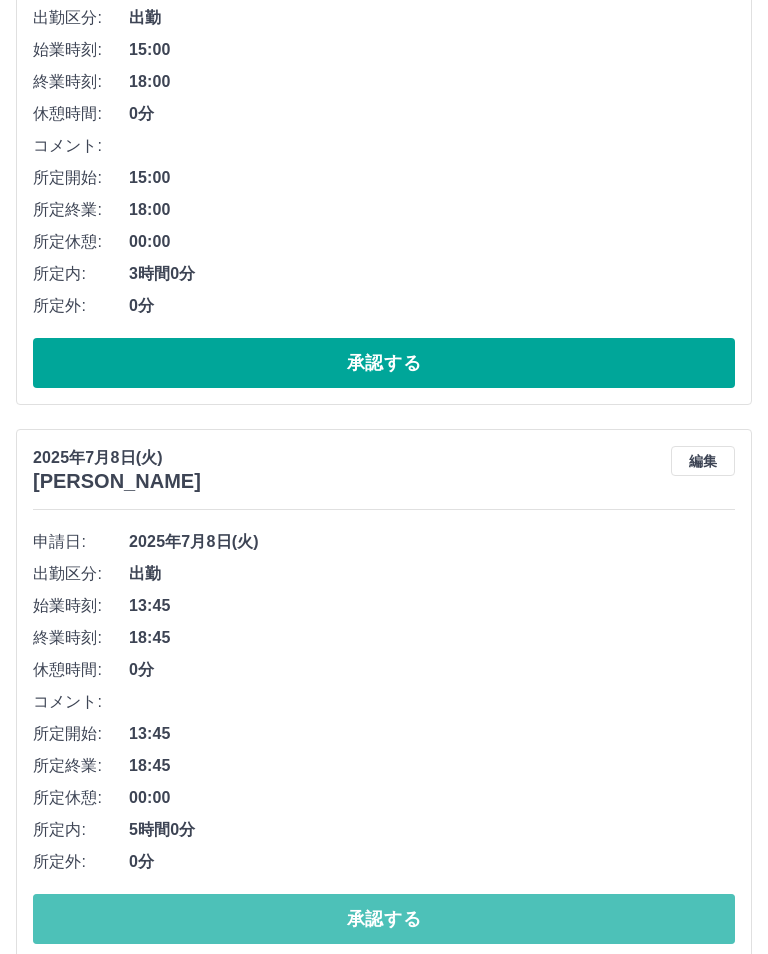 click on "承認する" at bounding box center [384, 919] 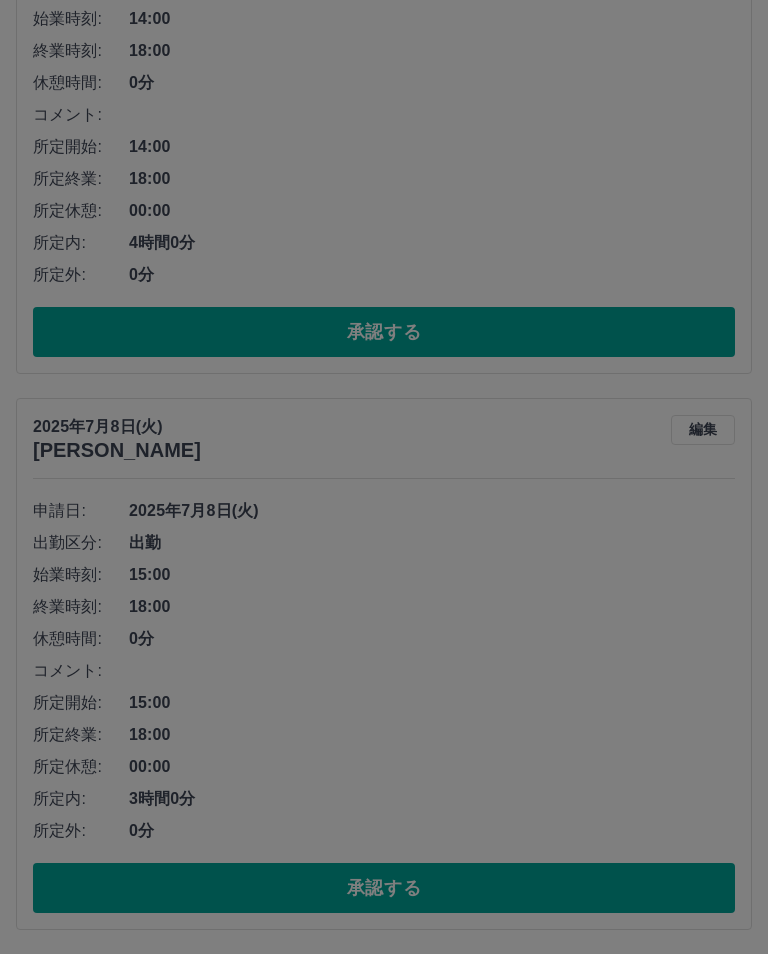 scroll, scrollTop: 4814, scrollLeft: 0, axis: vertical 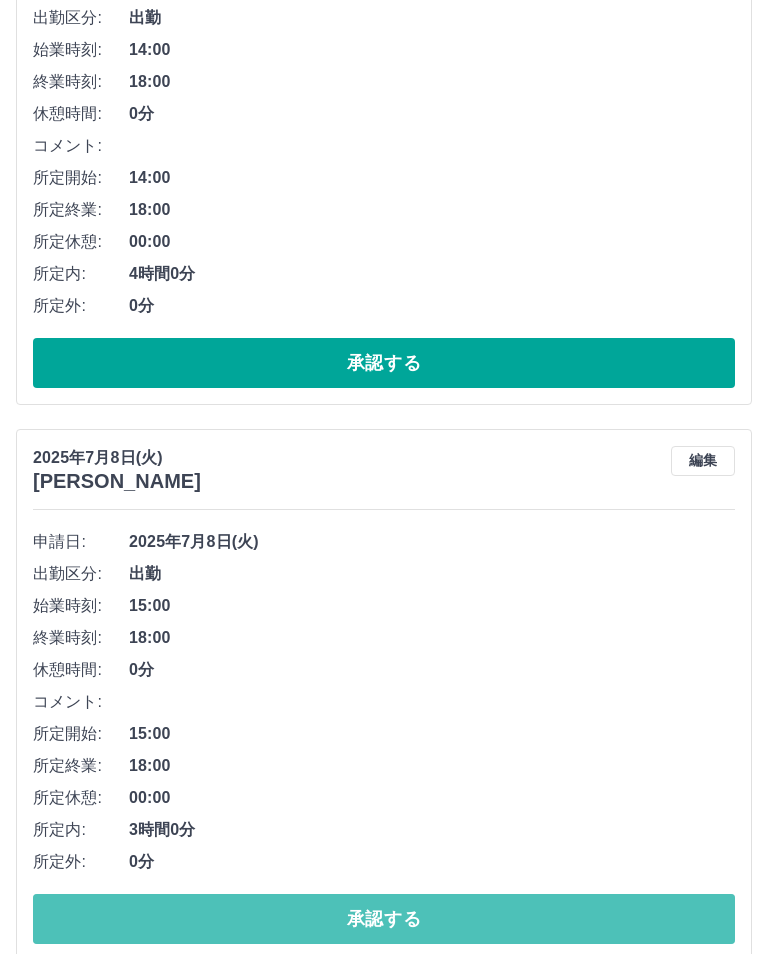 click on "承認する" at bounding box center (384, 919) 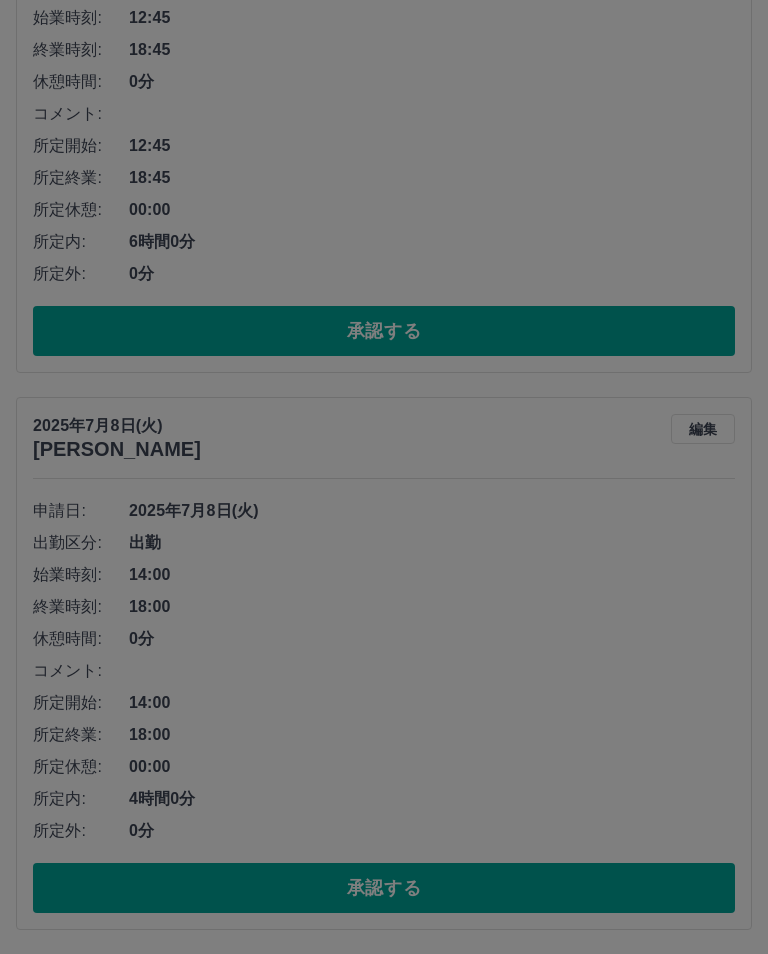 scroll, scrollTop: 4258, scrollLeft: 0, axis: vertical 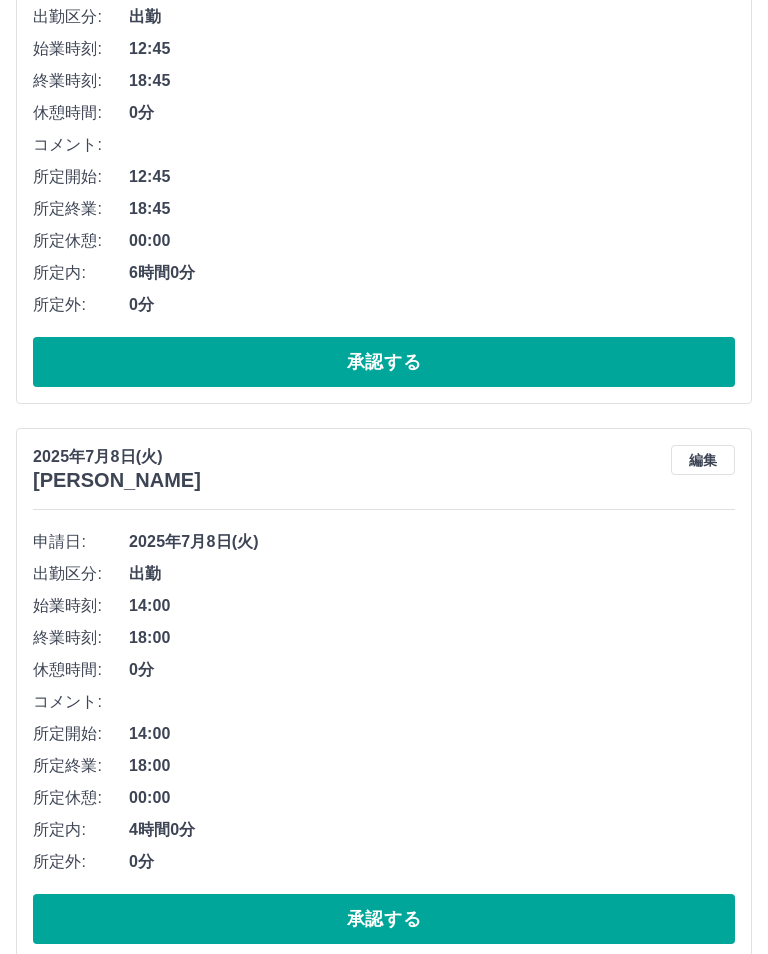 click on "承認する" at bounding box center (384, 919) 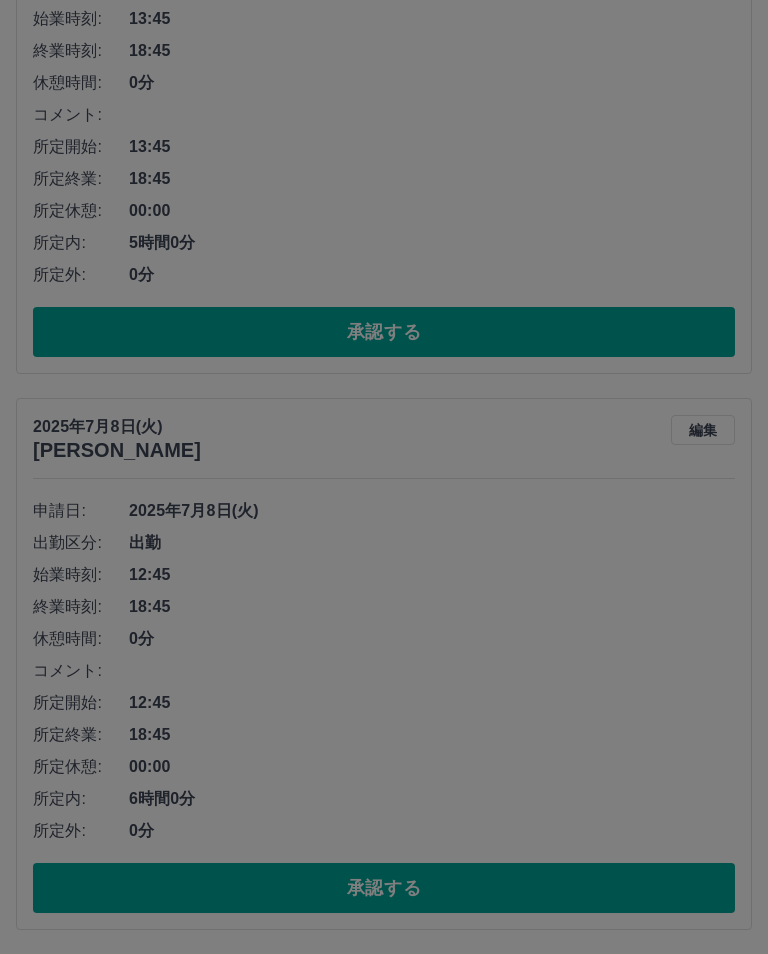 scroll, scrollTop: 3702, scrollLeft: 0, axis: vertical 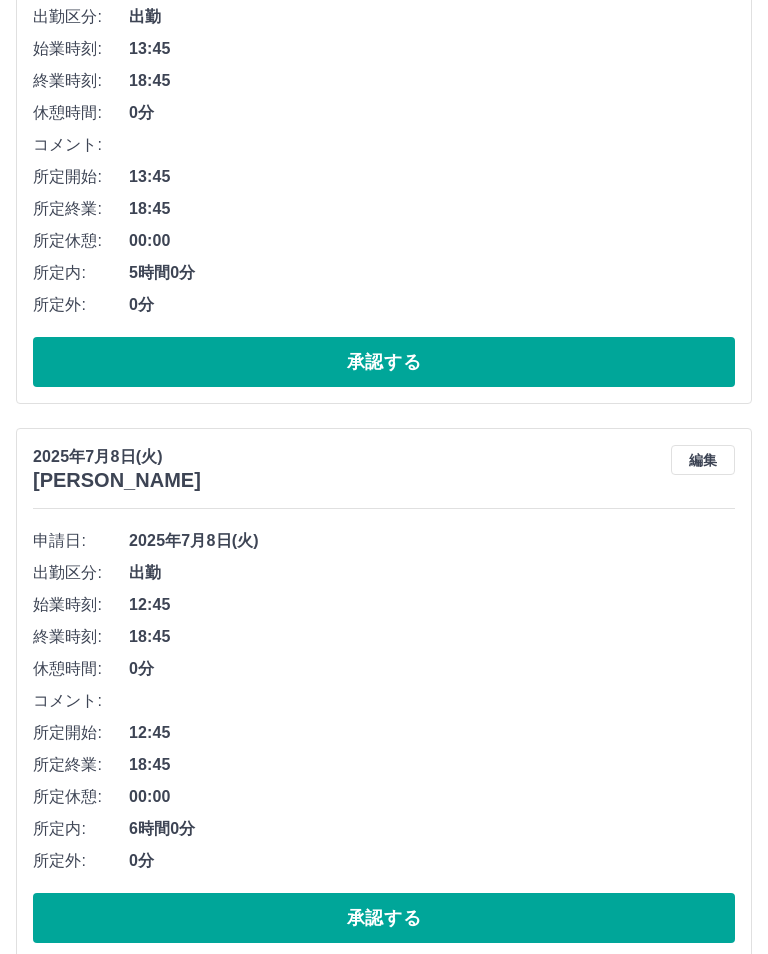 click on "承認する" at bounding box center [384, 918] 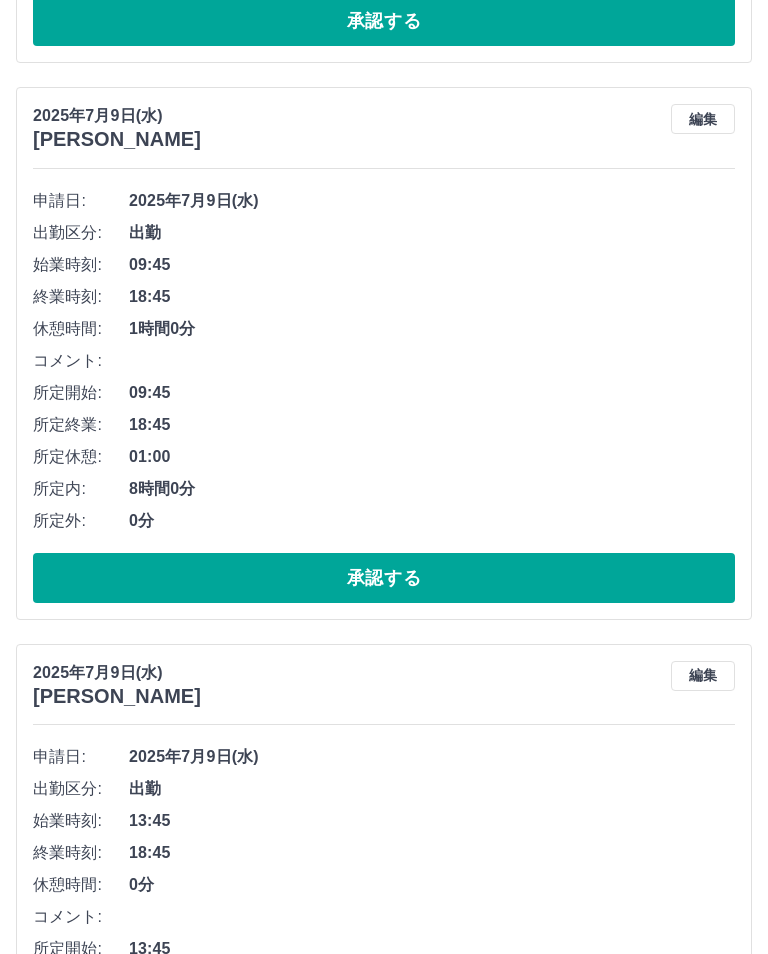 scroll, scrollTop: 3146, scrollLeft: 0, axis: vertical 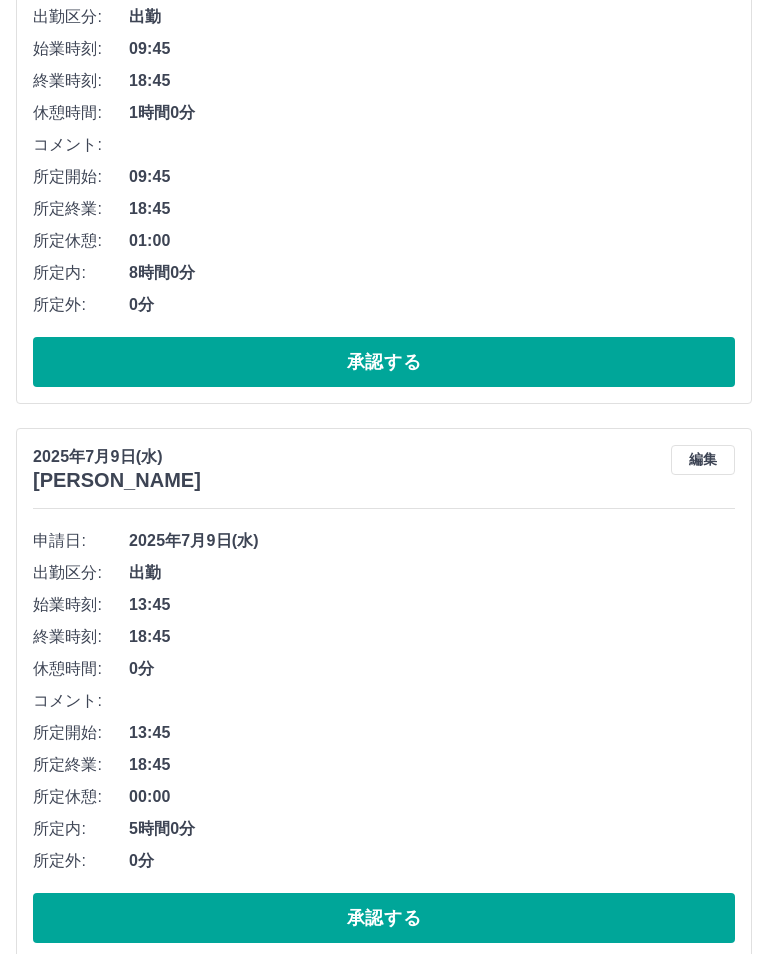 click on "承認する" at bounding box center (384, 918) 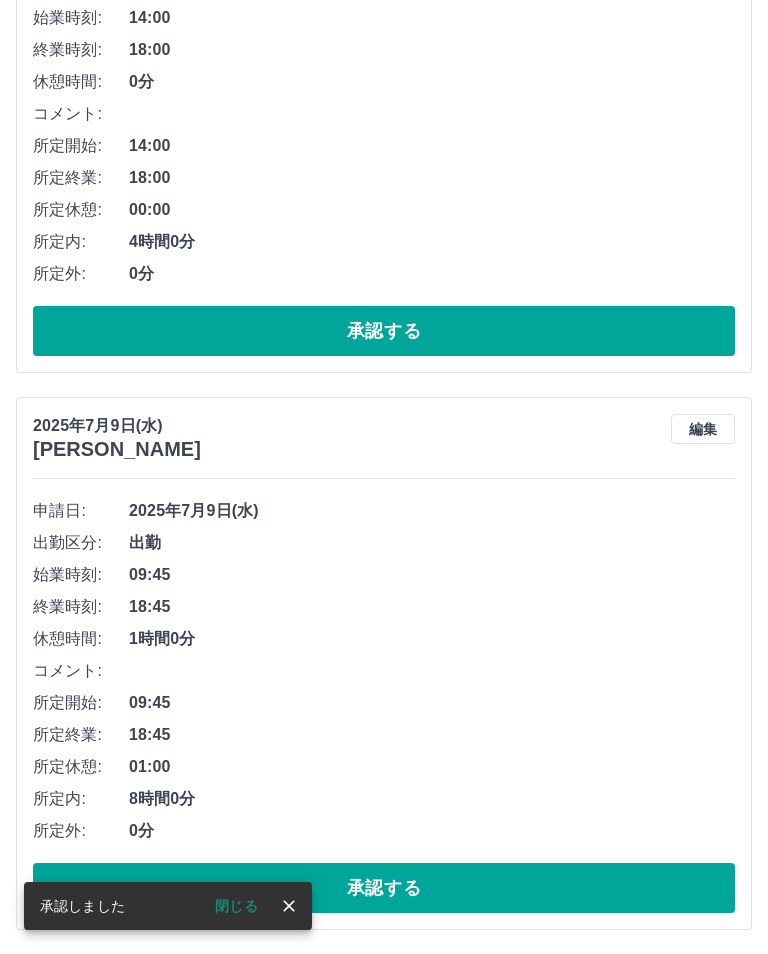 scroll, scrollTop: 2590, scrollLeft: 0, axis: vertical 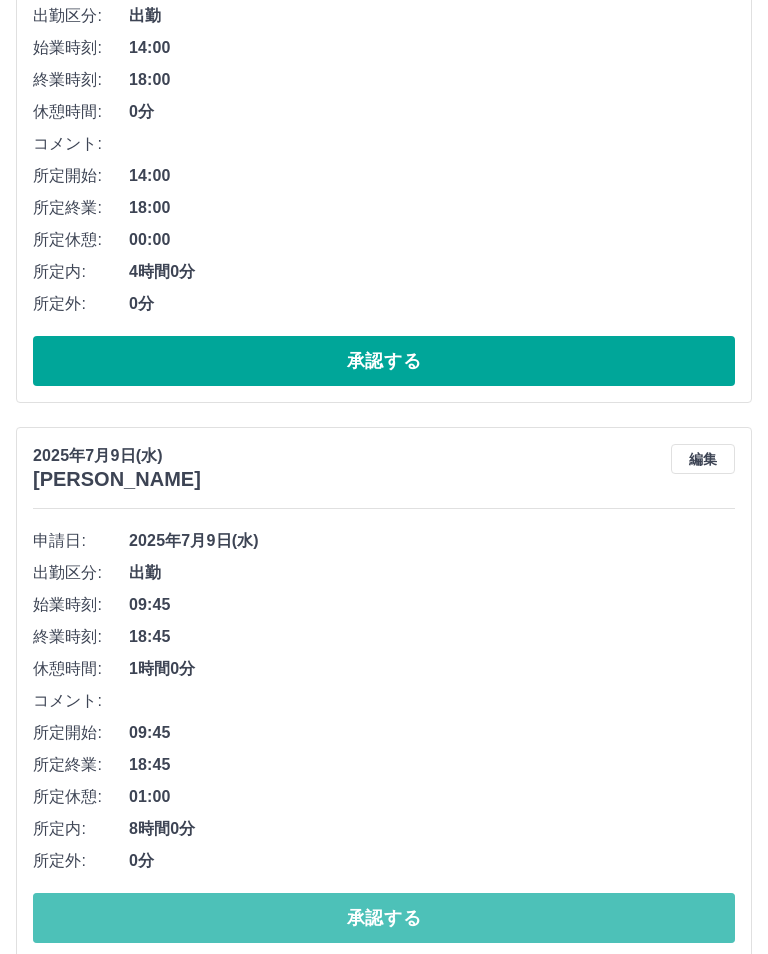 click on "承認する" at bounding box center (384, 918) 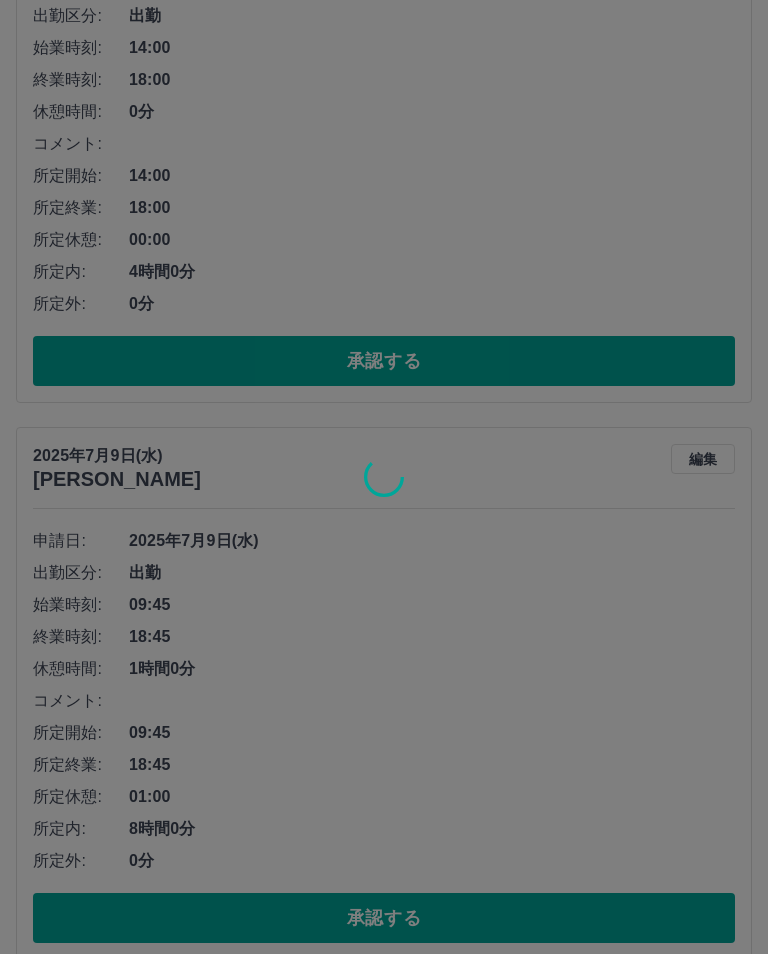 scroll, scrollTop: 2034, scrollLeft: 0, axis: vertical 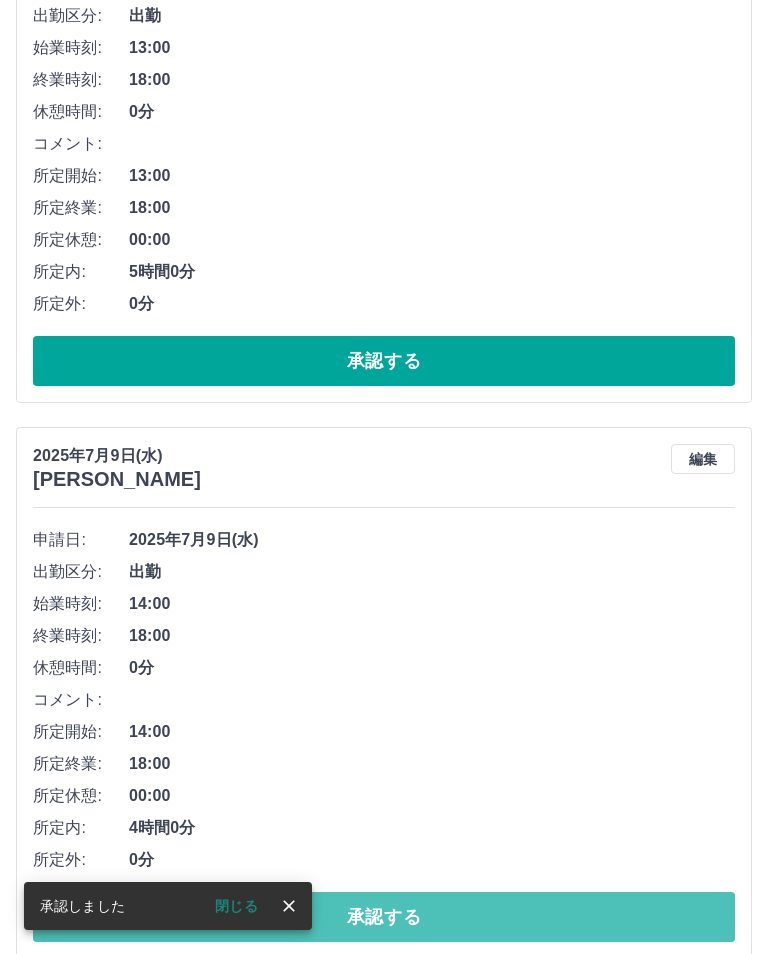 click on "承認する" at bounding box center (384, 917) 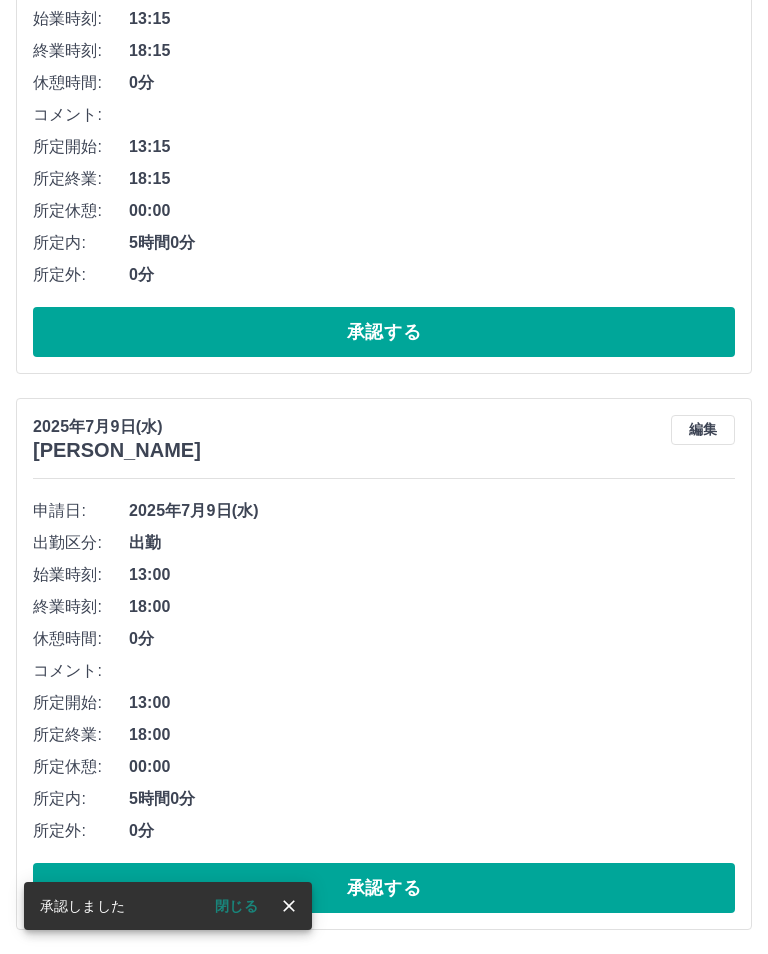 scroll, scrollTop: 1478, scrollLeft: 0, axis: vertical 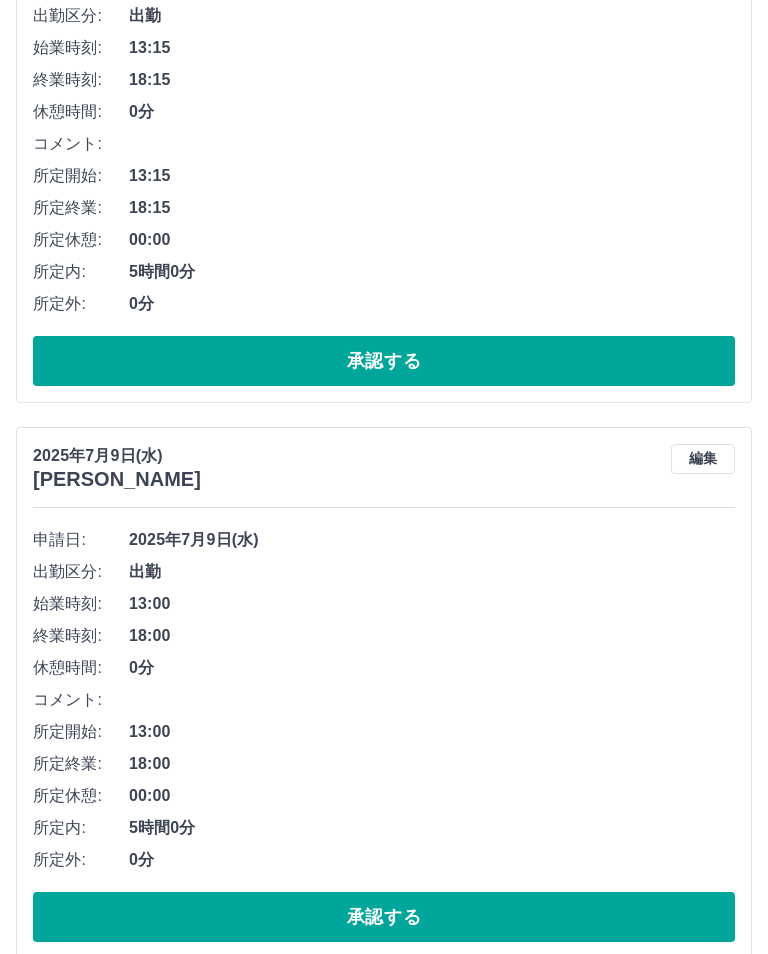 click on "承認する" at bounding box center (384, 917) 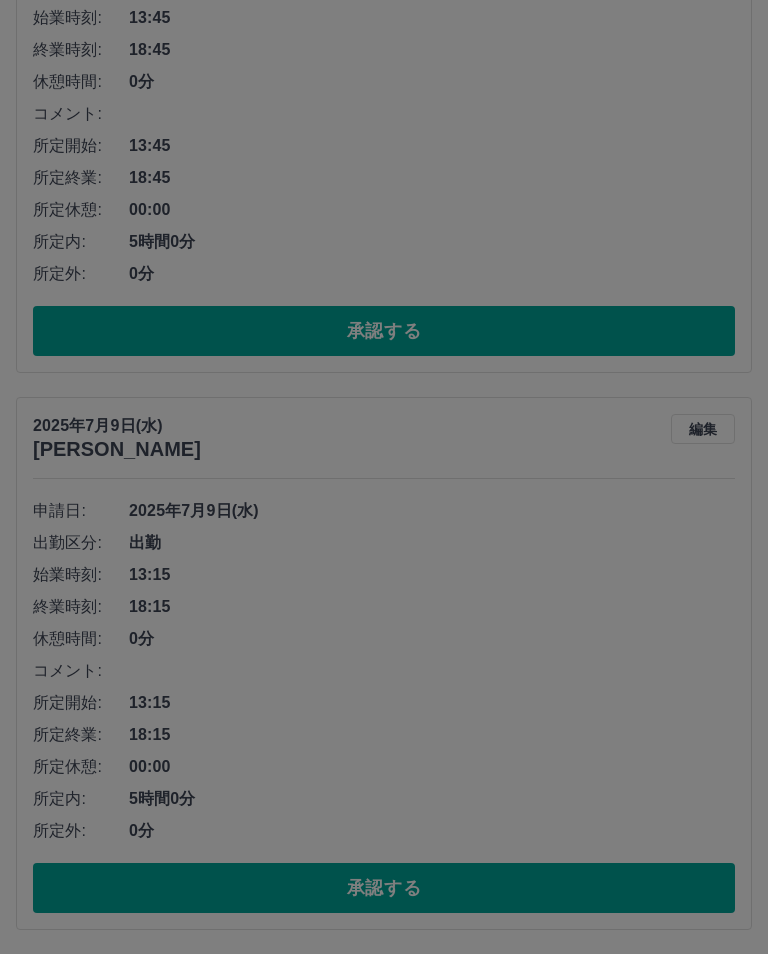 scroll, scrollTop: 922, scrollLeft: 0, axis: vertical 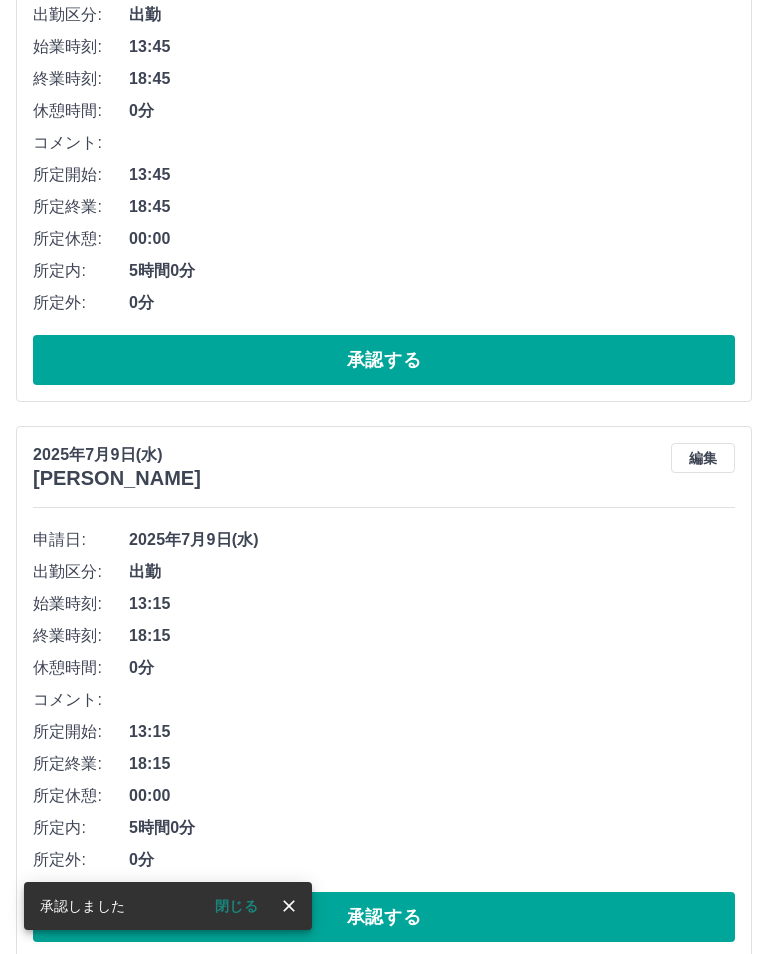 click on "承認する" at bounding box center (384, 917) 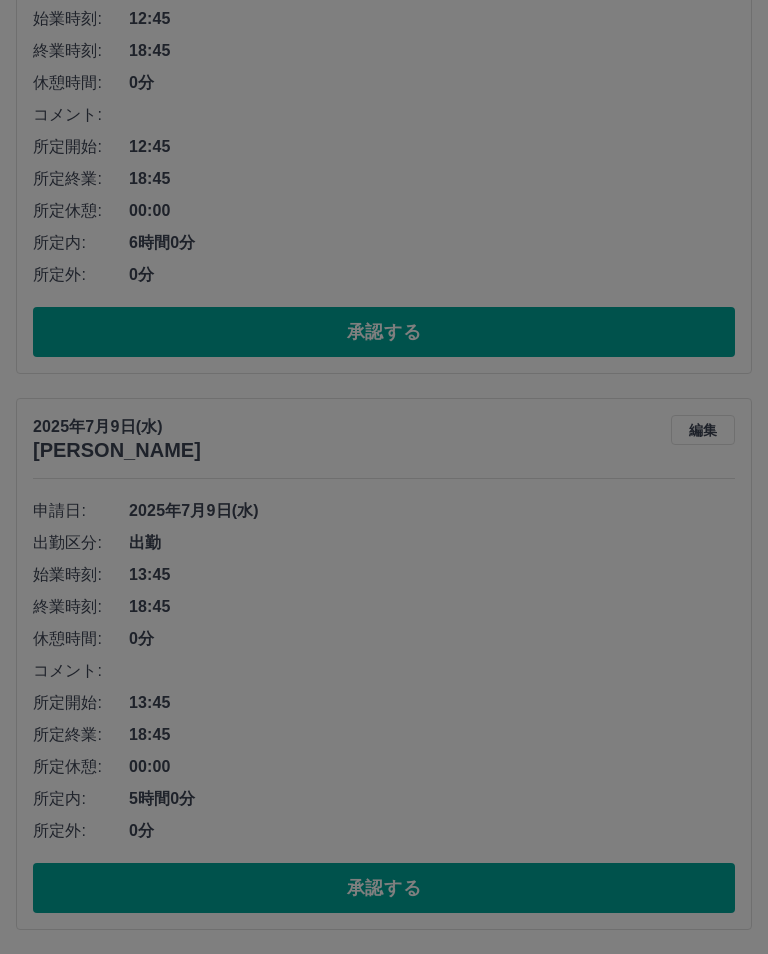 scroll, scrollTop: 366, scrollLeft: 0, axis: vertical 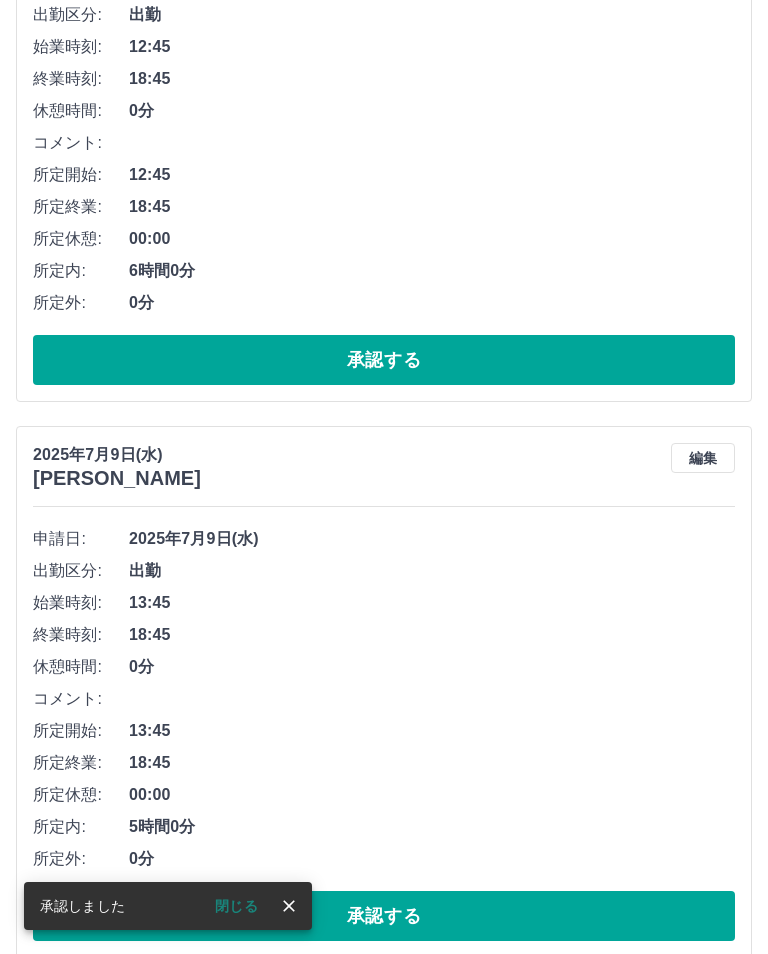 click on "承認する" at bounding box center (384, 916) 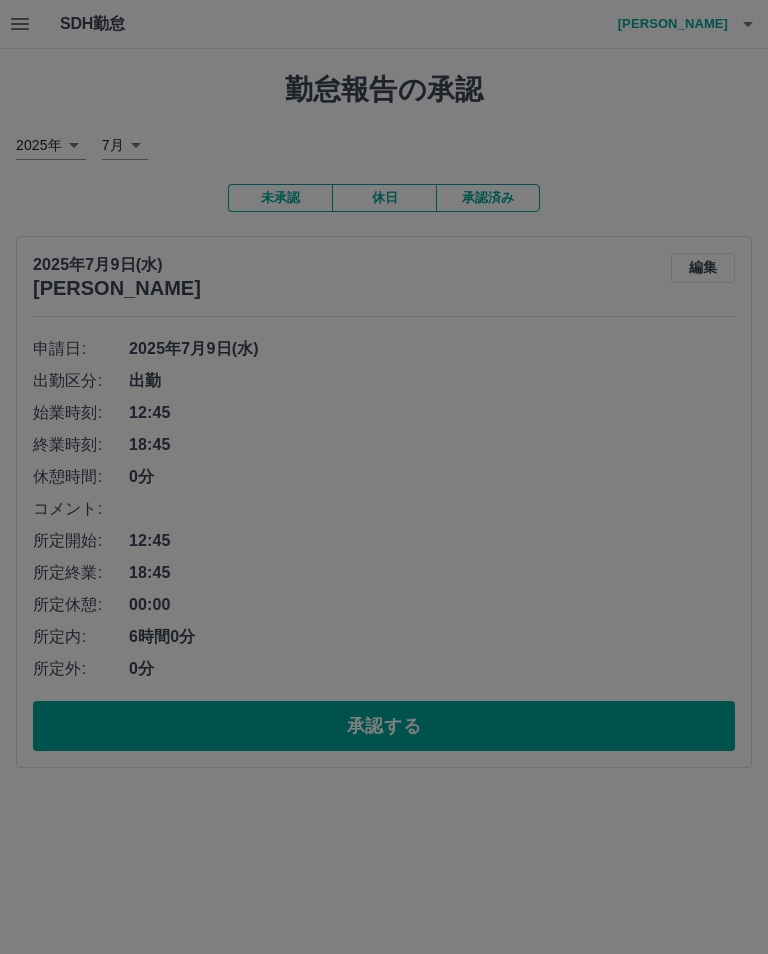 scroll, scrollTop: 0, scrollLeft: 0, axis: both 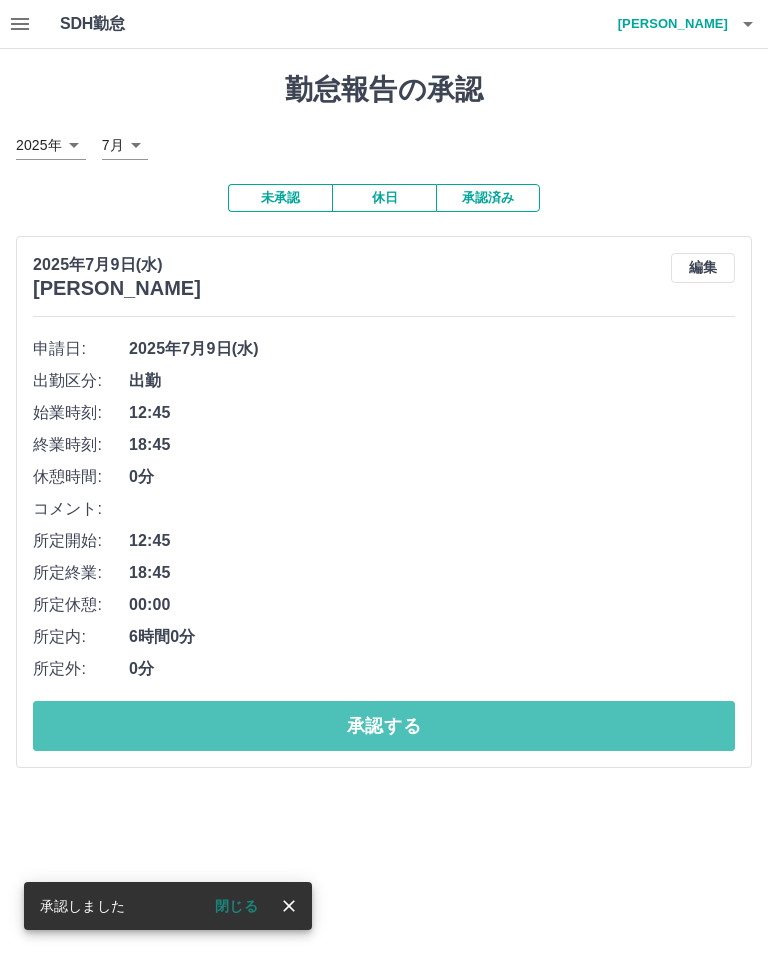 click on "承認する" at bounding box center [384, 726] 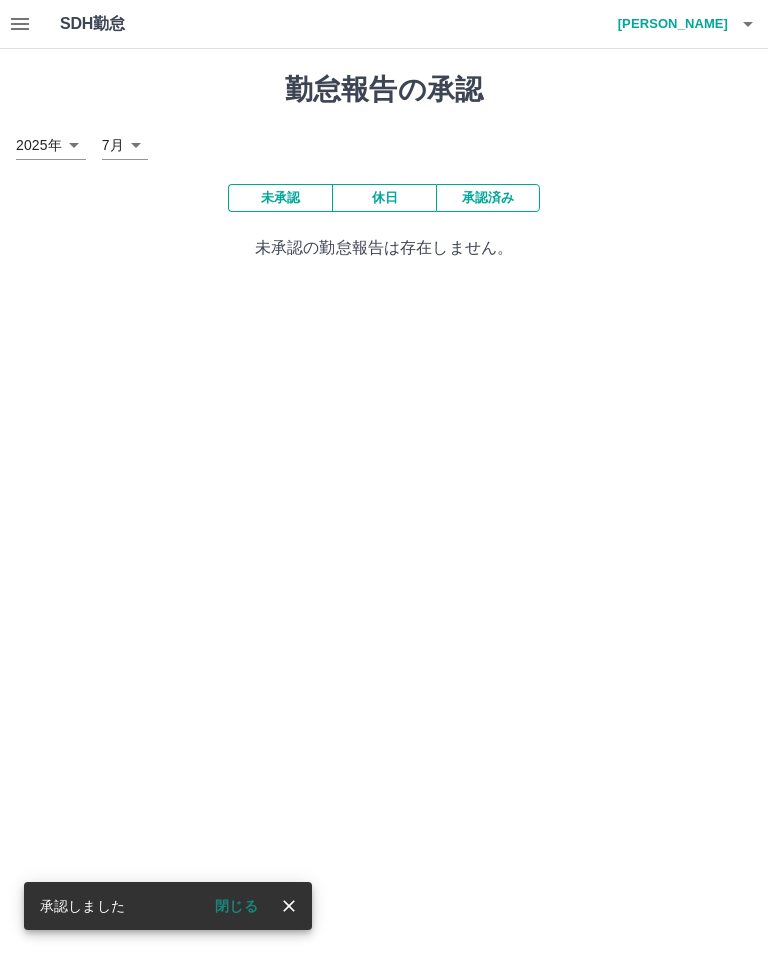 click on "SDH勤怠 高橋　育美 承認しました 閉じる 勤怠報告の承認 2025年 **** 7月 * 未承認 休日 承認済み 未承認の勤怠報告は存在しません。 SDH勤怠" at bounding box center (384, 142) 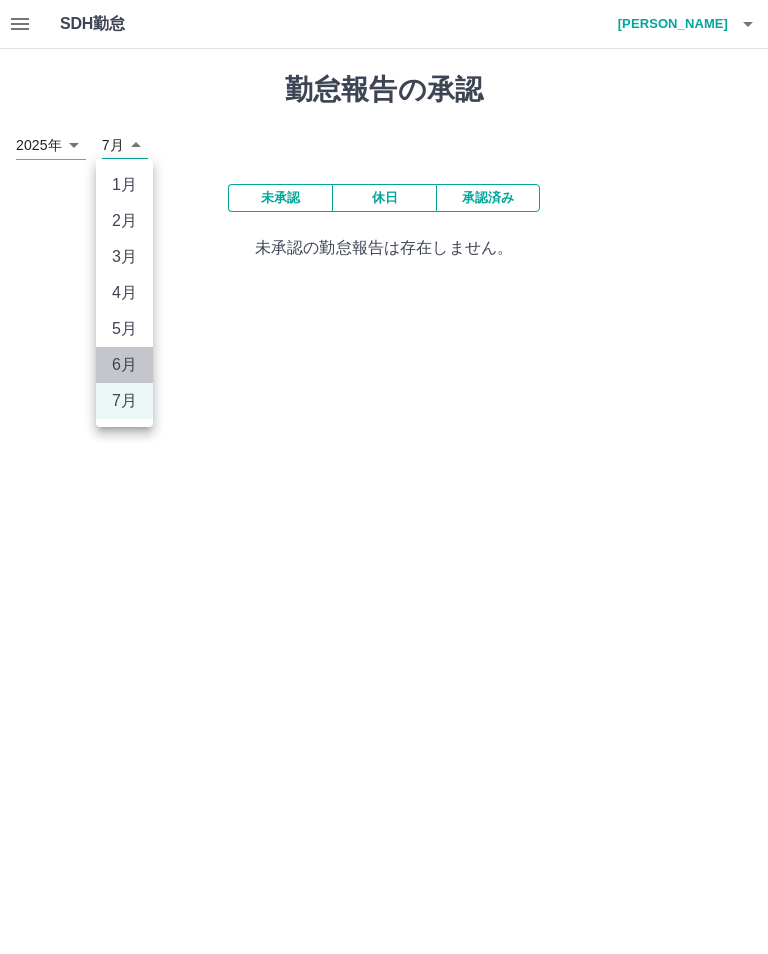 click on "6月" at bounding box center [124, 365] 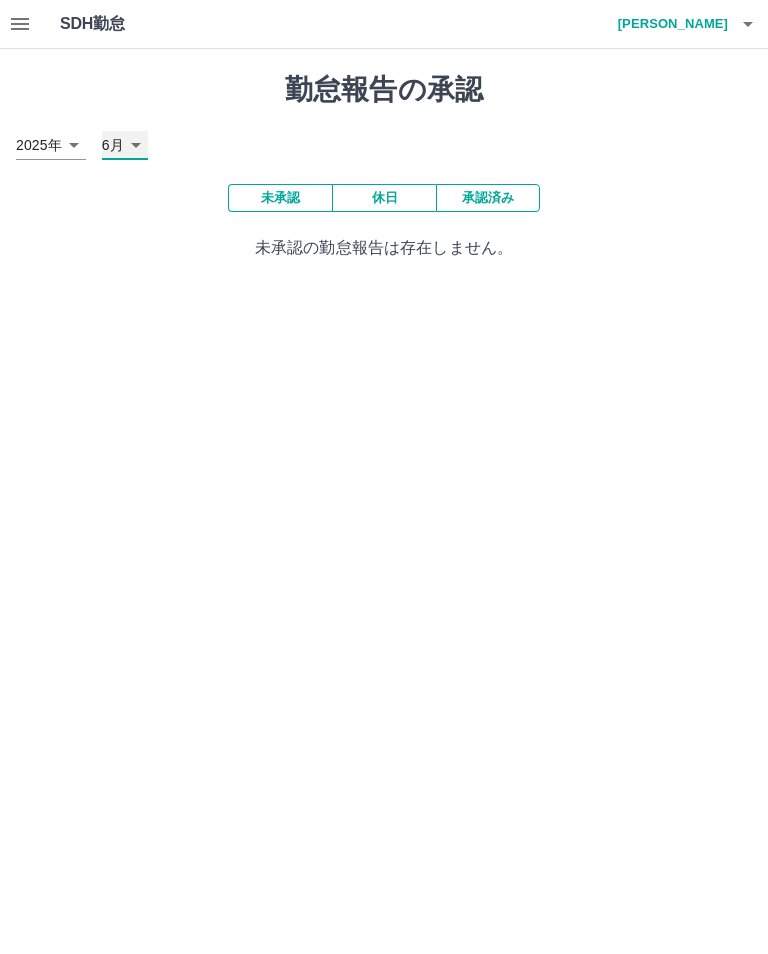 type on "*" 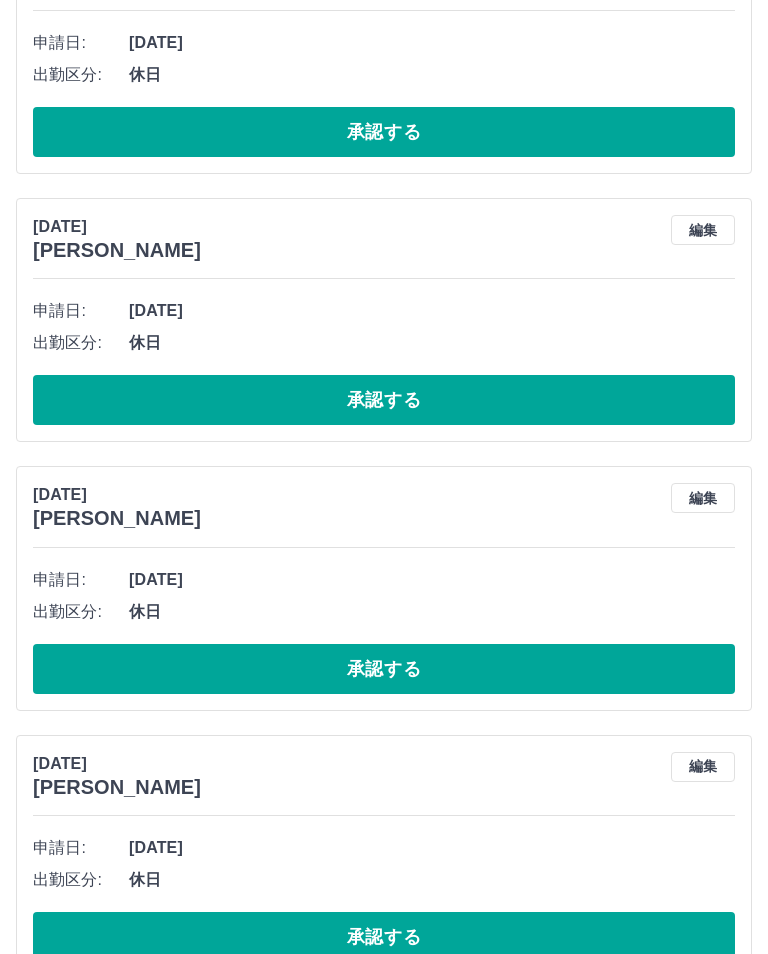 scroll, scrollTop: 3542, scrollLeft: 0, axis: vertical 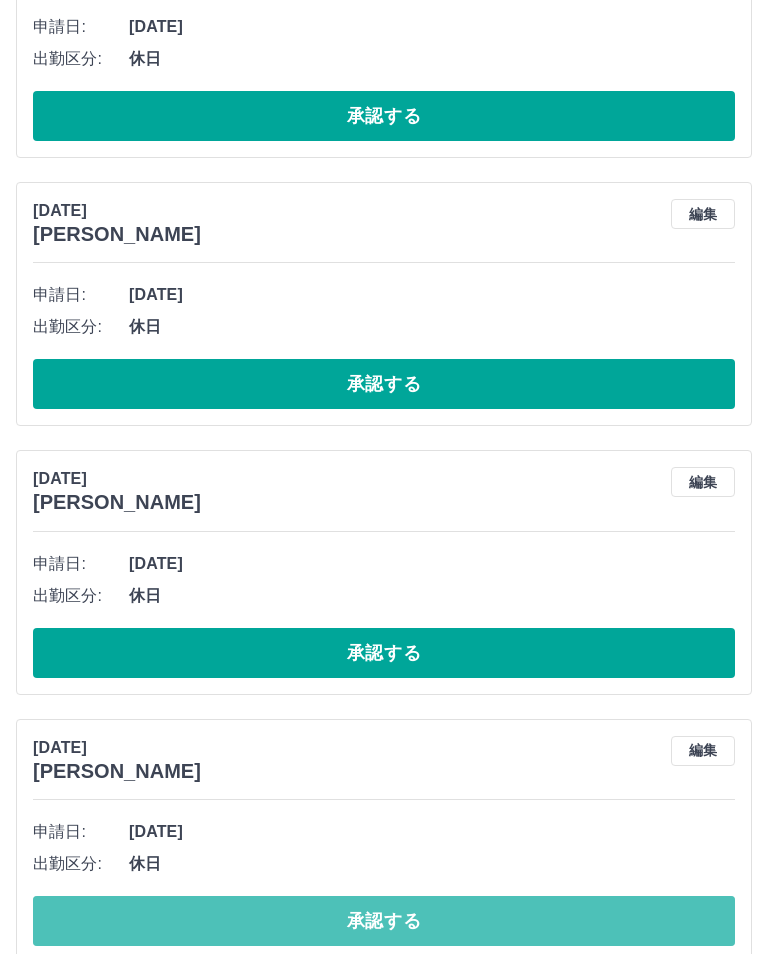 click on "承認する" at bounding box center (384, 921) 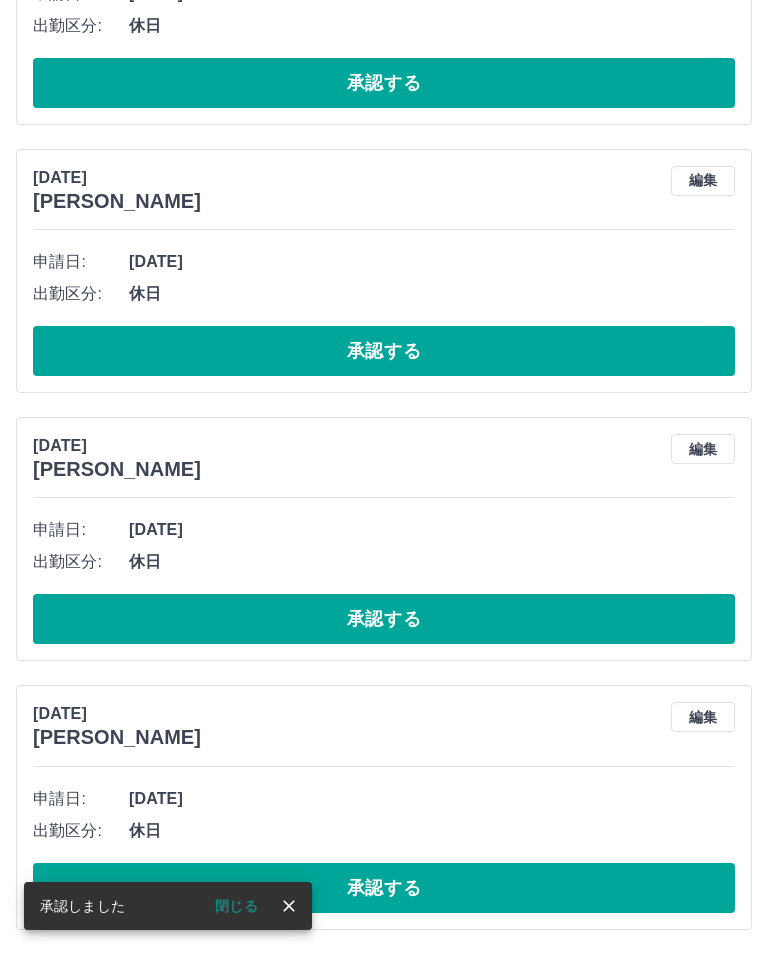 scroll, scrollTop: 3274, scrollLeft: 0, axis: vertical 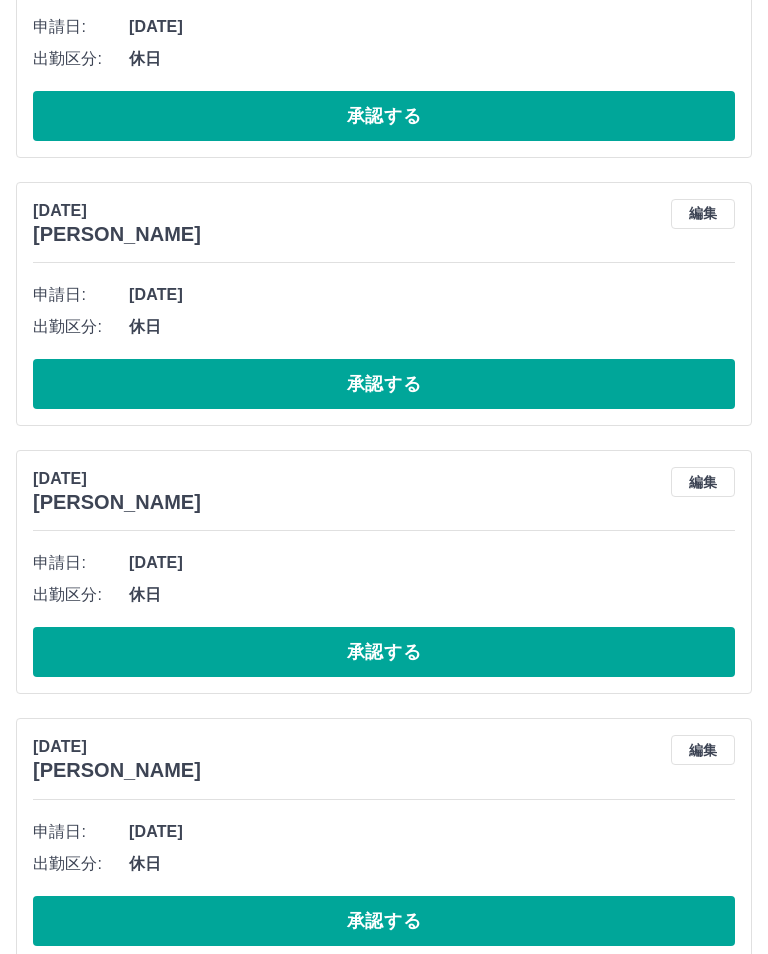 click on "承認する" at bounding box center [384, 921] 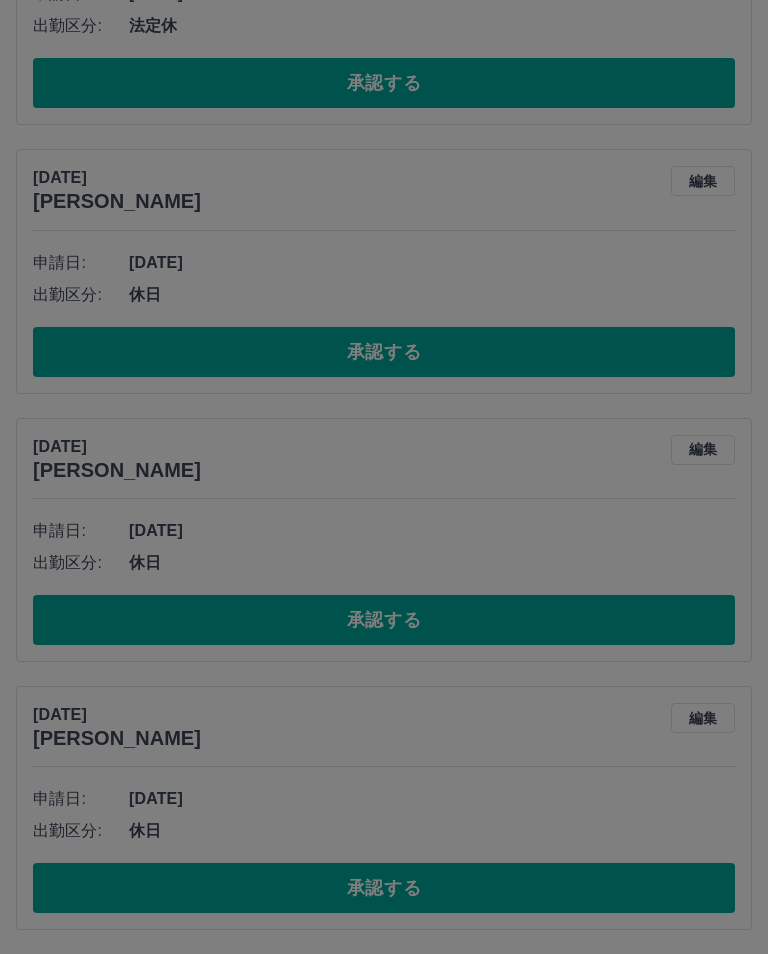 scroll, scrollTop: 3006, scrollLeft: 0, axis: vertical 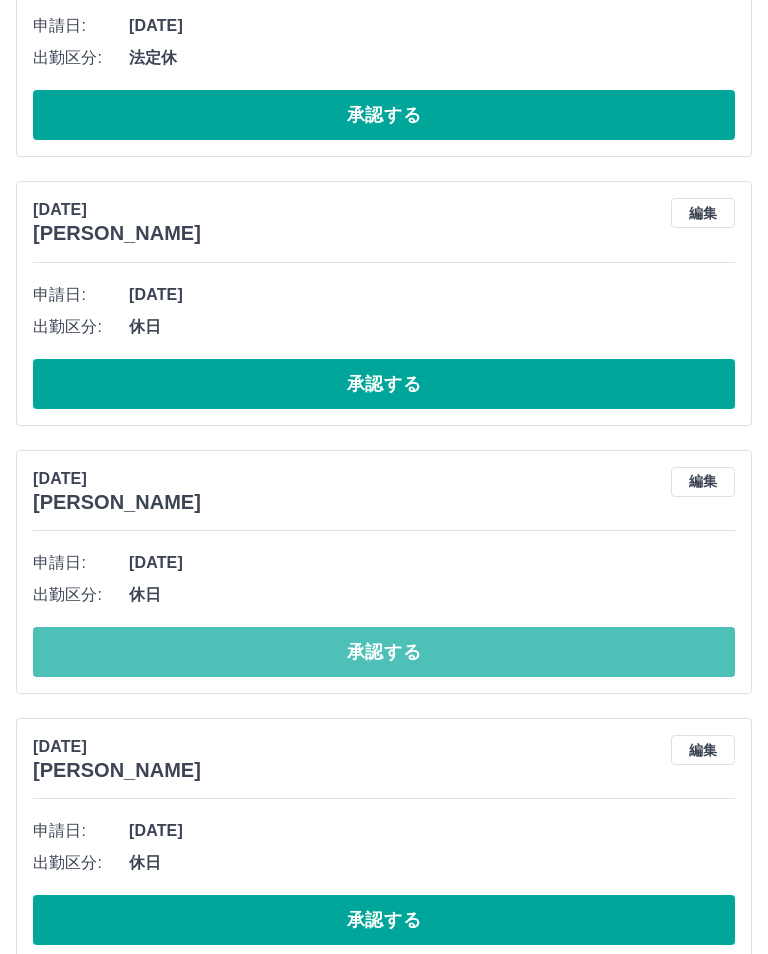 click on "承認する" at bounding box center (384, 652) 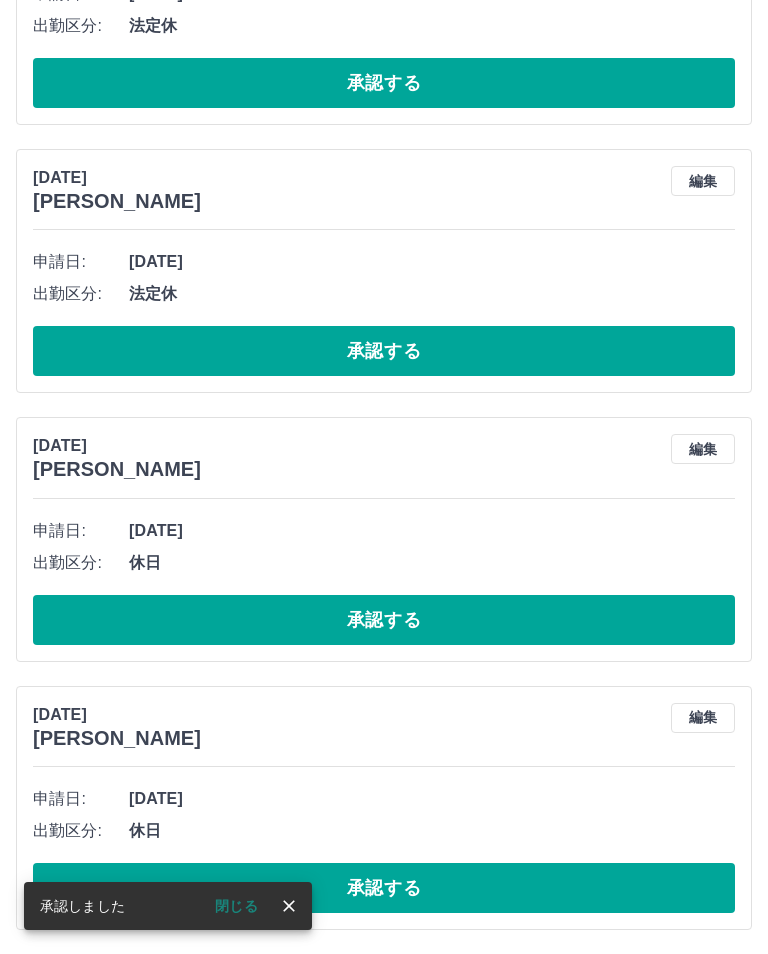 scroll, scrollTop: 2738, scrollLeft: 0, axis: vertical 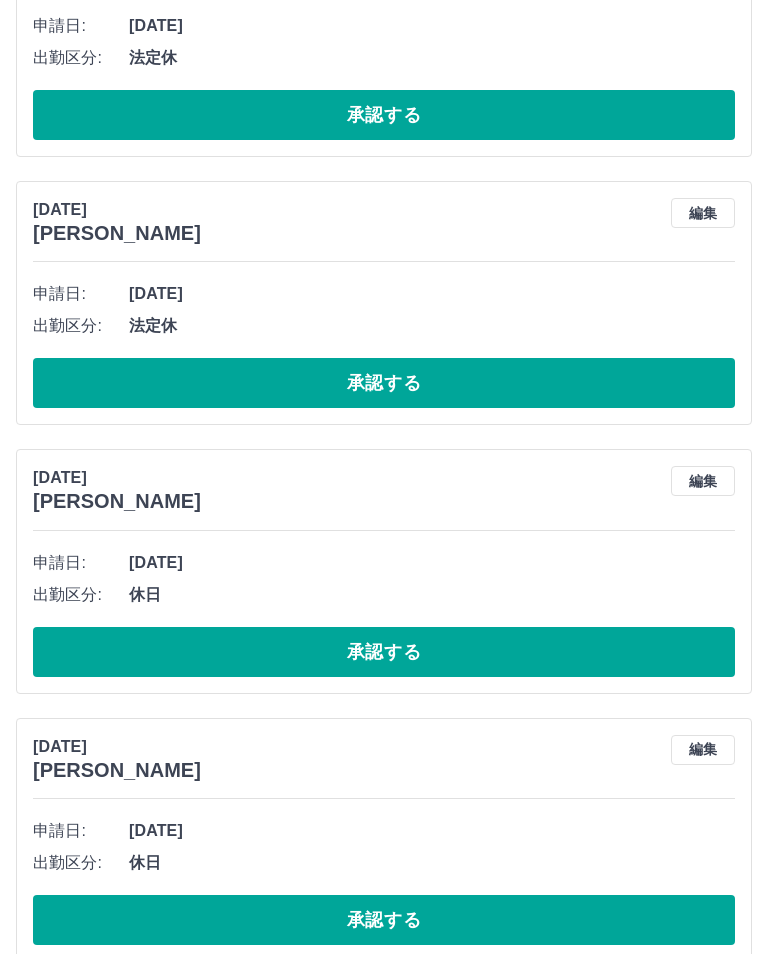 click on "承認する" at bounding box center [384, 652] 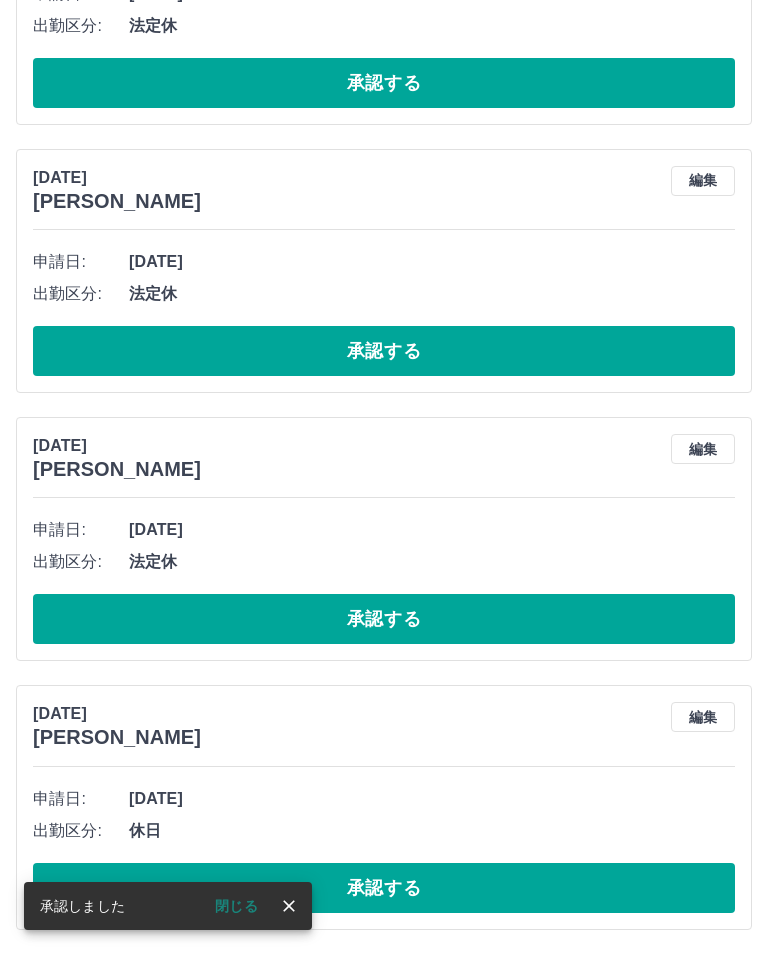 scroll, scrollTop: 2470, scrollLeft: 0, axis: vertical 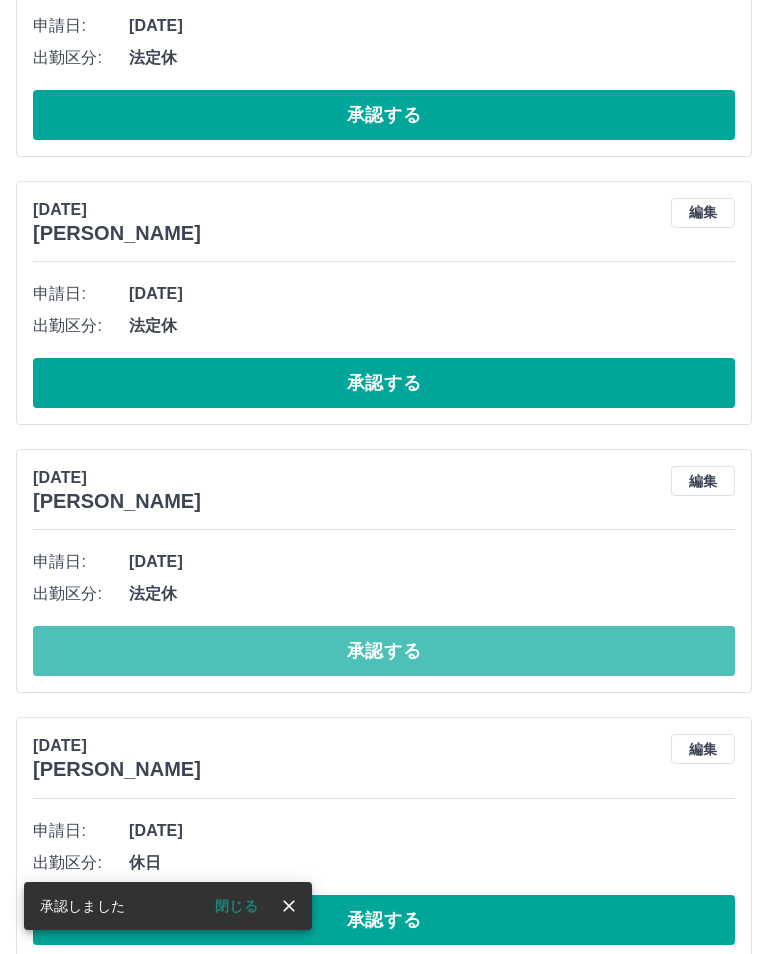 click on "承認する" at bounding box center [384, 651] 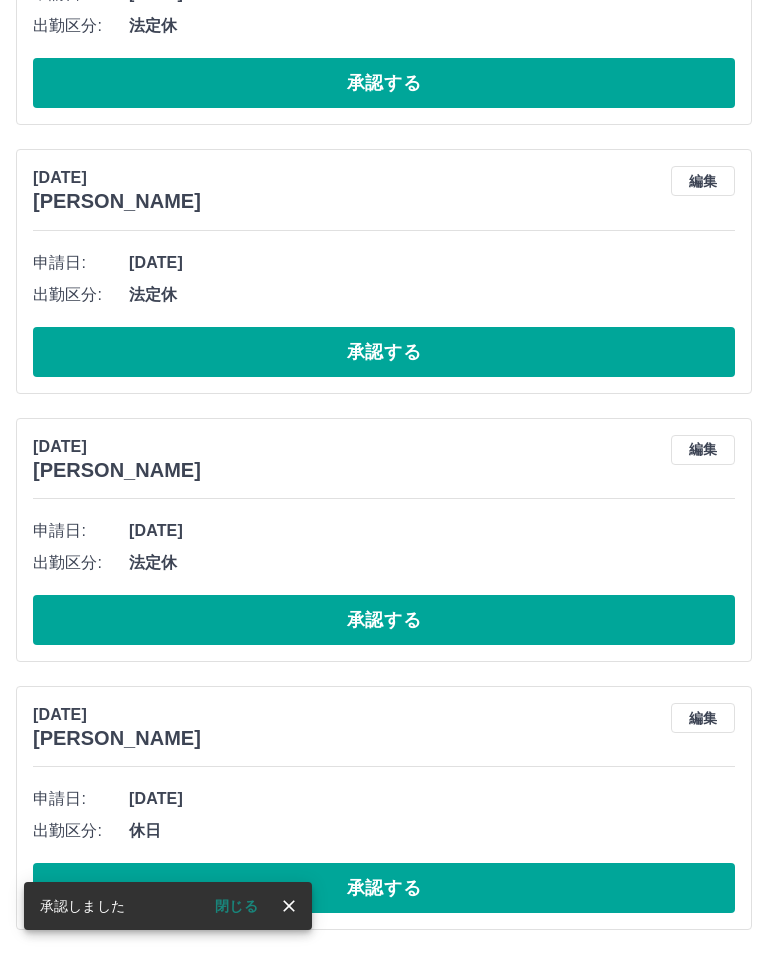 scroll, scrollTop: 2202, scrollLeft: 0, axis: vertical 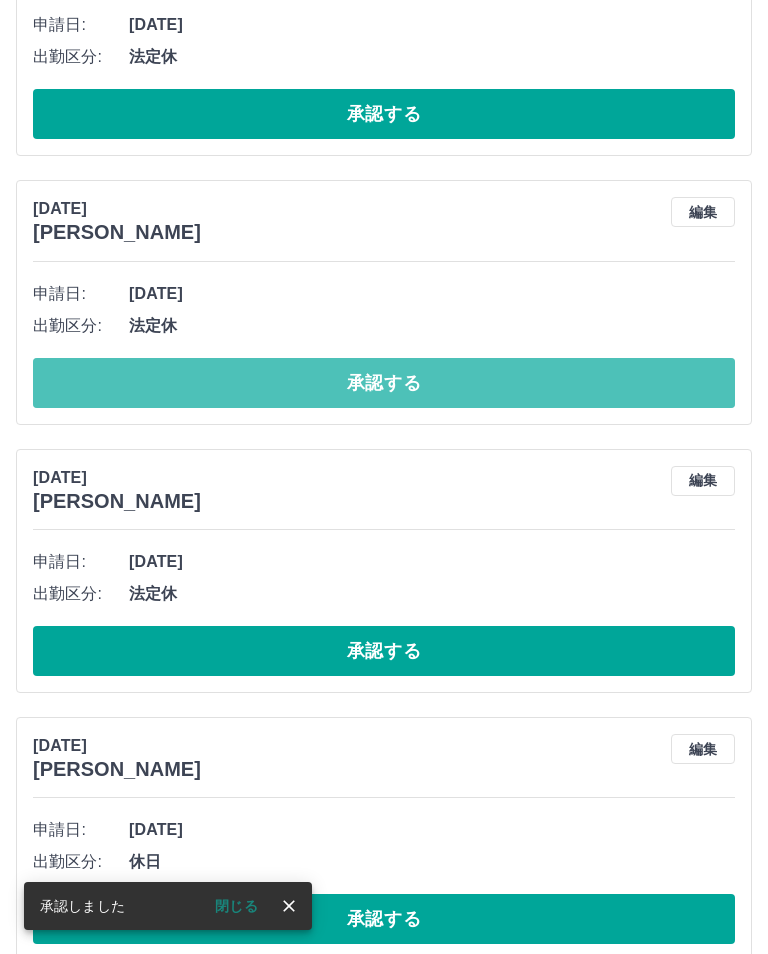click on "承認する" at bounding box center (384, 383) 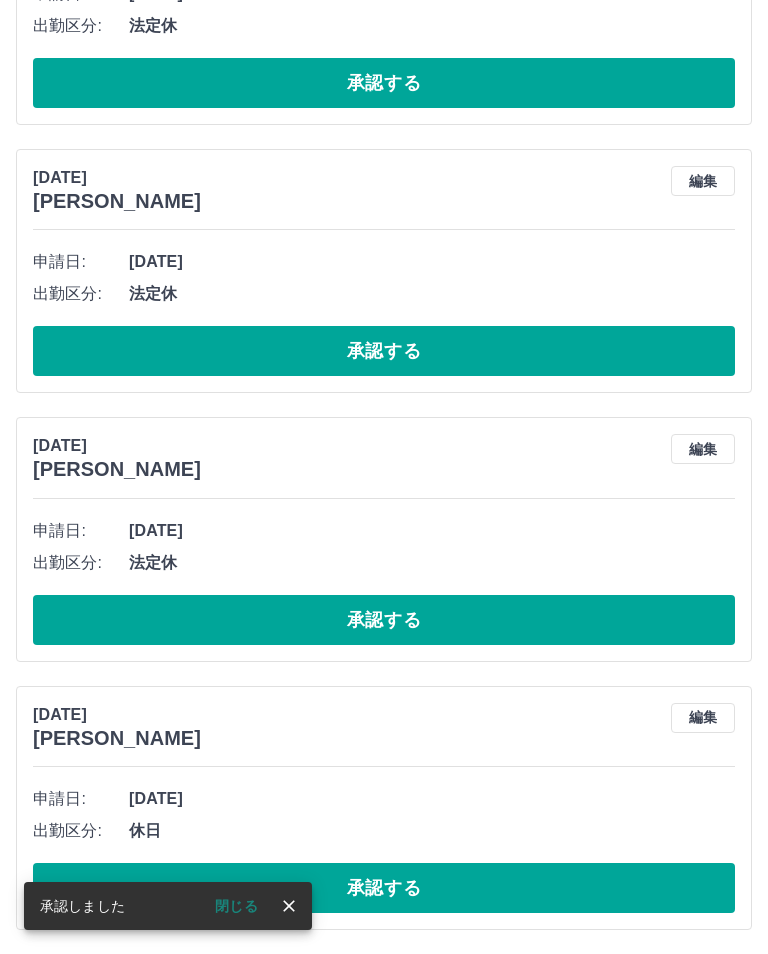 scroll, scrollTop: 1934, scrollLeft: 0, axis: vertical 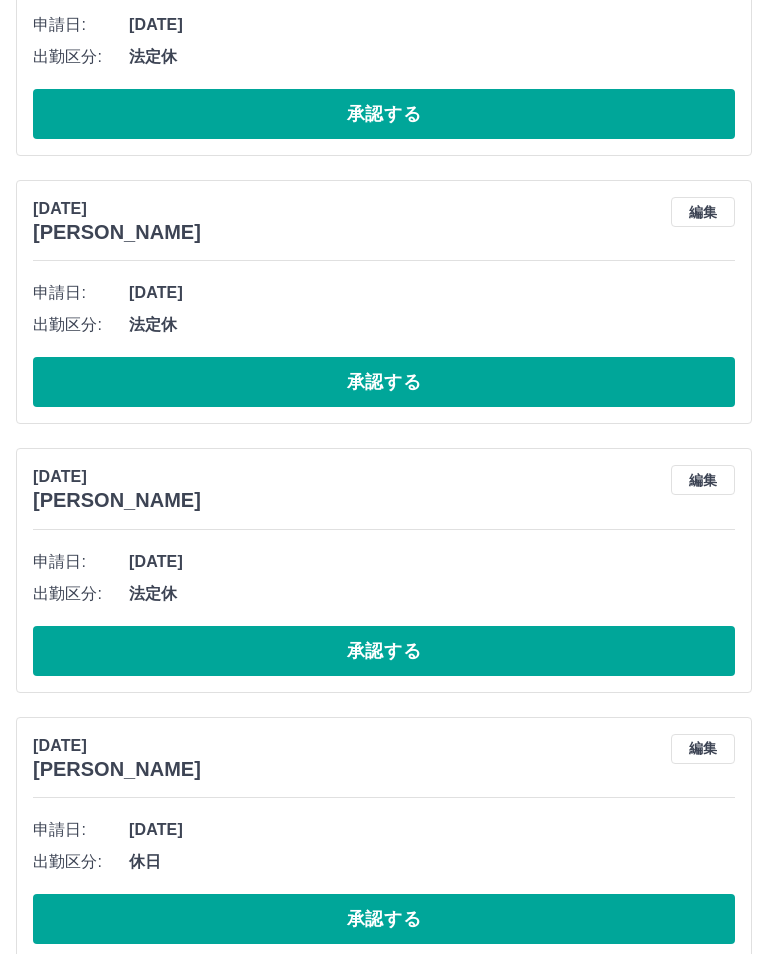 click on "承認する" at bounding box center [384, 651] 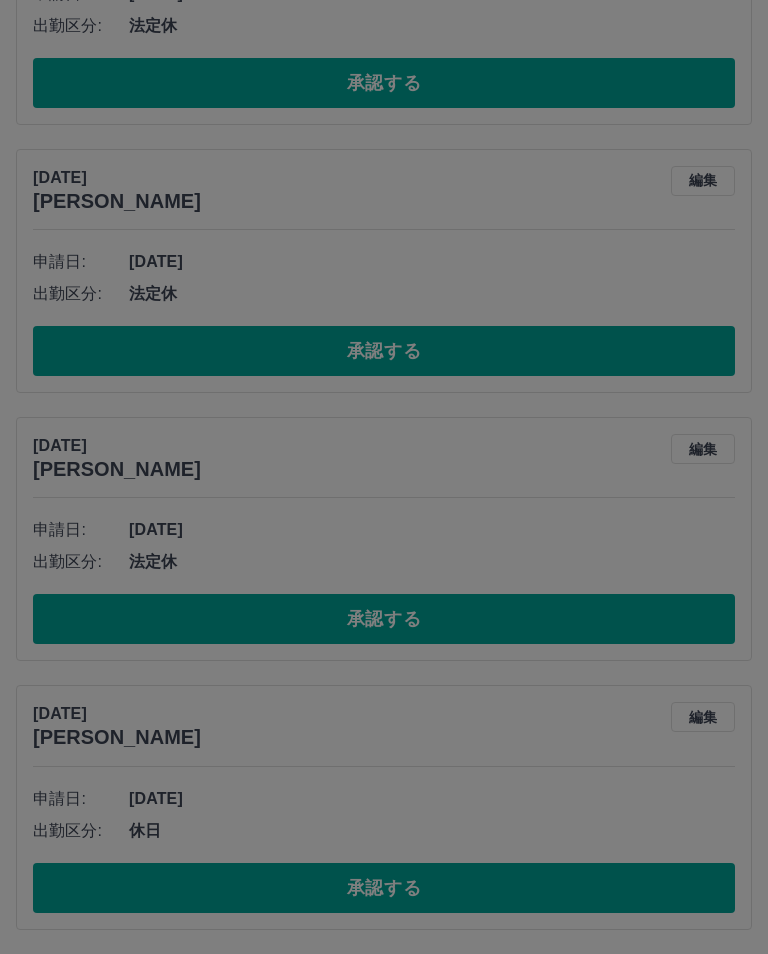 scroll, scrollTop: 1666, scrollLeft: 0, axis: vertical 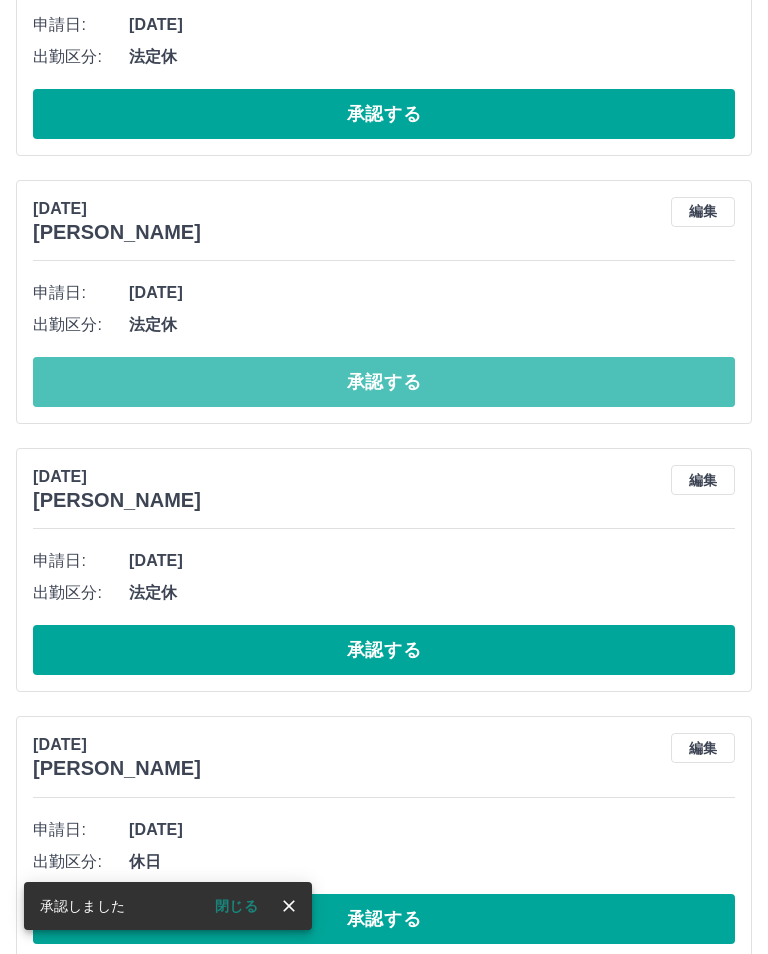 click on "承認する" at bounding box center (384, 382) 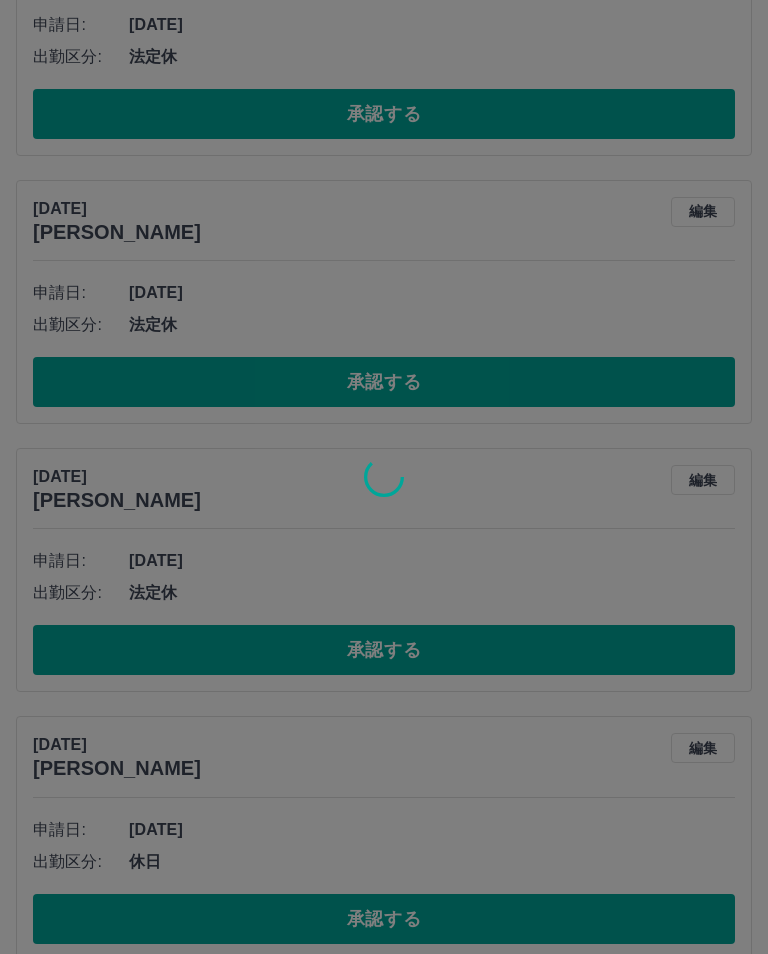 scroll, scrollTop: 1398, scrollLeft: 0, axis: vertical 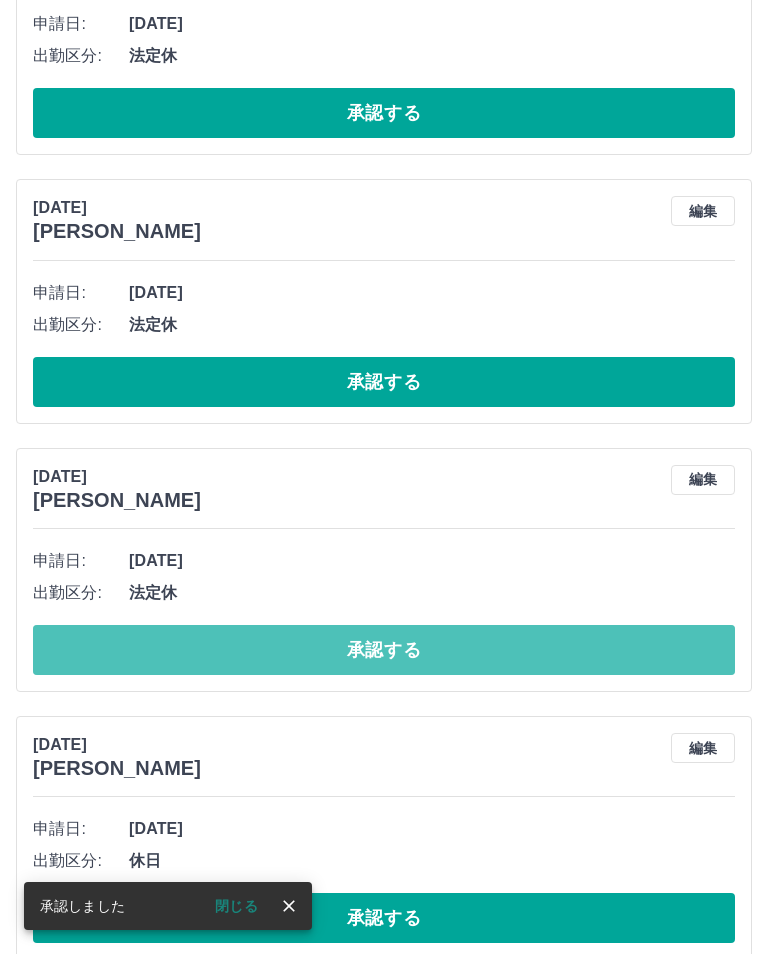 click on "承認する" at bounding box center [384, 650] 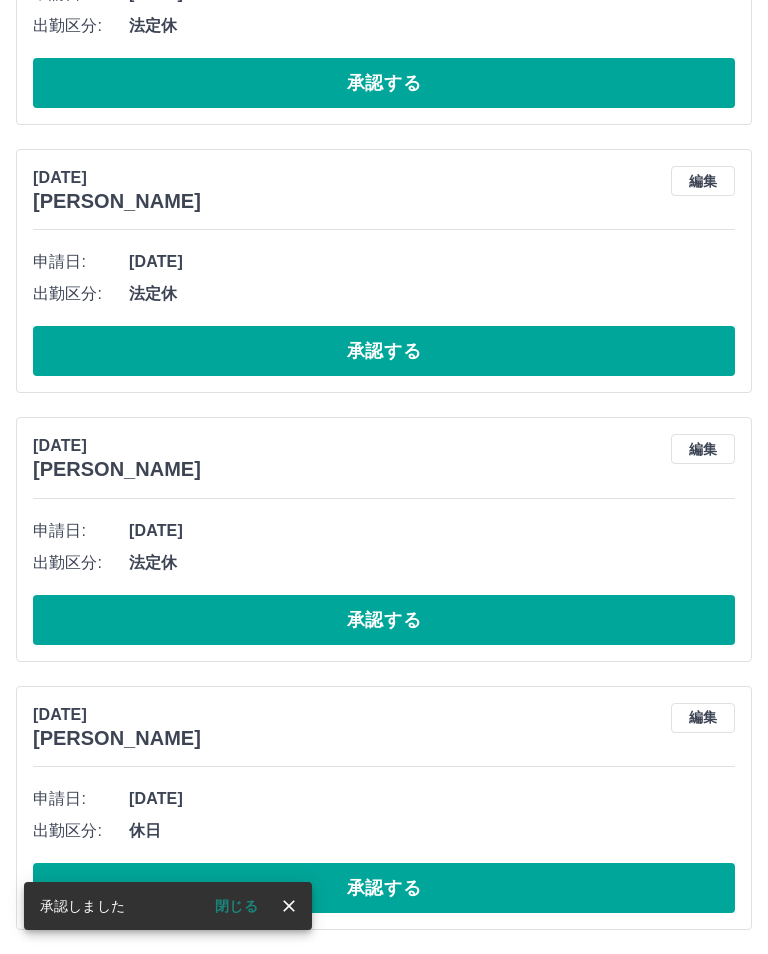 scroll, scrollTop: 1130, scrollLeft: 0, axis: vertical 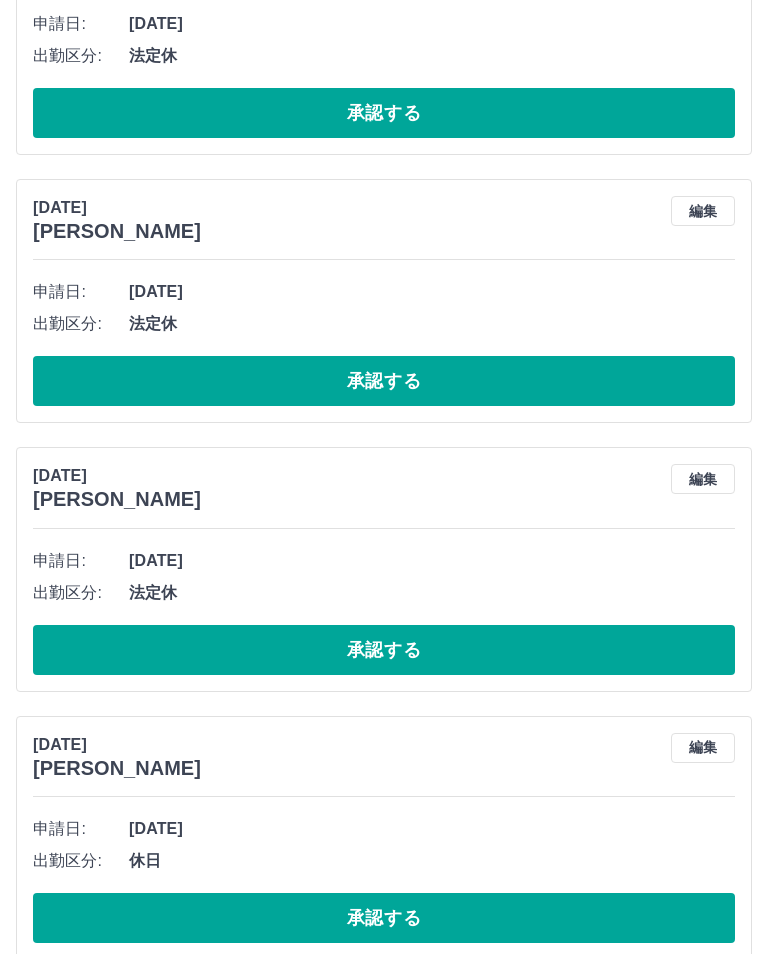 click on "承認する" at bounding box center [384, 381] 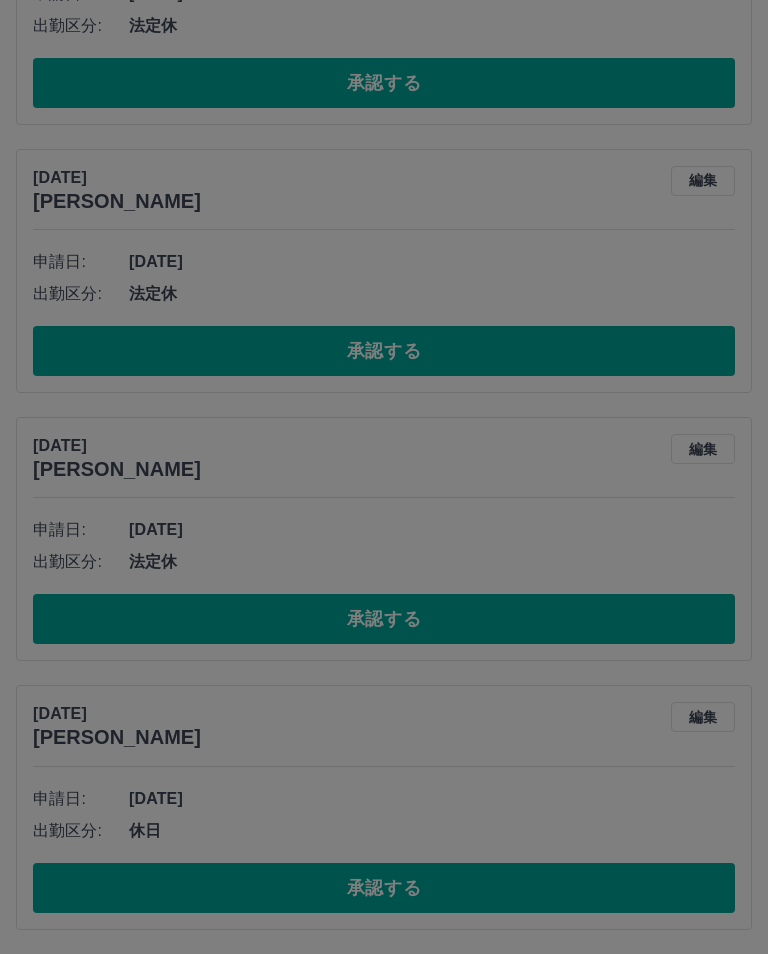 scroll, scrollTop: 862, scrollLeft: 0, axis: vertical 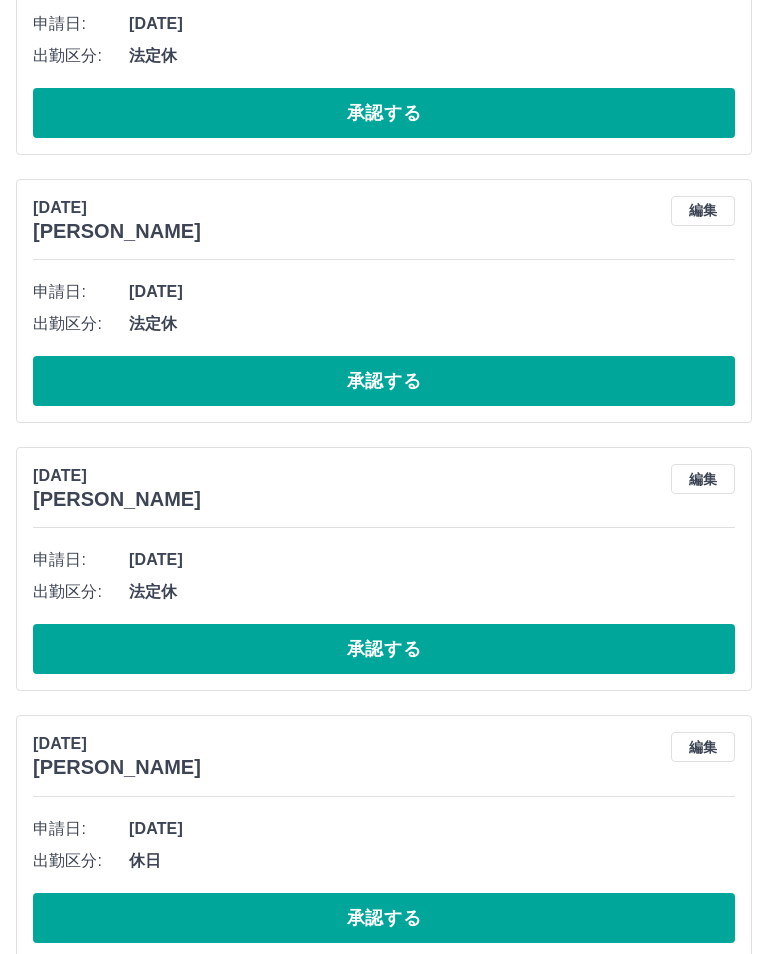click on "承認する" at bounding box center [384, 649] 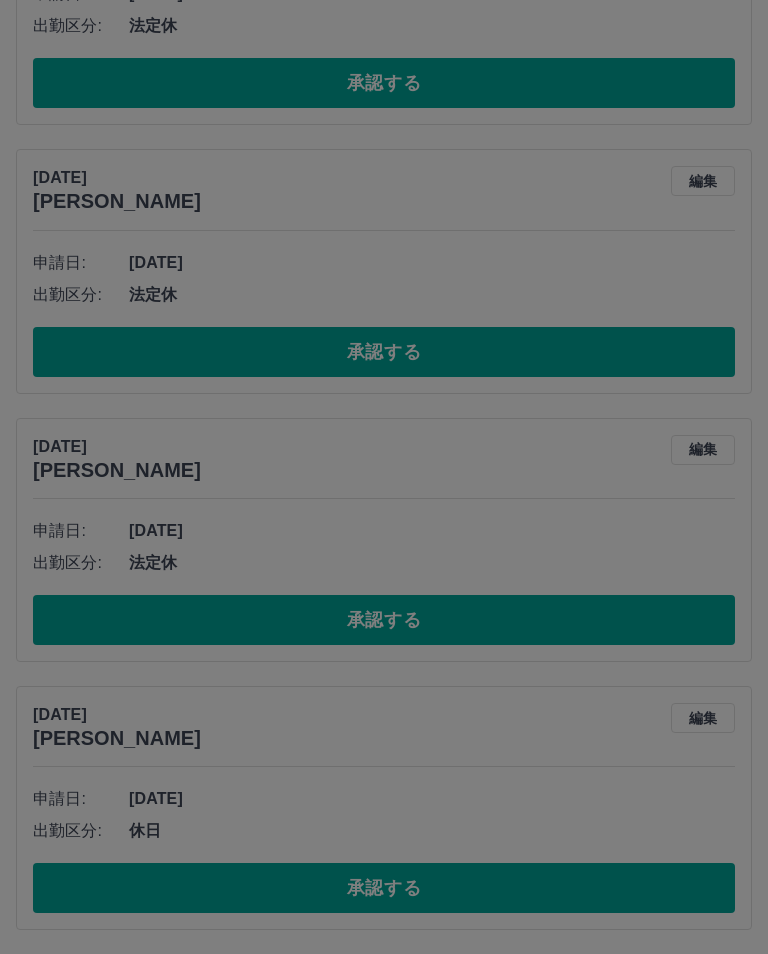 scroll, scrollTop: 594, scrollLeft: 0, axis: vertical 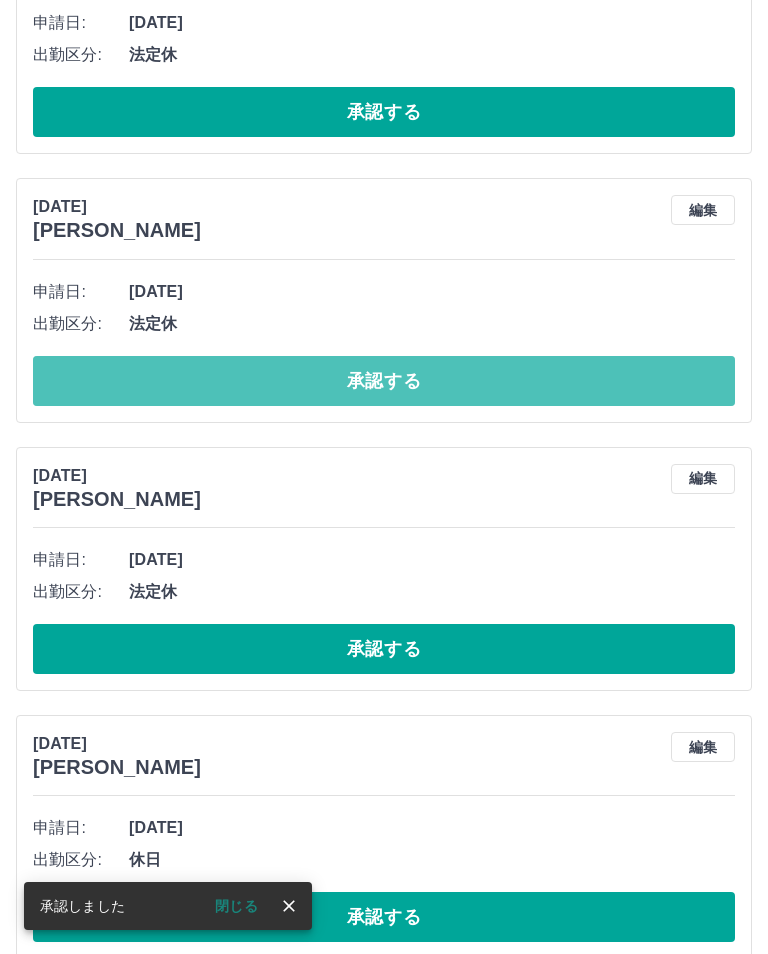 click on "承認する" at bounding box center (384, 381) 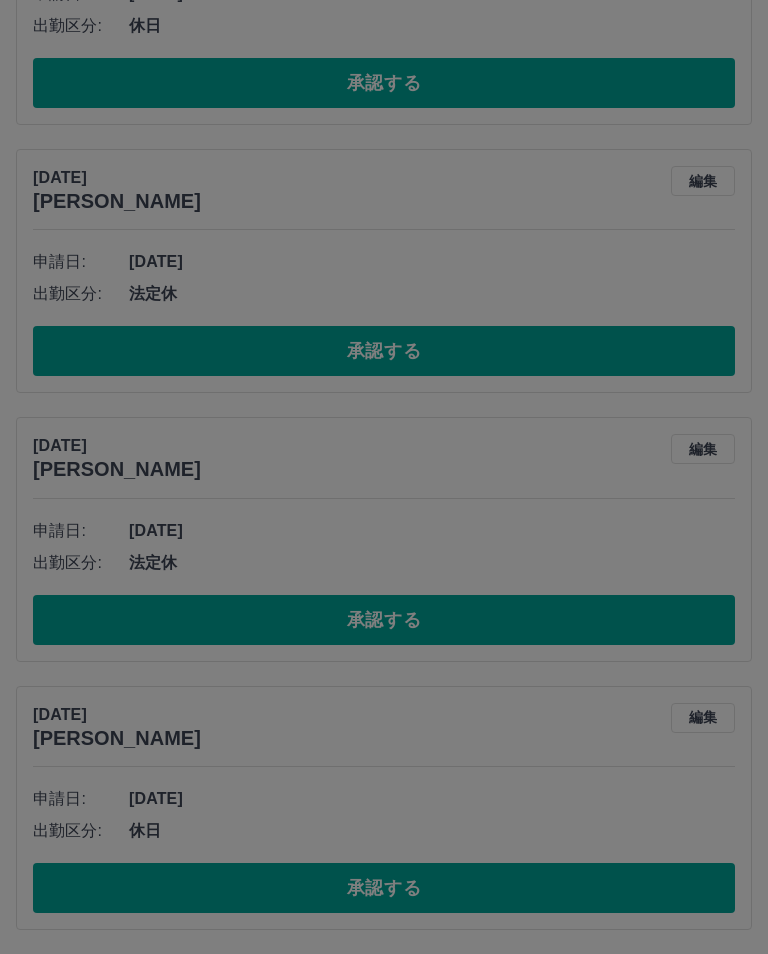 scroll, scrollTop: 326, scrollLeft: 0, axis: vertical 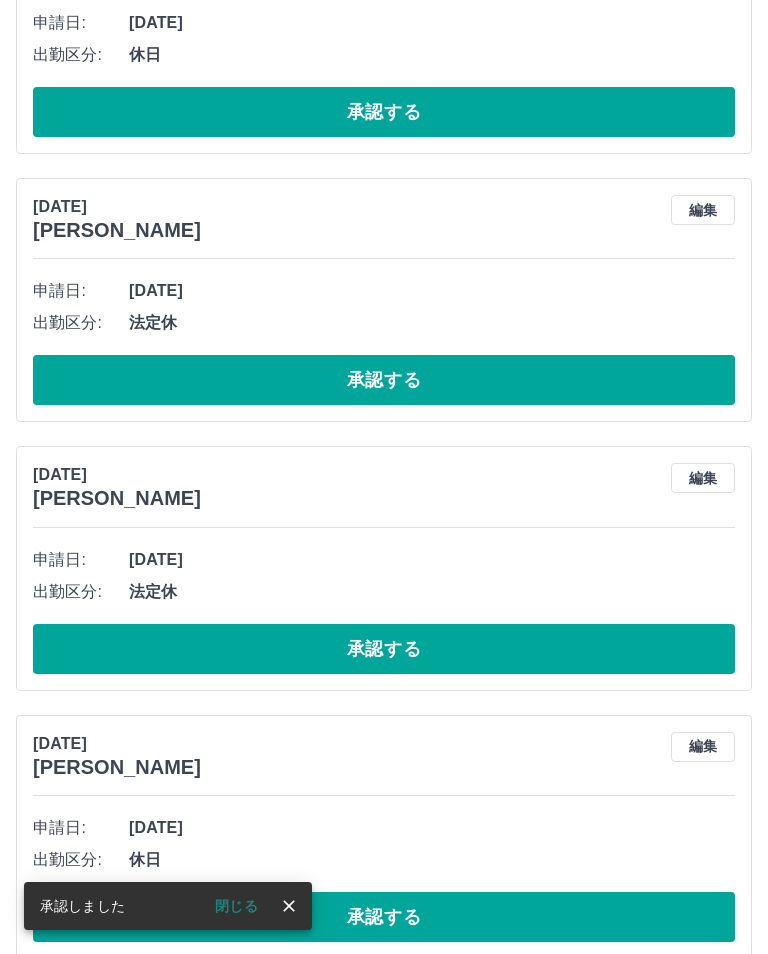 click on "承認する" at bounding box center (384, 649) 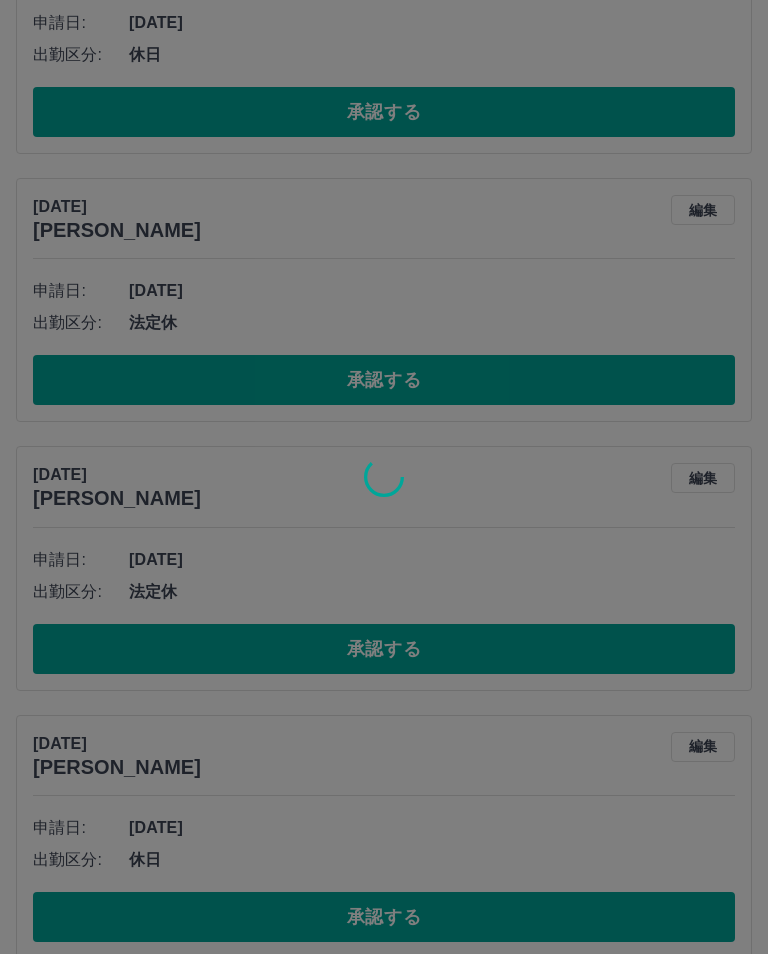 scroll, scrollTop: 58, scrollLeft: 0, axis: vertical 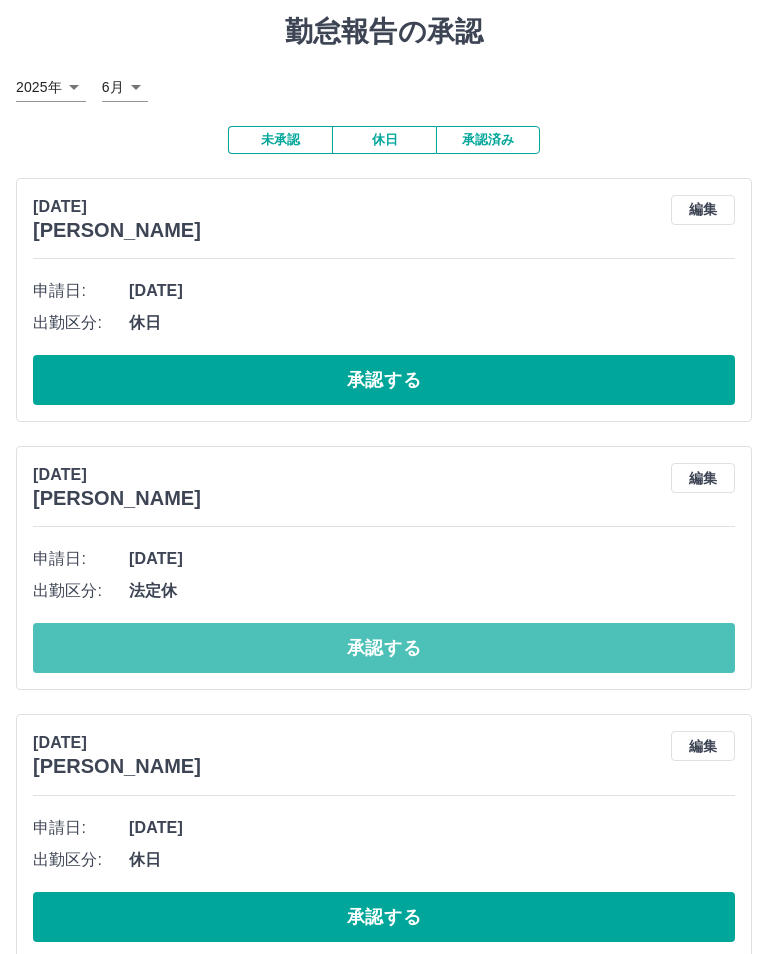 click on "承認する" at bounding box center [384, 648] 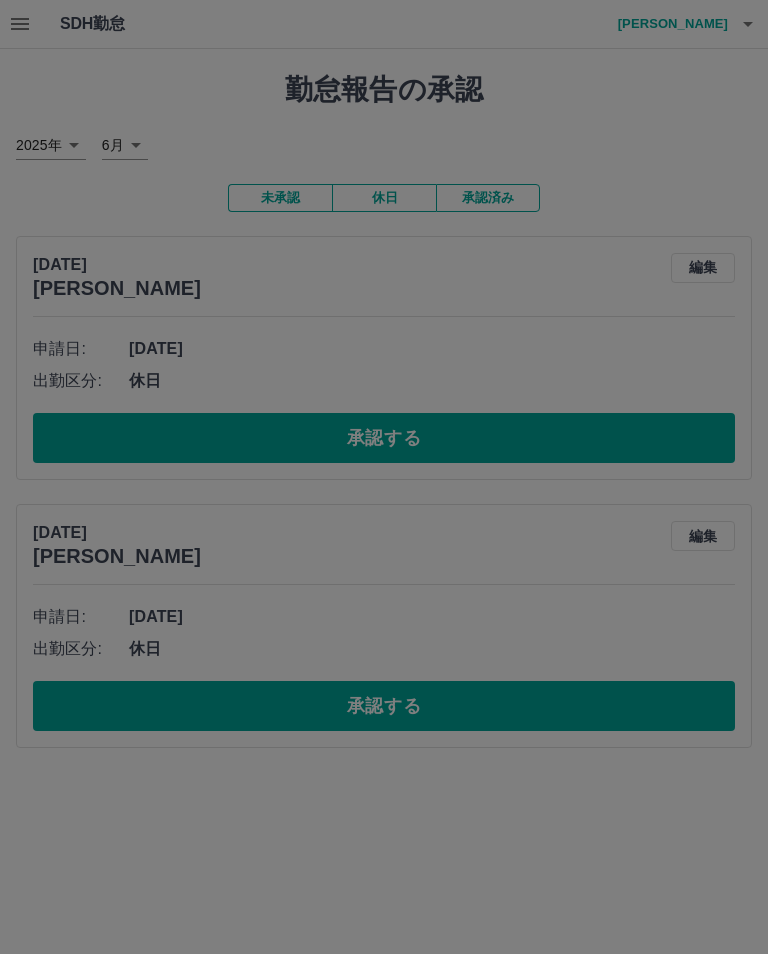 scroll, scrollTop: 0, scrollLeft: 0, axis: both 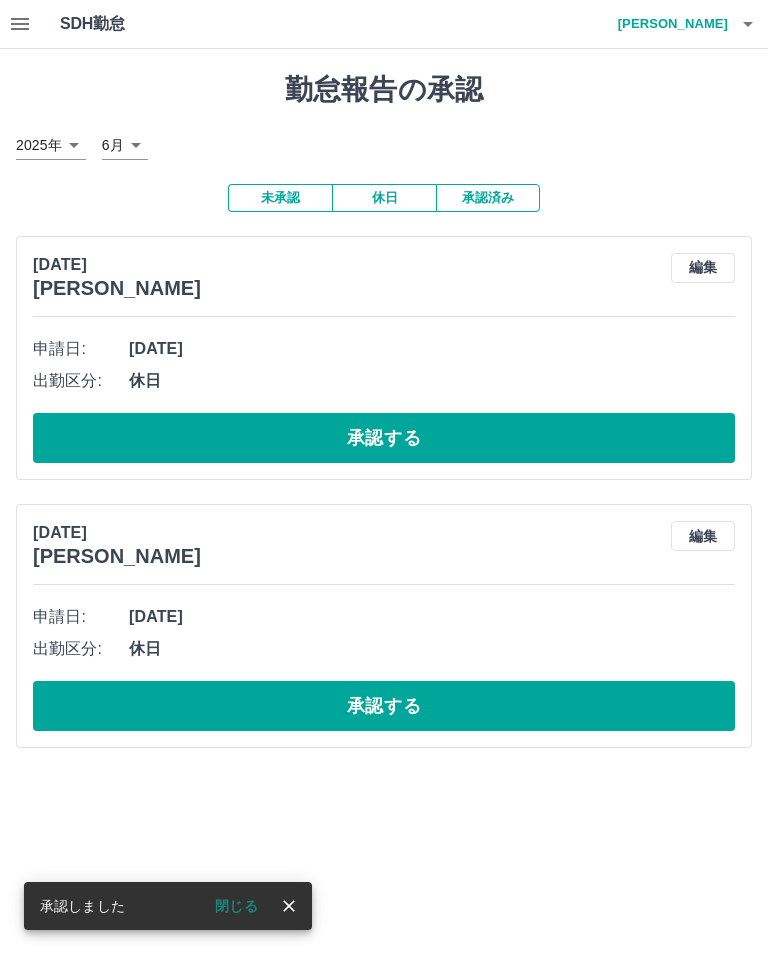 click on "編集" at bounding box center [703, 268] 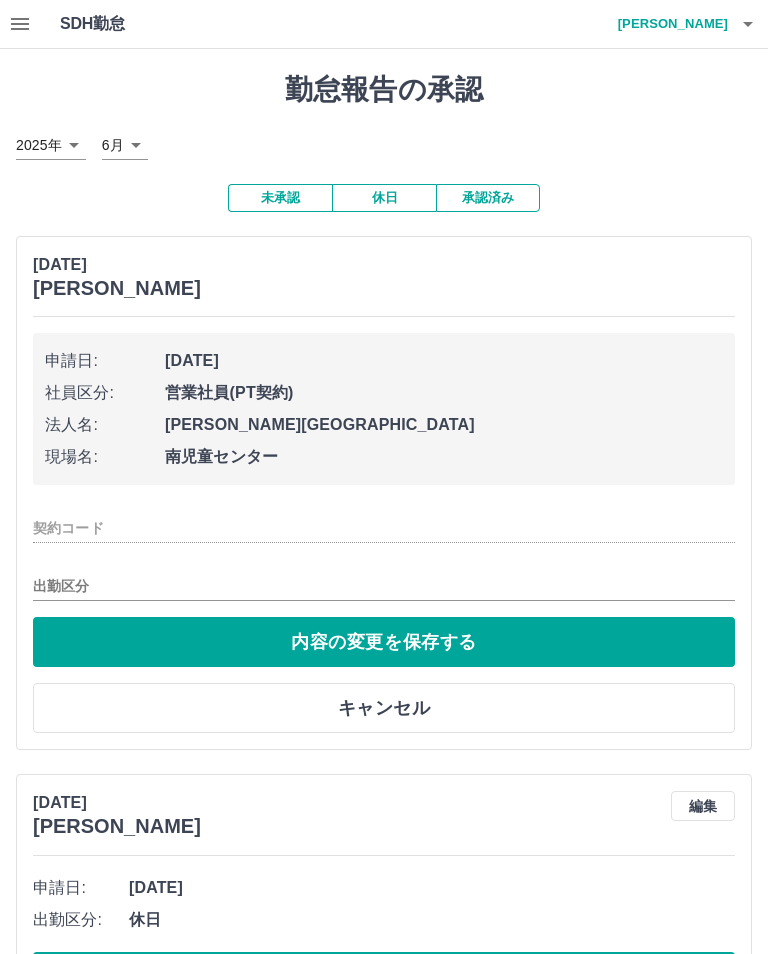 type on "********" 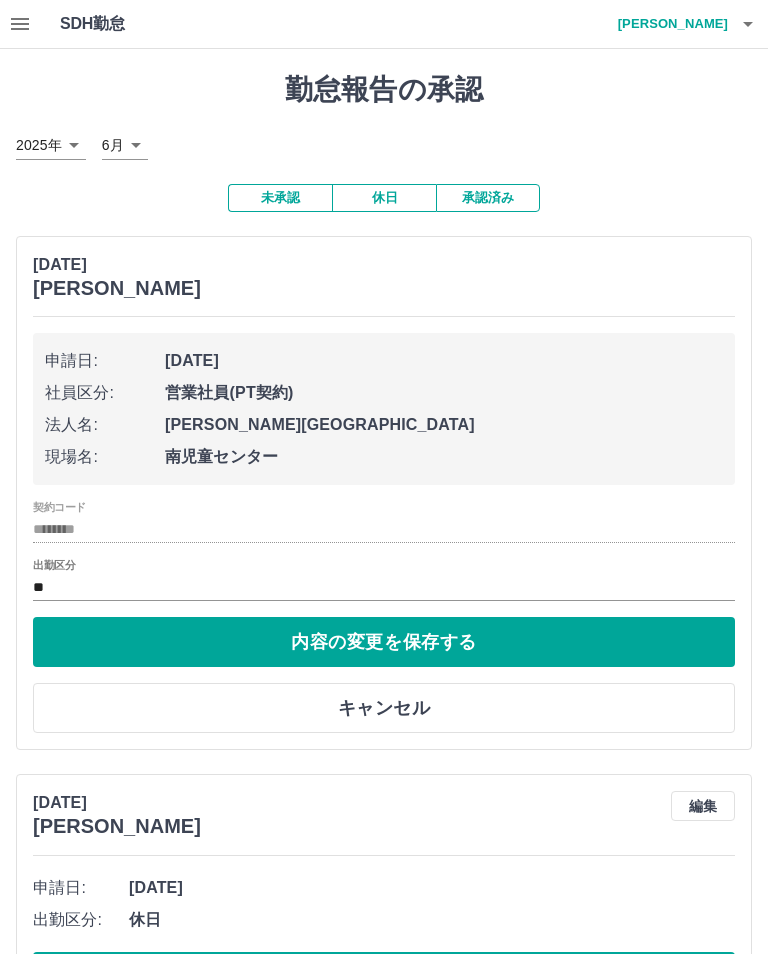 click on "出勤区分" at bounding box center [54, 565] 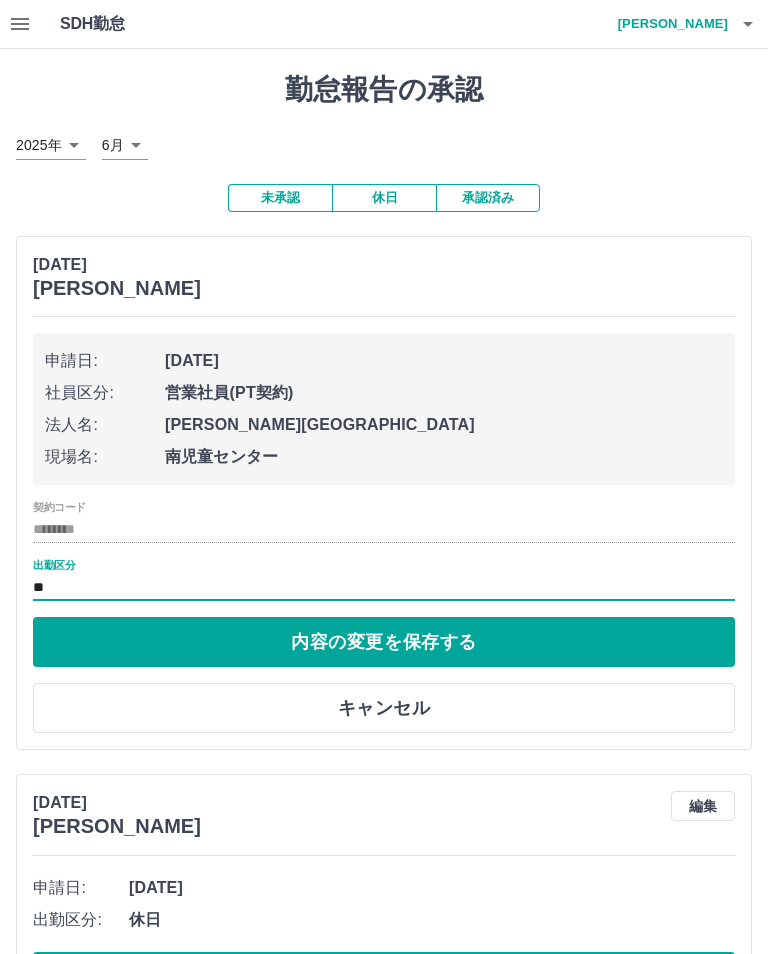 click on "**" at bounding box center [384, 587] 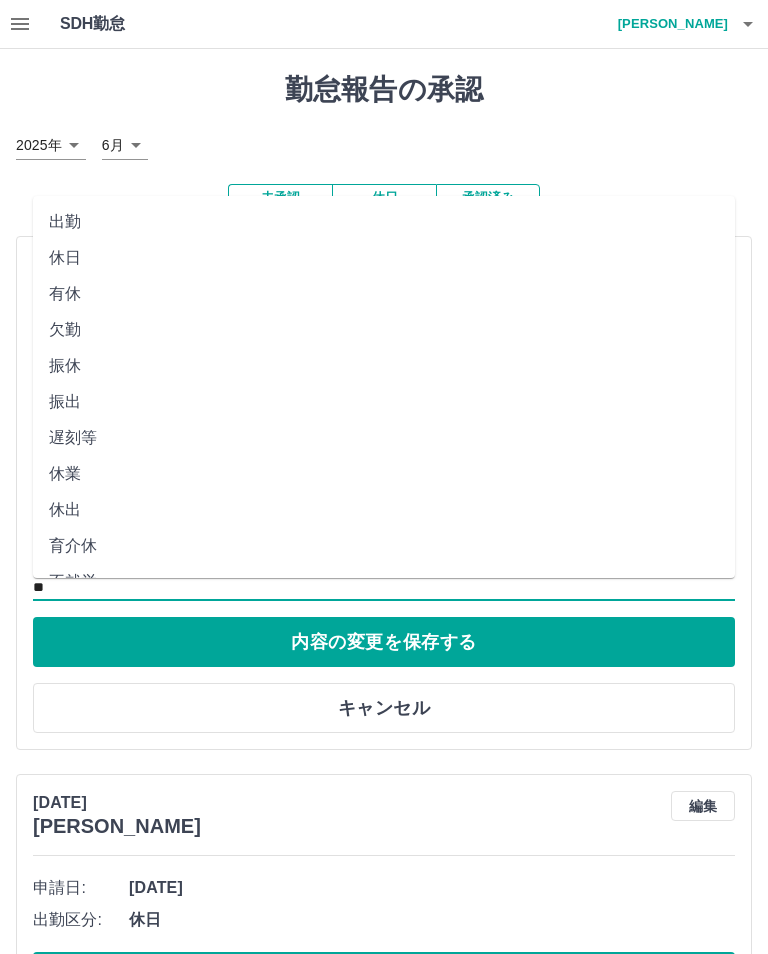 click on "有休" at bounding box center [384, 294] 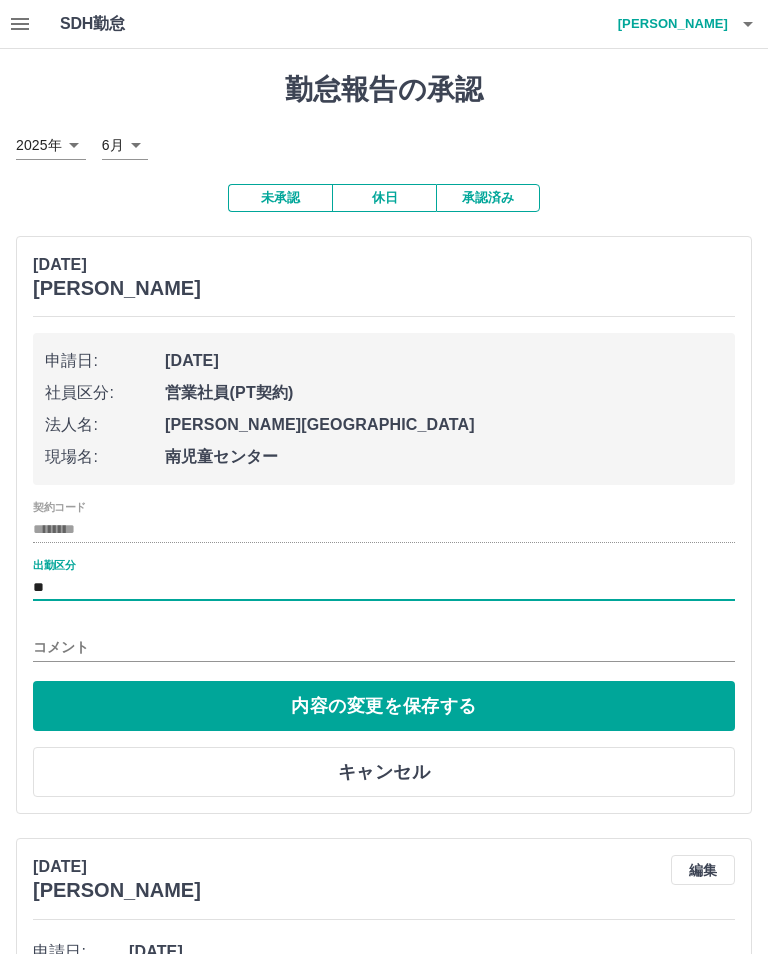 type on "**" 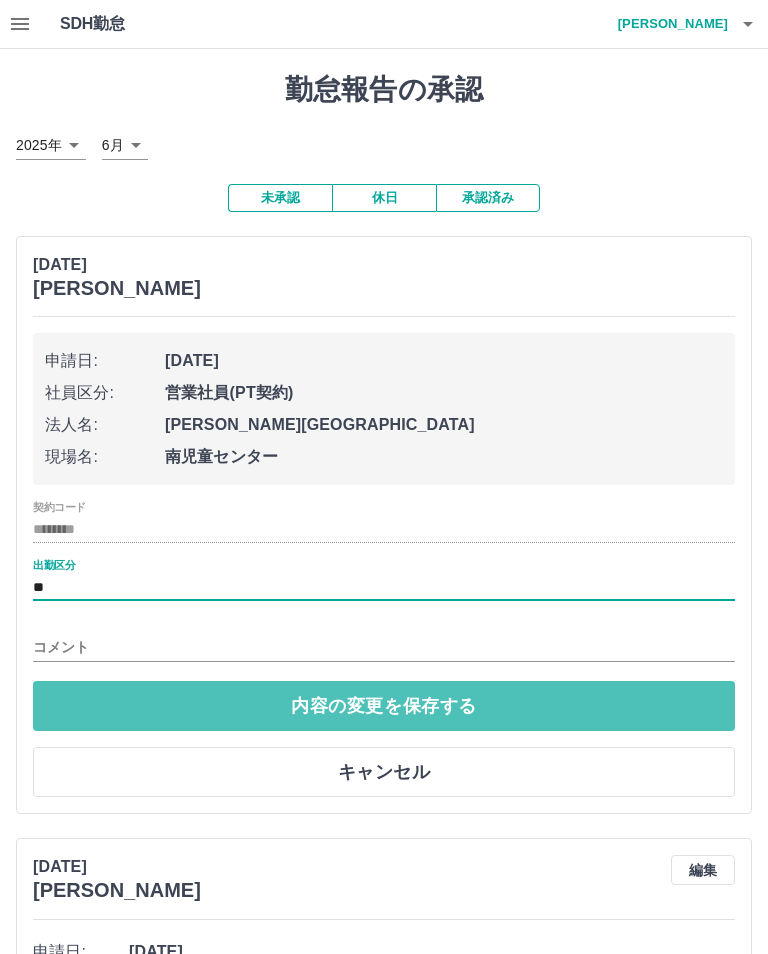 click on "内容の変更を保存する" at bounding box center (384, 706) 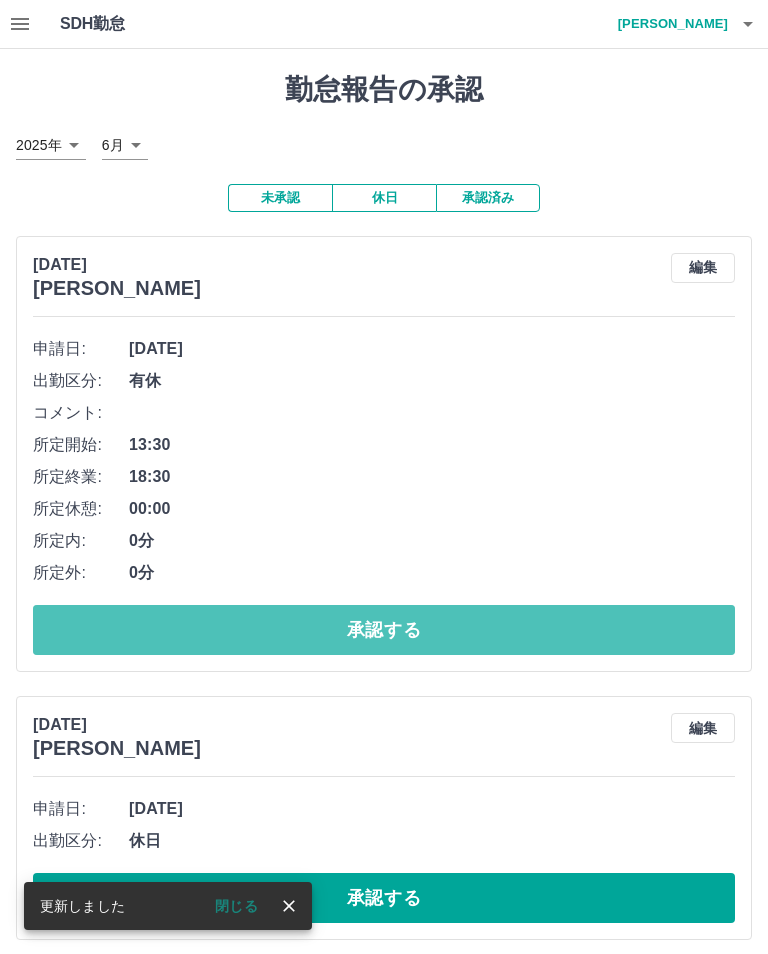click on "承認する" at bounding box center (384, 630) 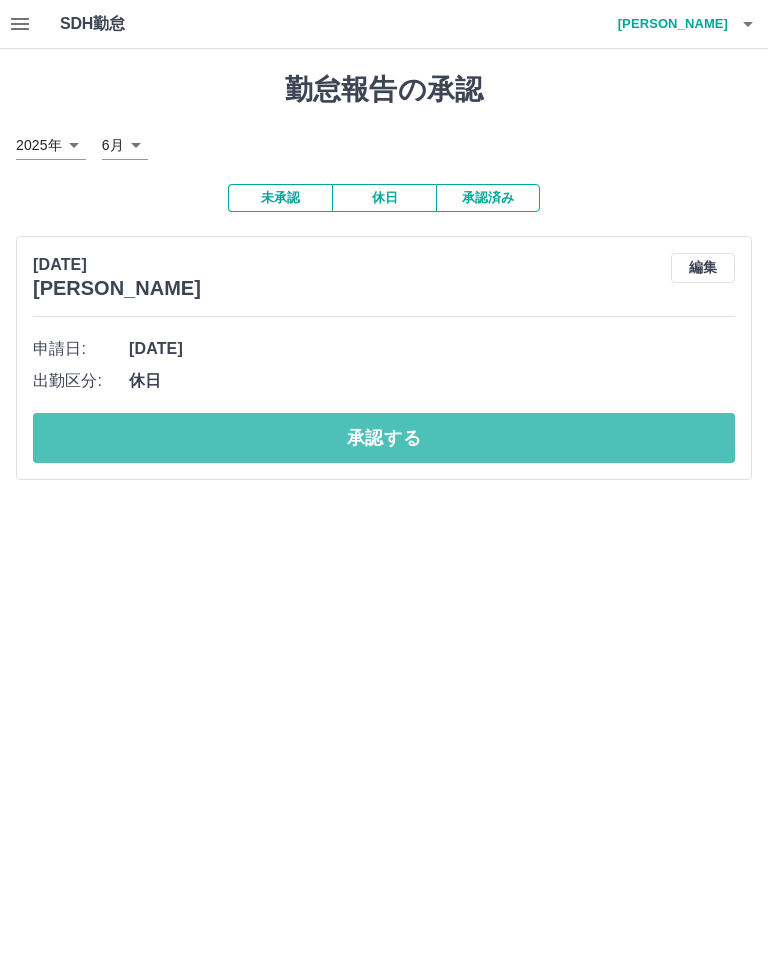 click on "承認する" at bounding box center [384, 438] 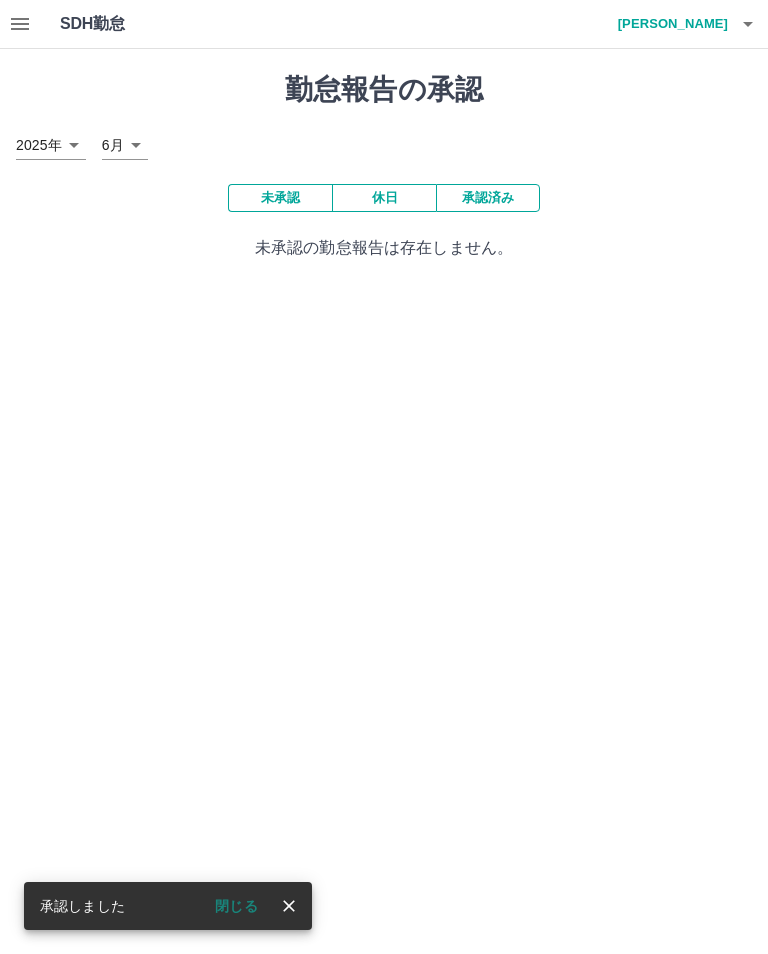 click on "SDH勤怠 高橋　育美 承認しました 閉じる 勤怠報告の承認 2025年 **** 6月 * 未承認 休日 承認済み 未承認の勤怠報告は存在しません。 SDH勤怠" at bounding box center [384, 142] 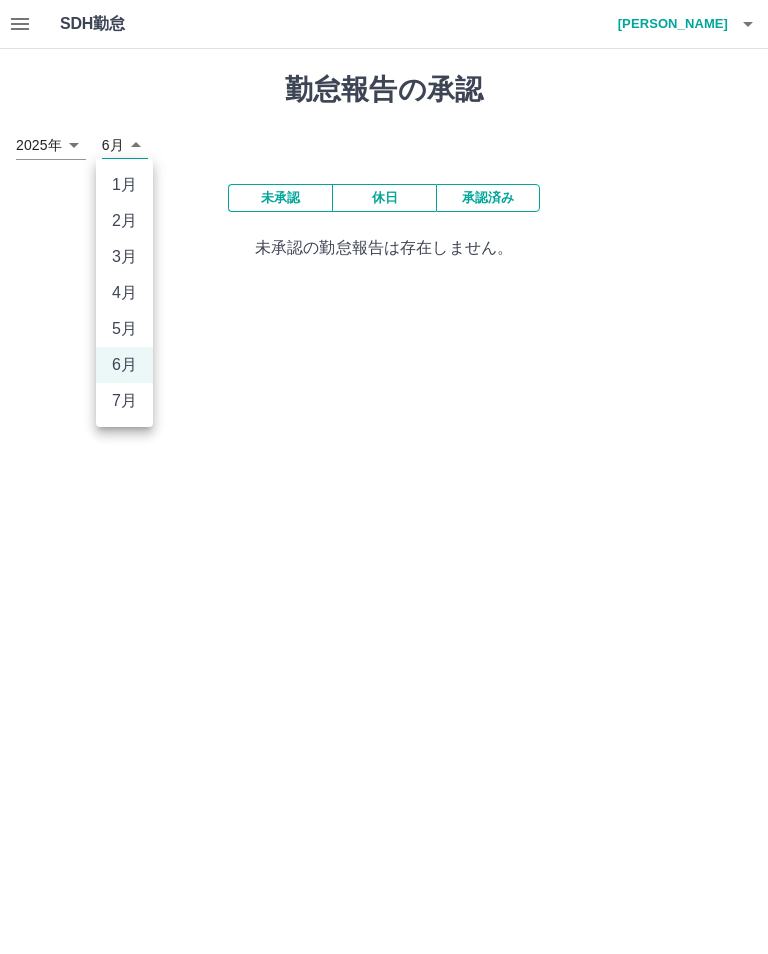click on "7月" at bounding box center [124, 401] 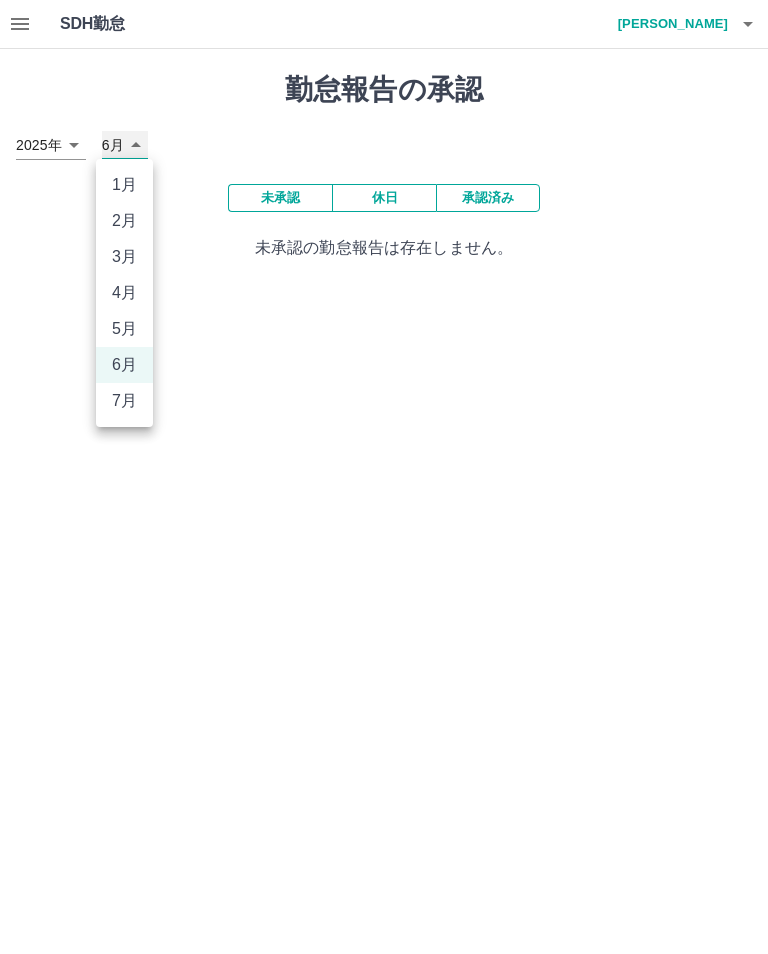 type on "*" 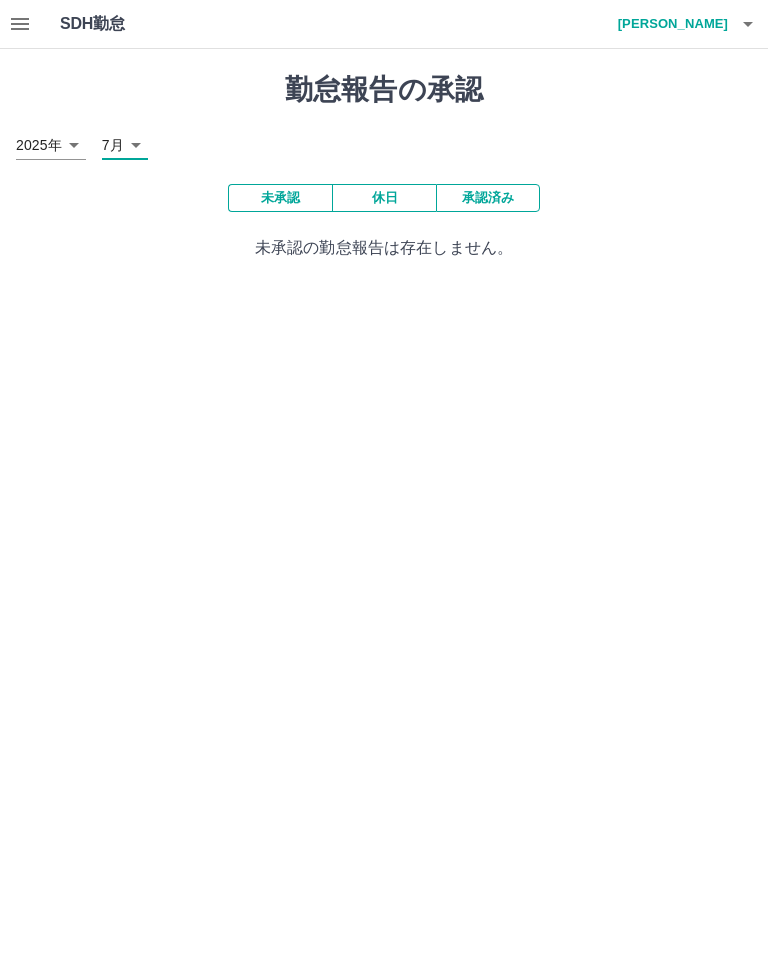 click on "高橋　育美" at bounding box center [668, 24] 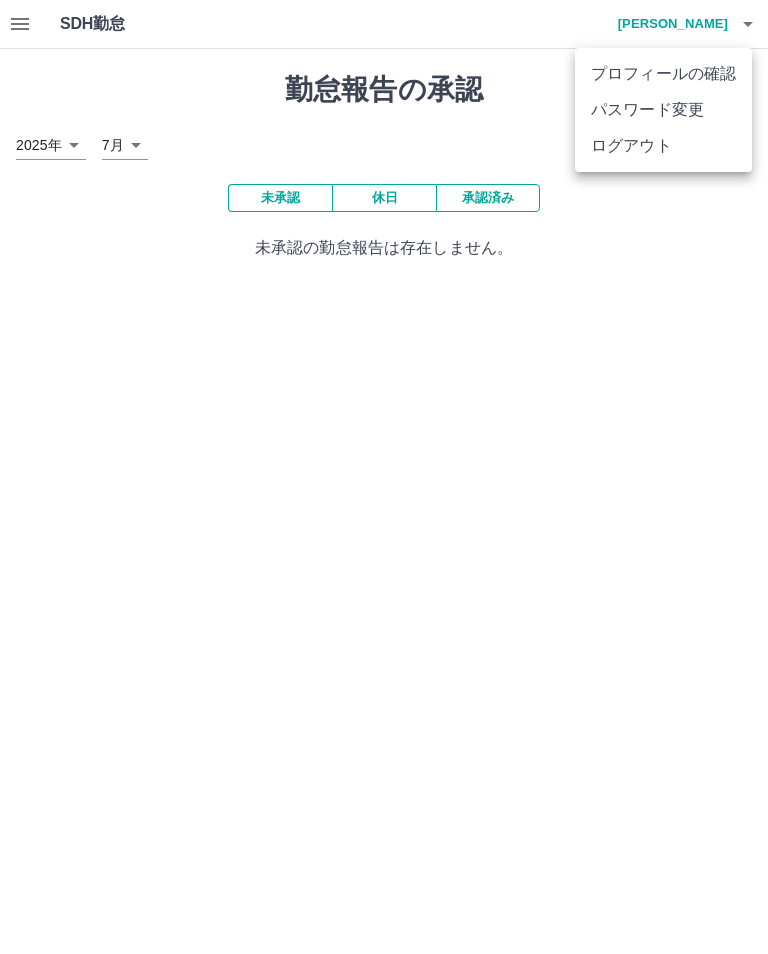 click on "ログアウト" at bounding box center (663, 146) 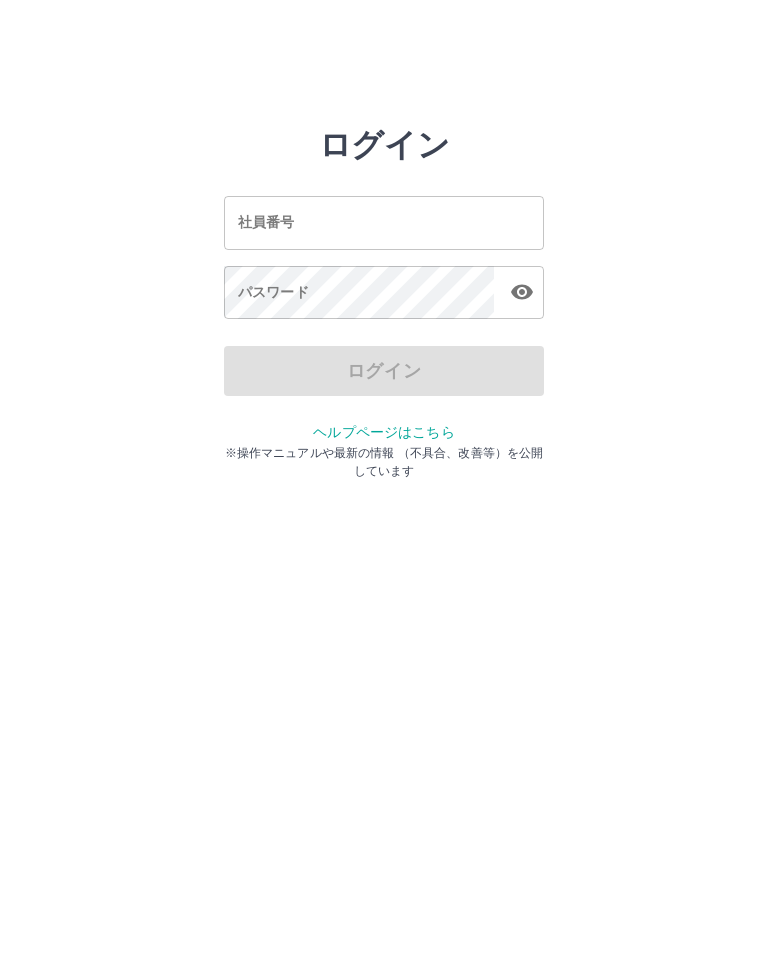 scroll, scrollTop: 0, scrollLeft: 0, axis: both 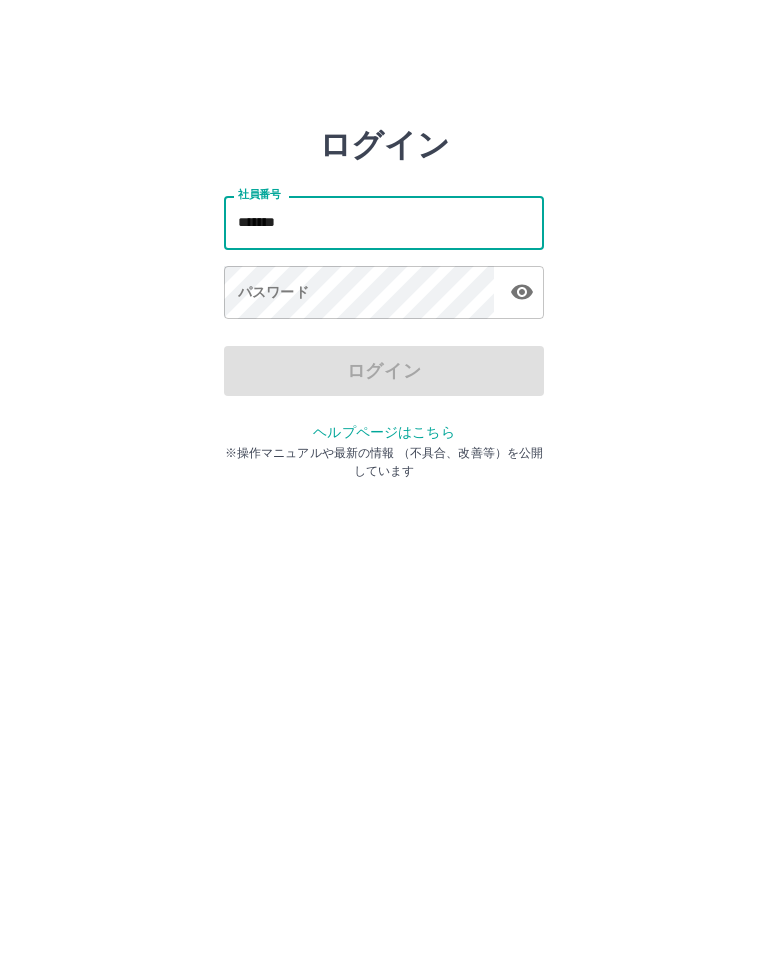 type on "*******" 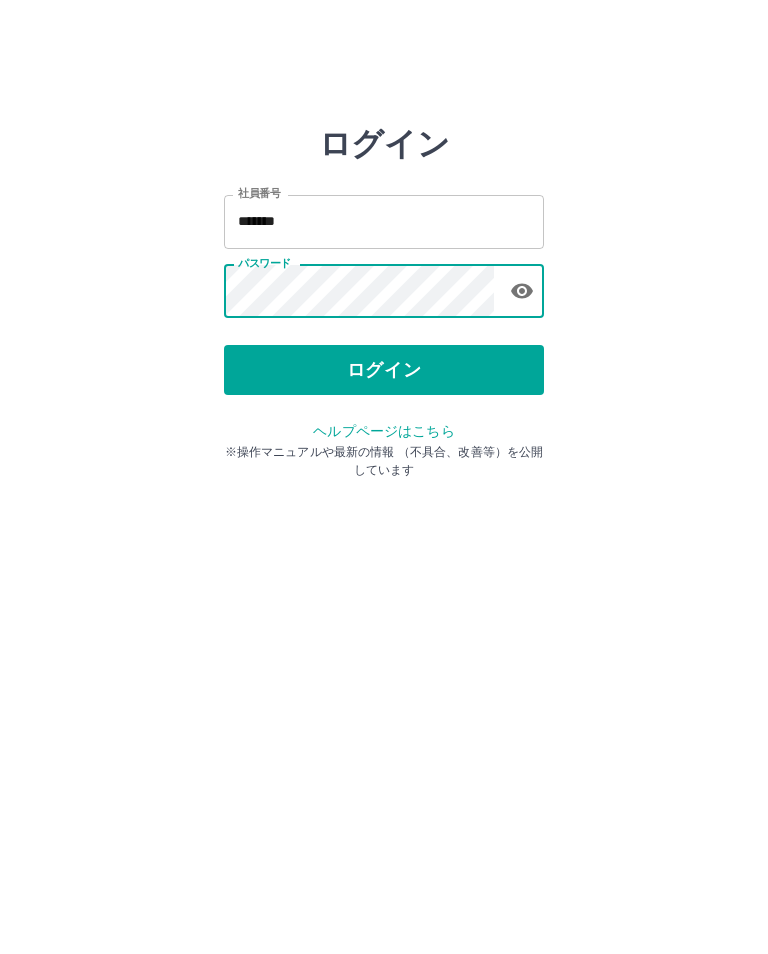 click on "ログイン" at bounding box center (384, 371) 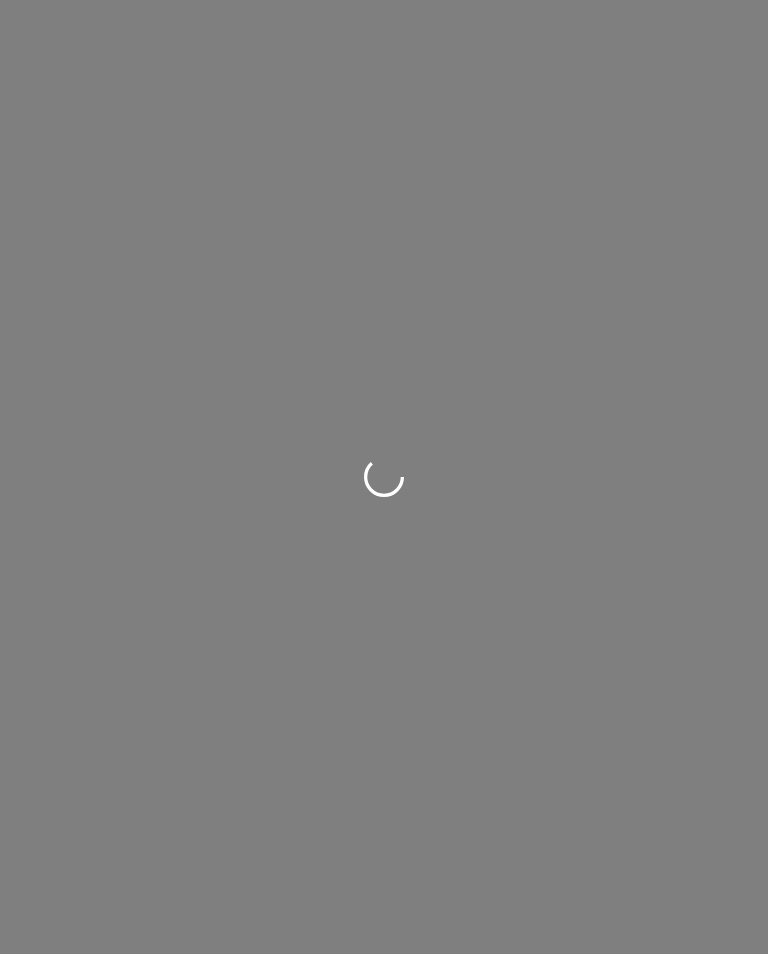 scroll, scrollTop: 0, scrollLeft: 0, axis: both 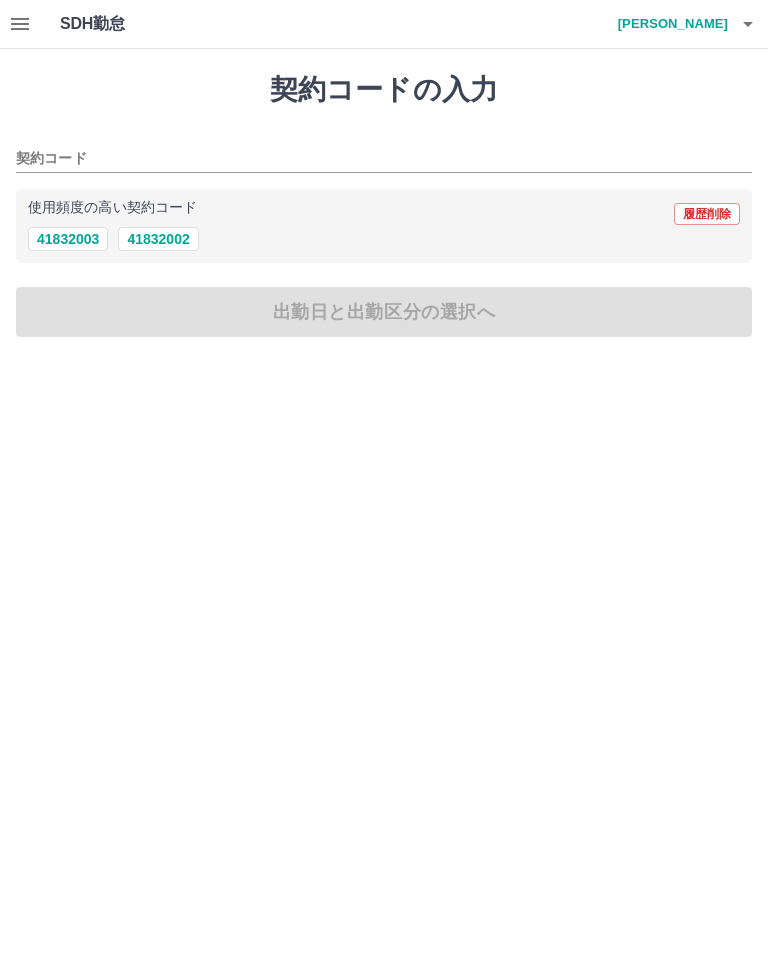 click on "41832002" at bounding box center (158, 239) 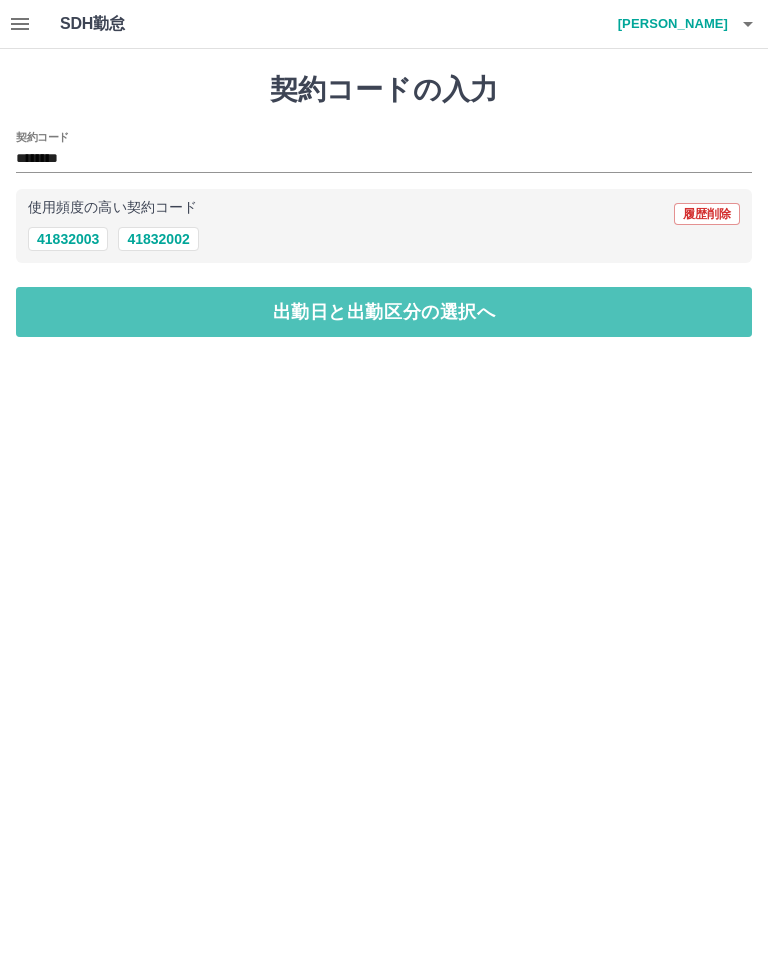 click on "出勤日と出勤区分の選択へ" at bounding box center (384, 312) 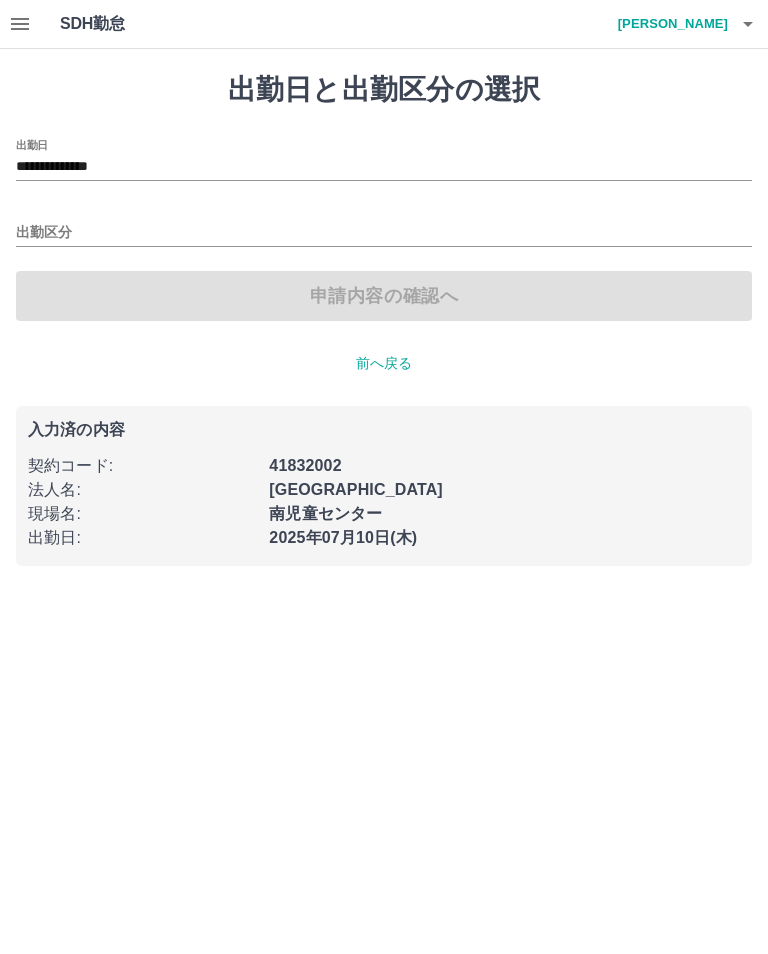 click on "**********" at bounding box center [384, 167] 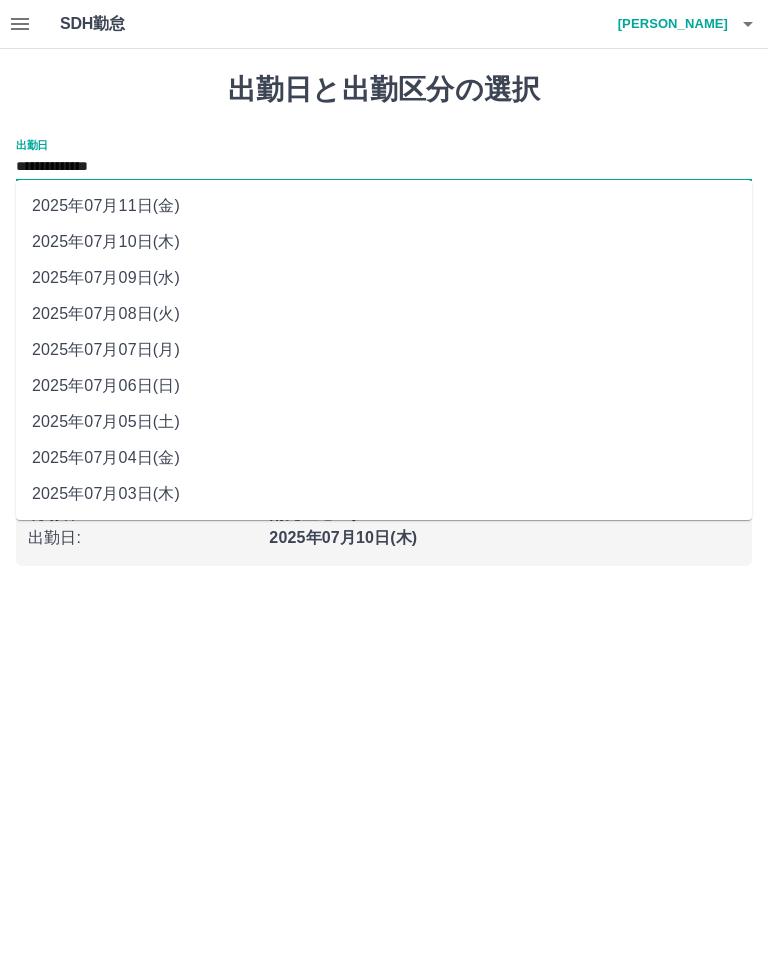 click on "2025年07月08日(火)" at bounding box center [384, 314] 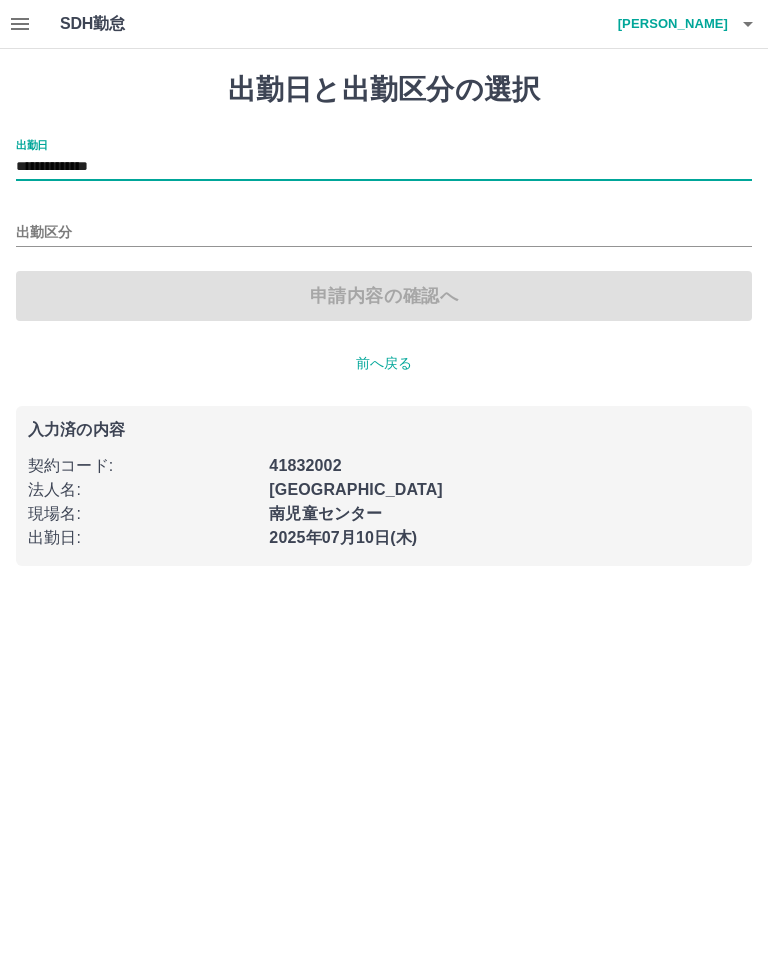 click on "出勤区分" at bounding box center [384, 233] 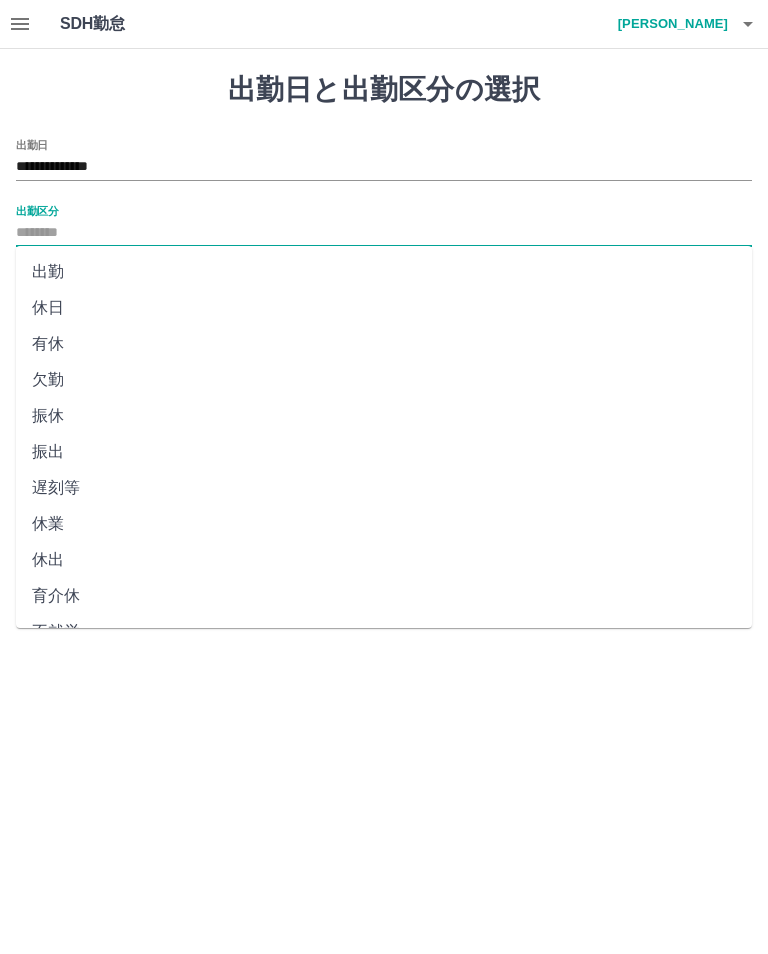 click on "出勤" at bounding box center (384, 272) 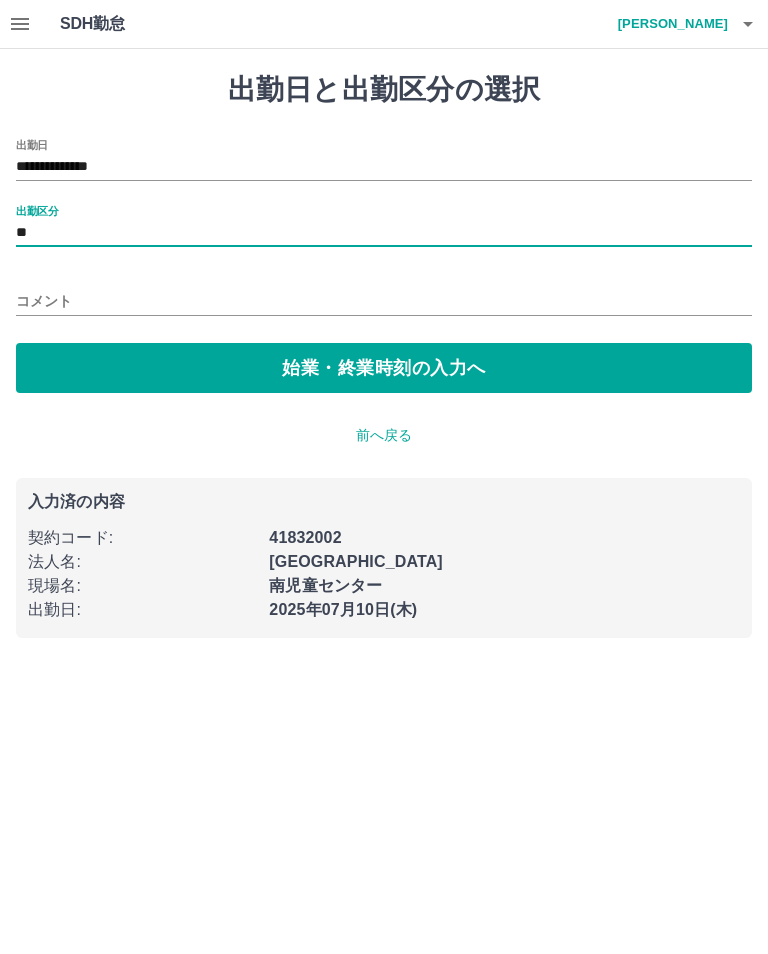 click on "始業・終業時刻の入力へ" at bounding box center (384, 368) 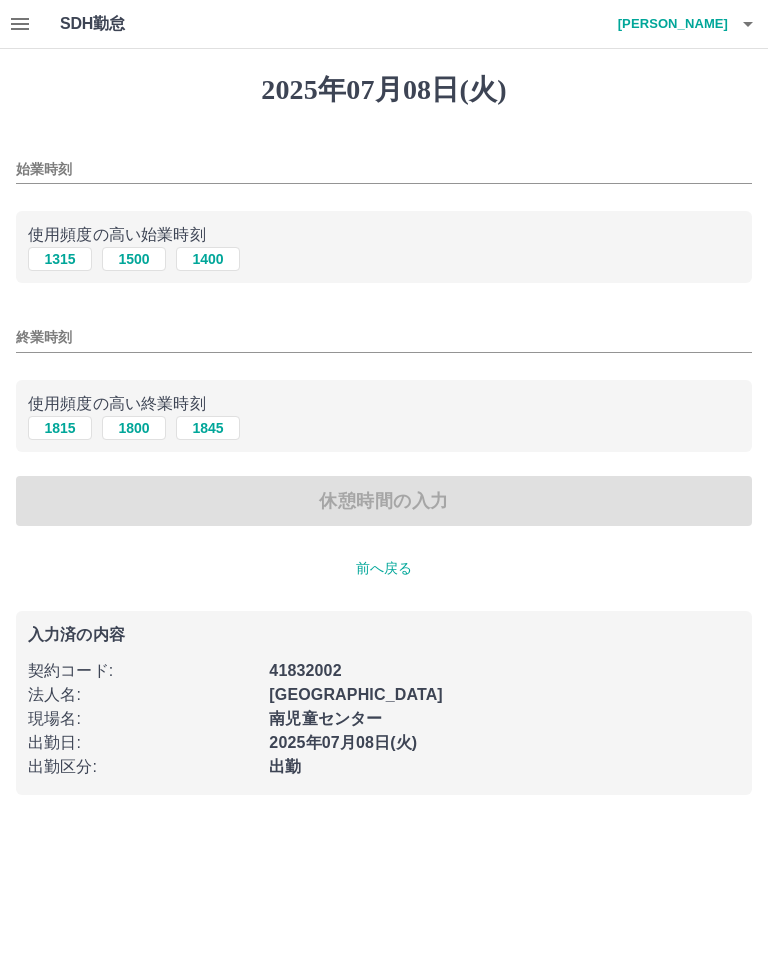 click on "始業時刻" at bounding box center (384, 169) 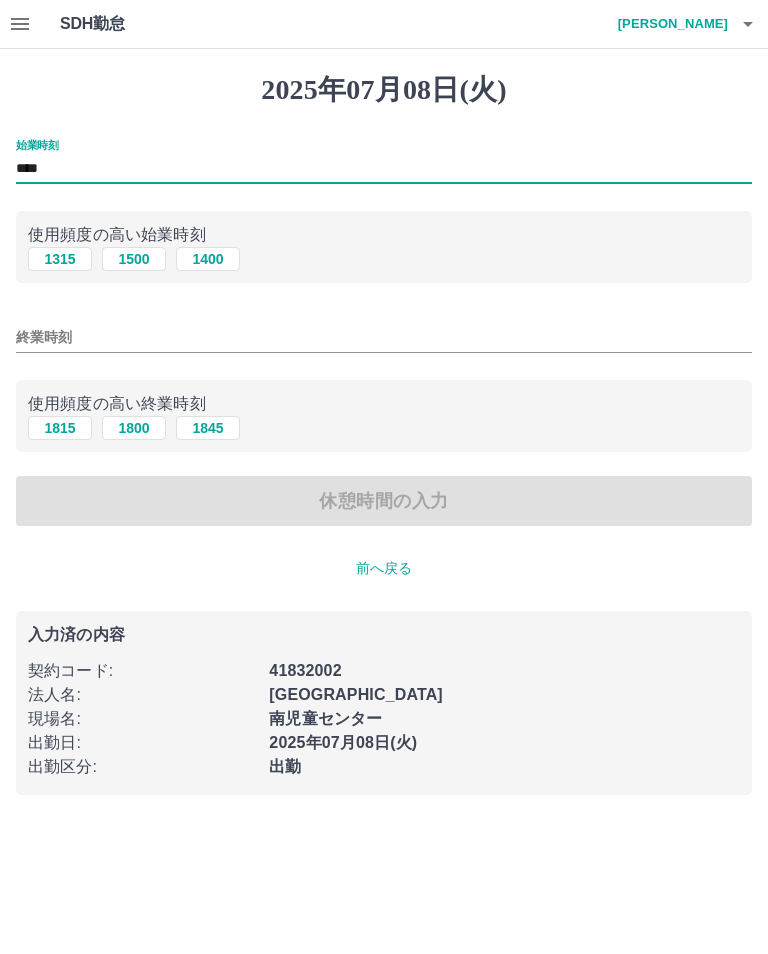 type on "****" 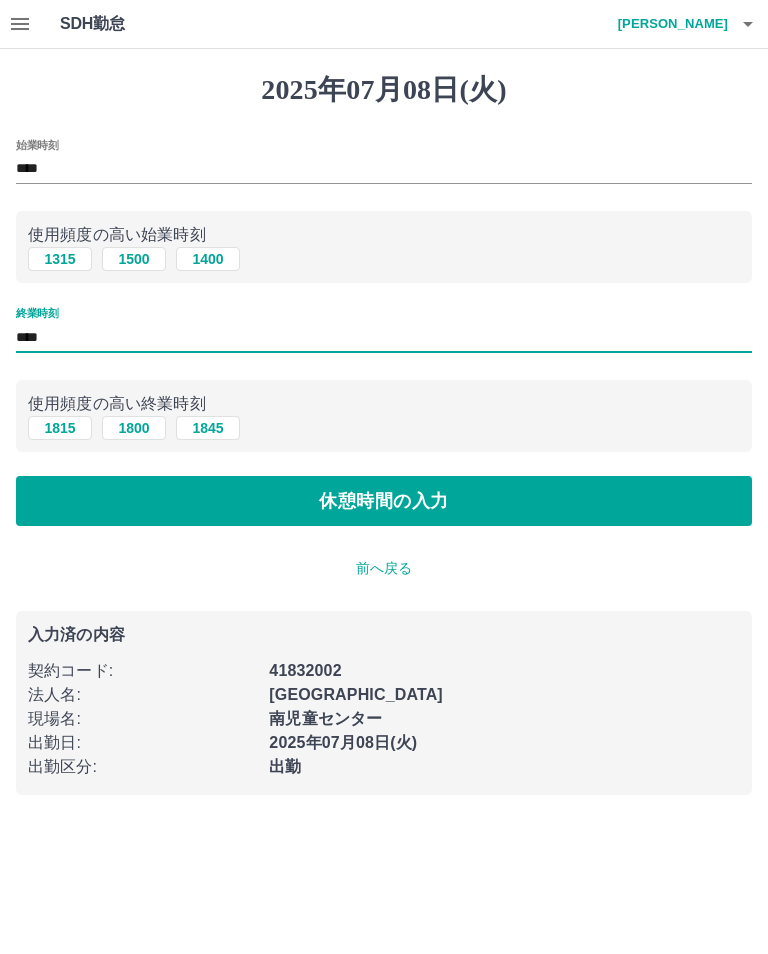 type on "****" 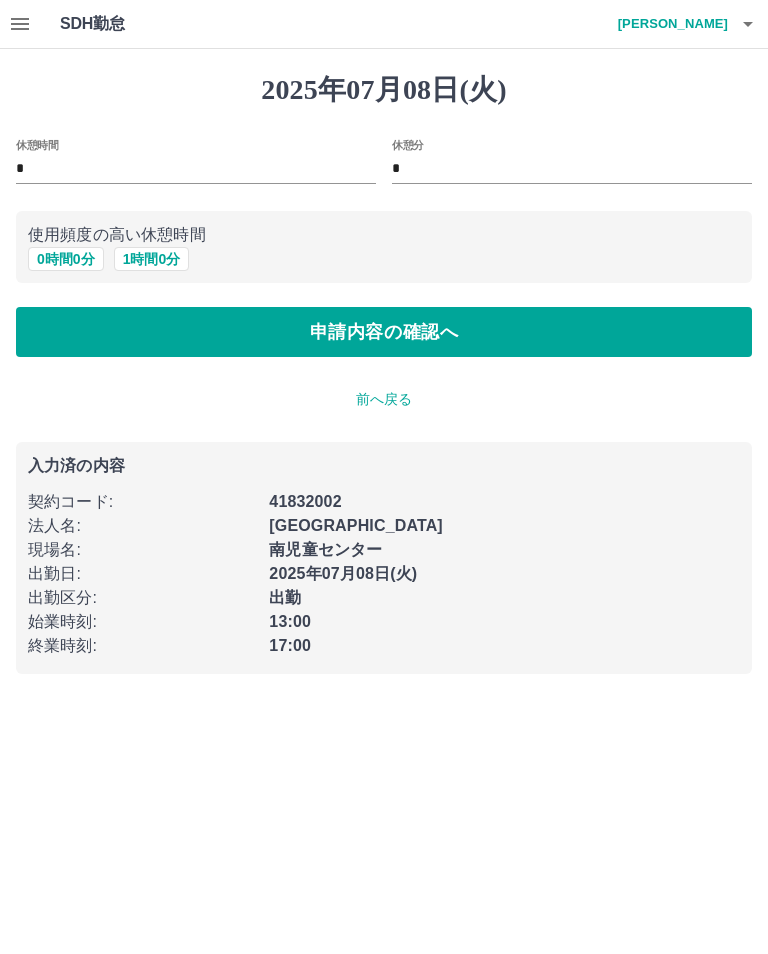 click on "0 時間 0 分" at bounding box center (66, 259) 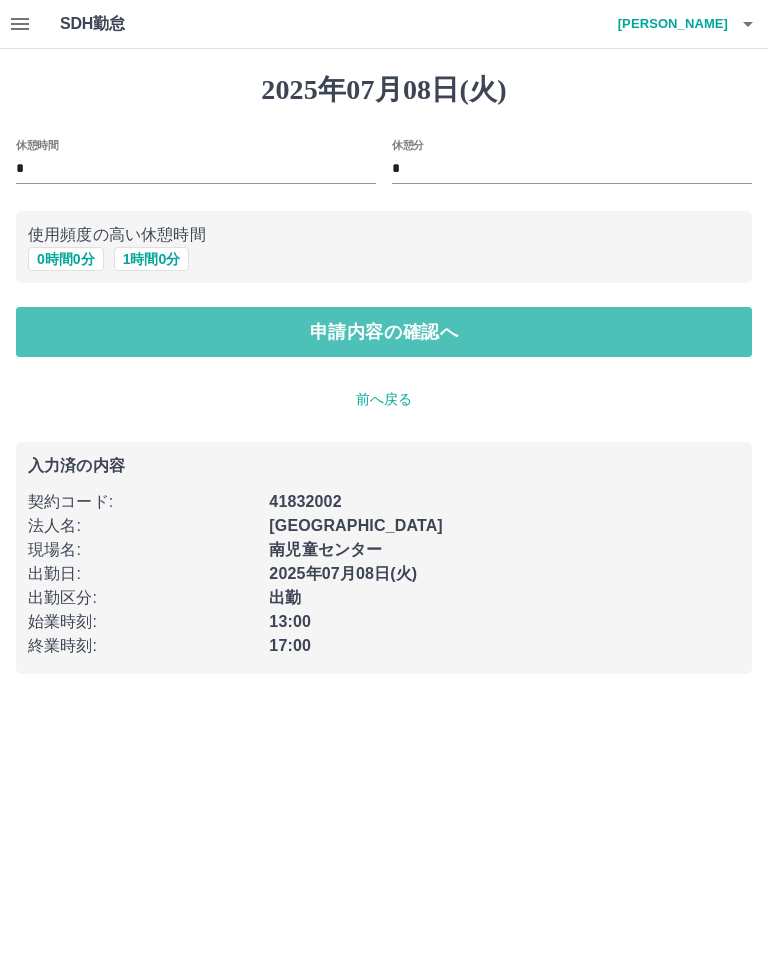 click on "申請内容の確認へ" at bounding box center (384, 332) 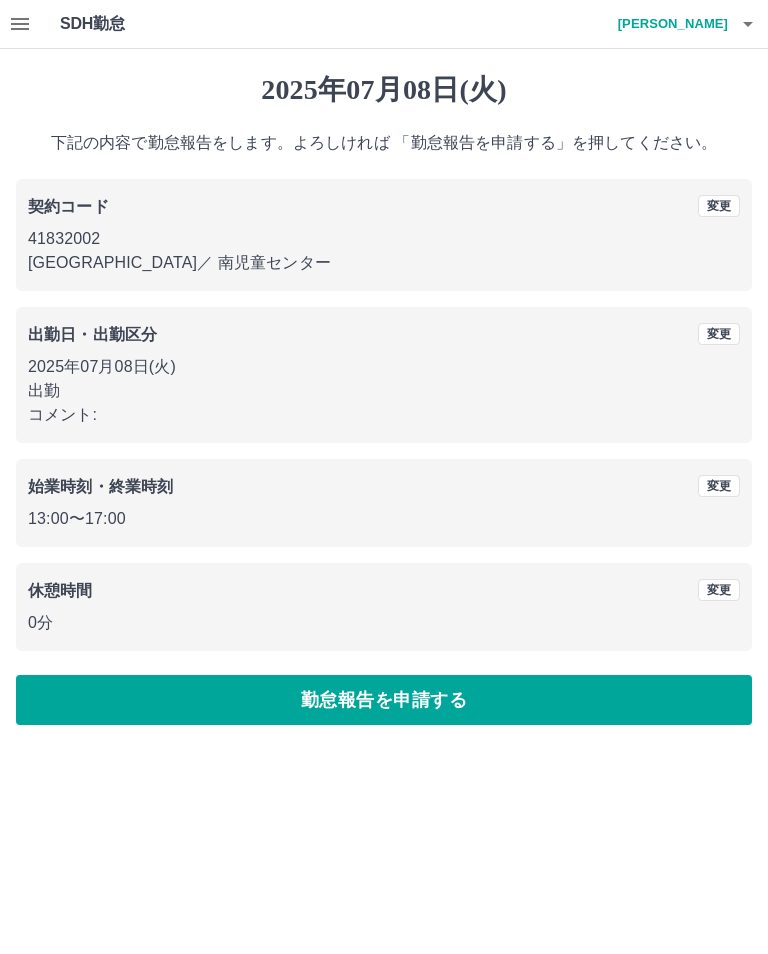 click on "勤怠報告を申請する" at bounding box center [384, 700] 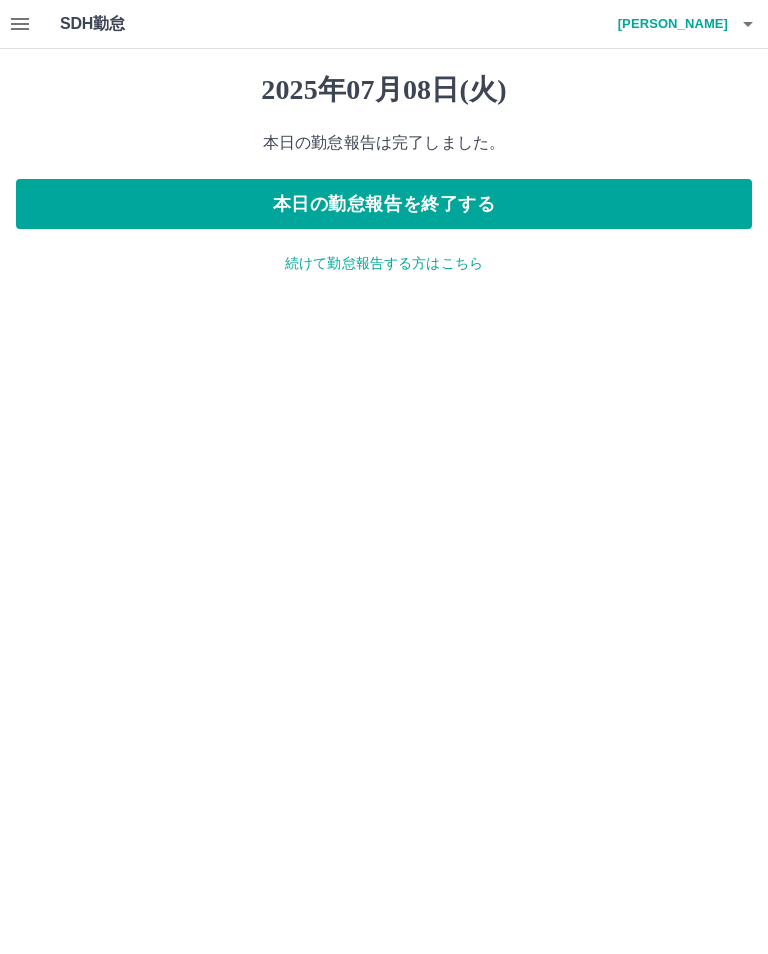 click on "続けて勤怠報告する方はこちら" at bounding box center [384, 263] 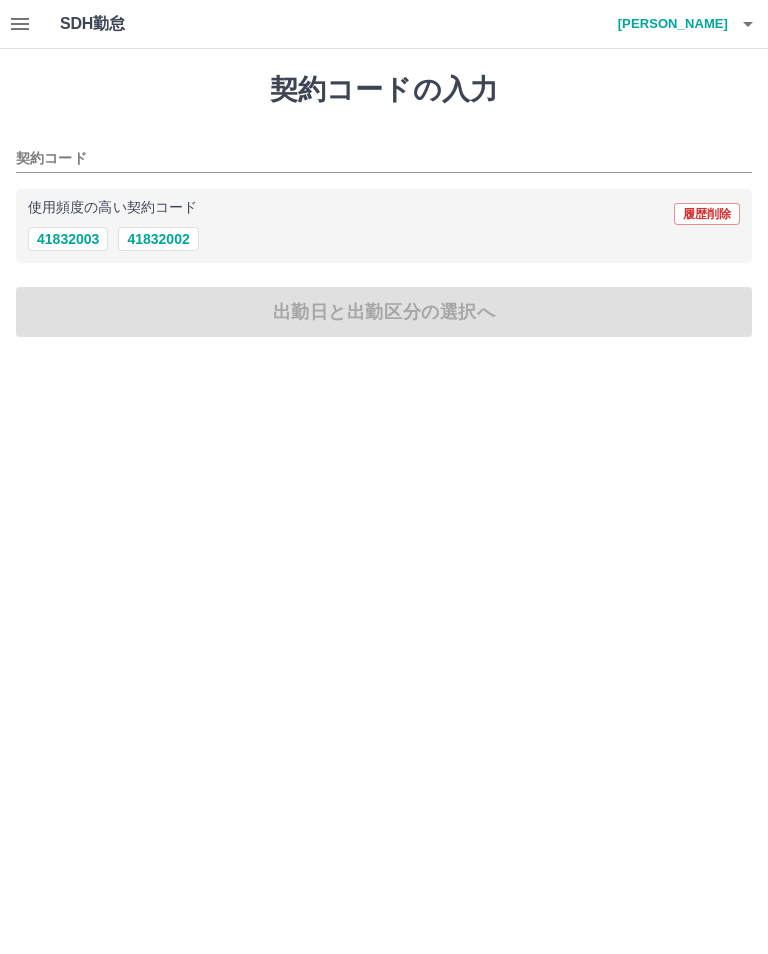 click on "41832002" at bounding box center (158, 239) 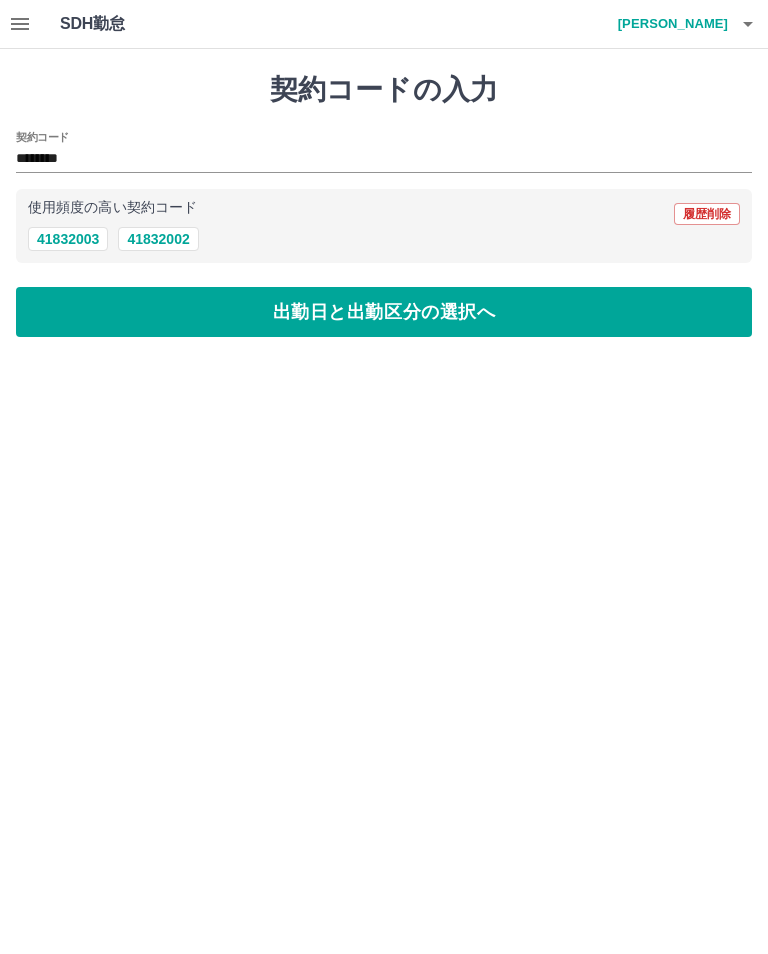 click on "出勤日と出勤区分の選択へ" at bounding box center [384, 312] 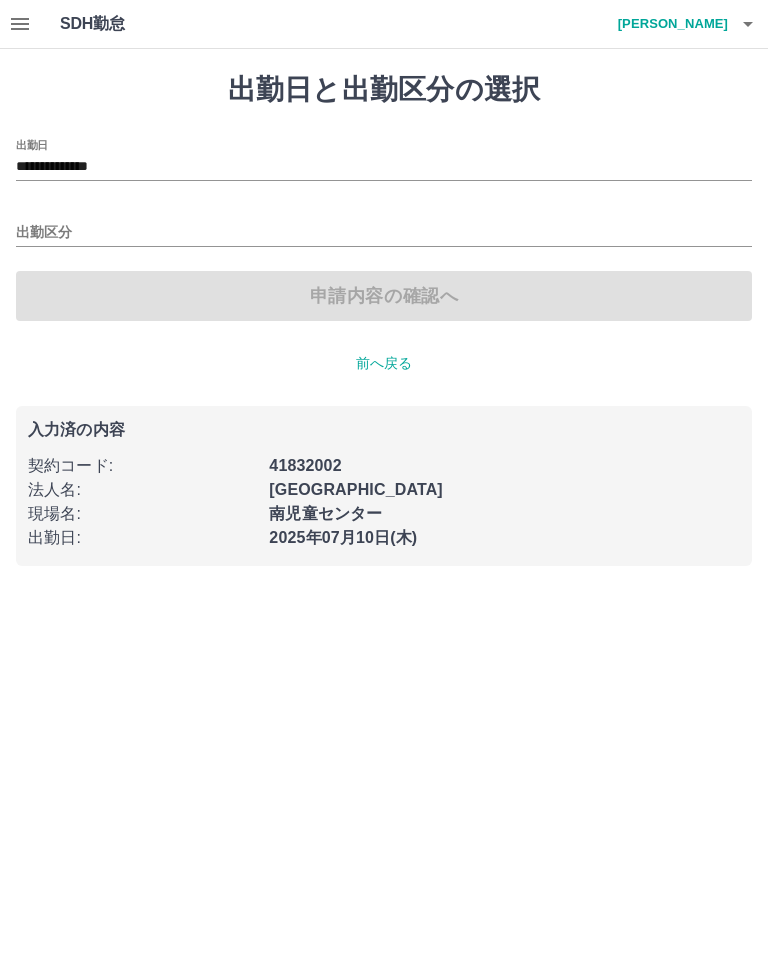 click on "**********" at bounding box center [384, 167] 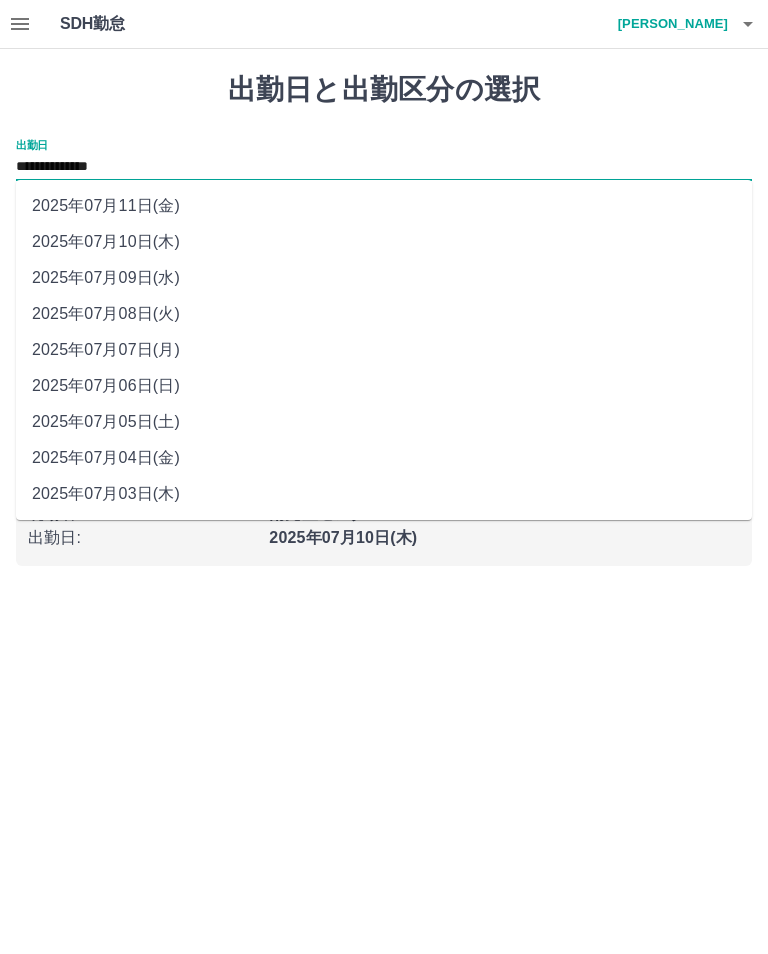 click on "2025年07月09日(水)" at bounding box center [384, 278] 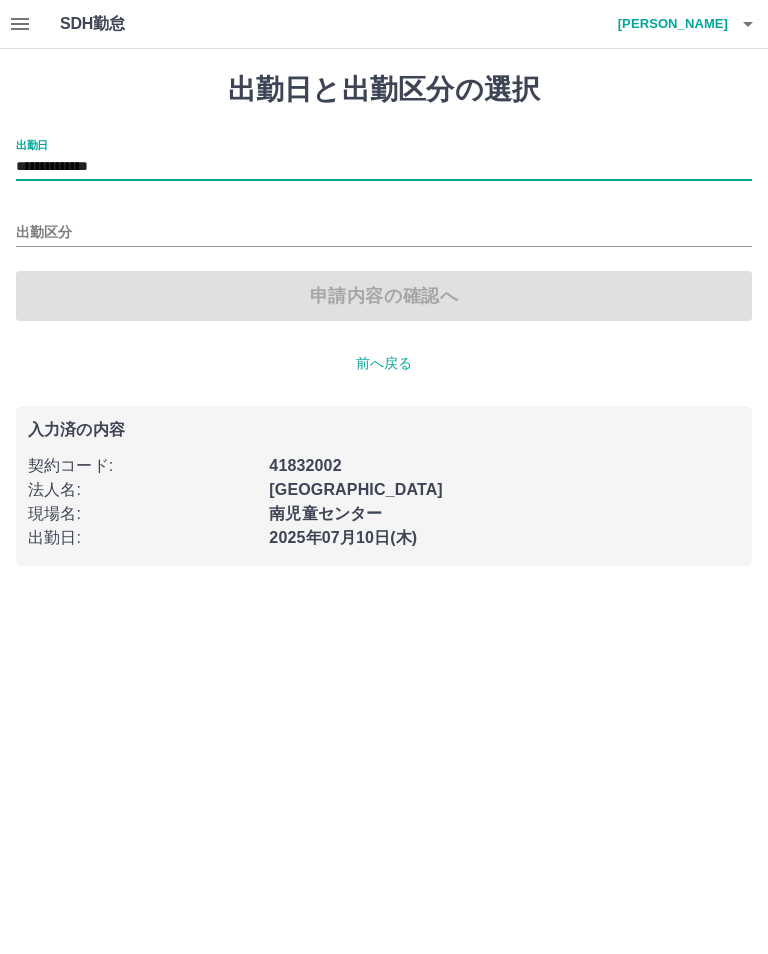 type on "**********" 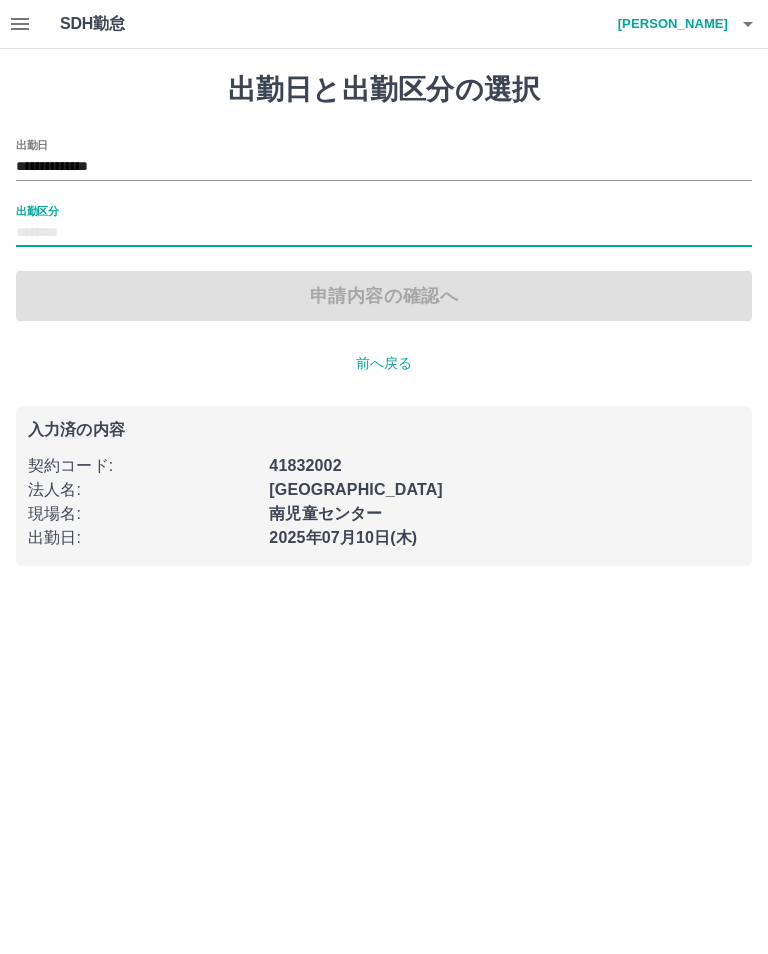 click on "出勤区分" at bounding box center (384, 233) 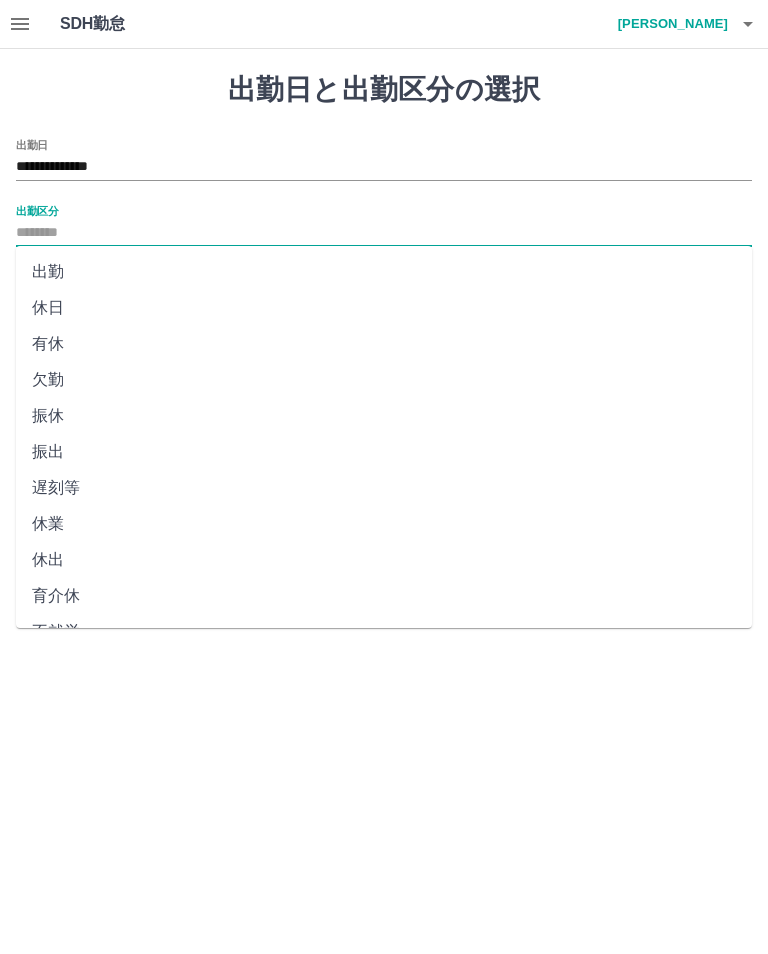 click on "欠勤" at bounding box center [384, 380] 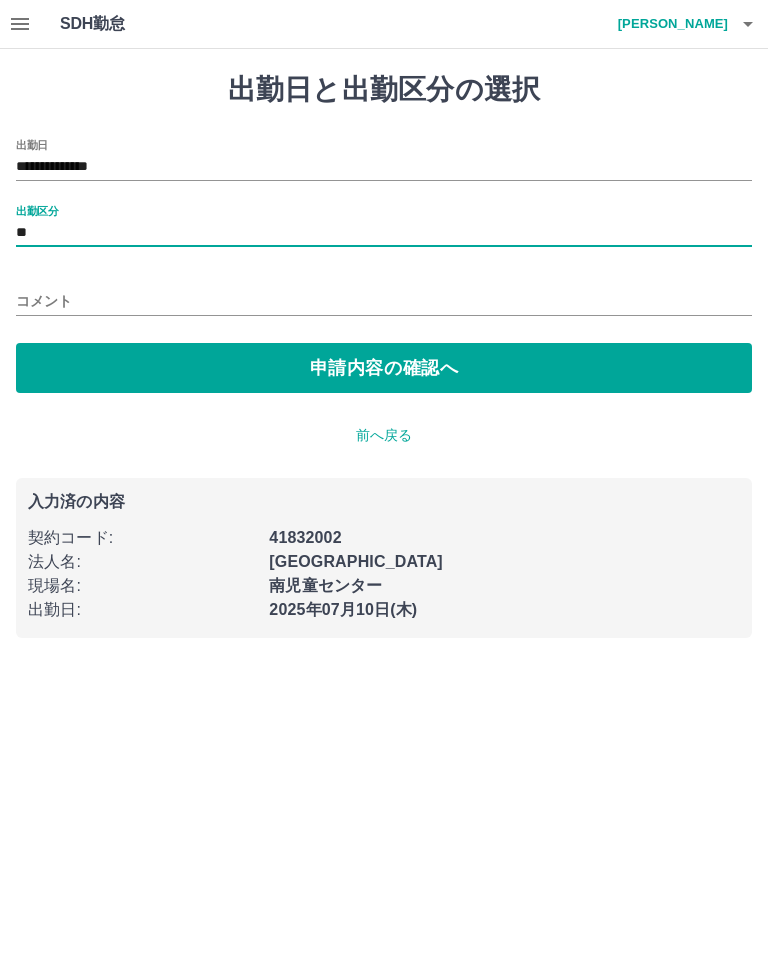 click on "申請内容の確認へ" at bounding box center (384, 368) 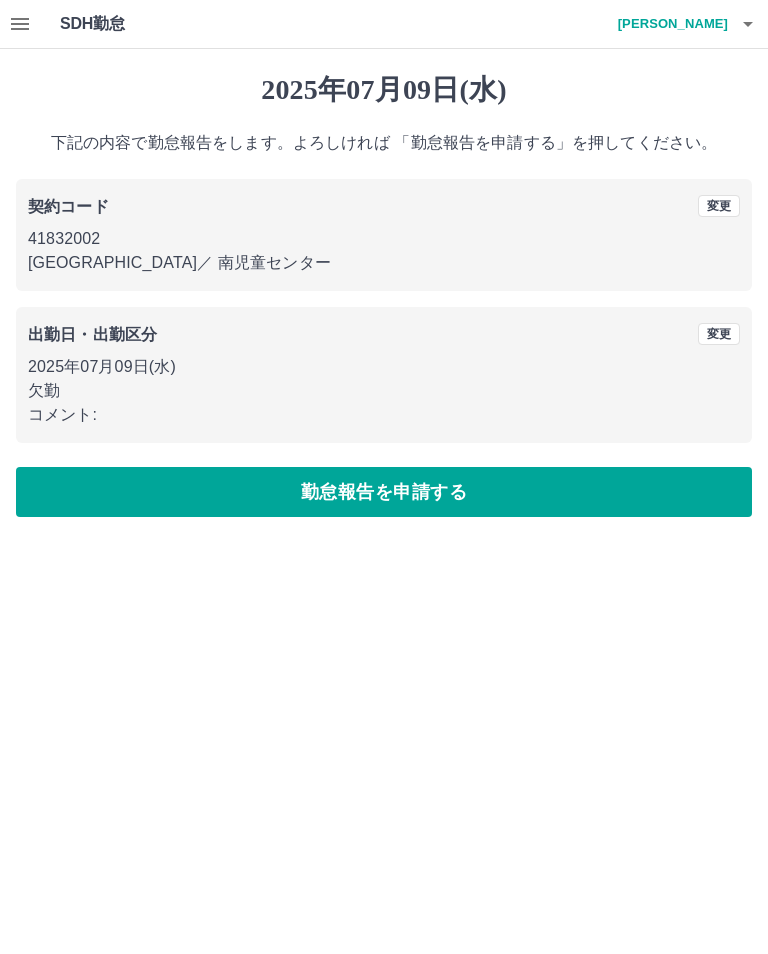click on "勤怠報告を申請する" at bounding box center [384, 492] 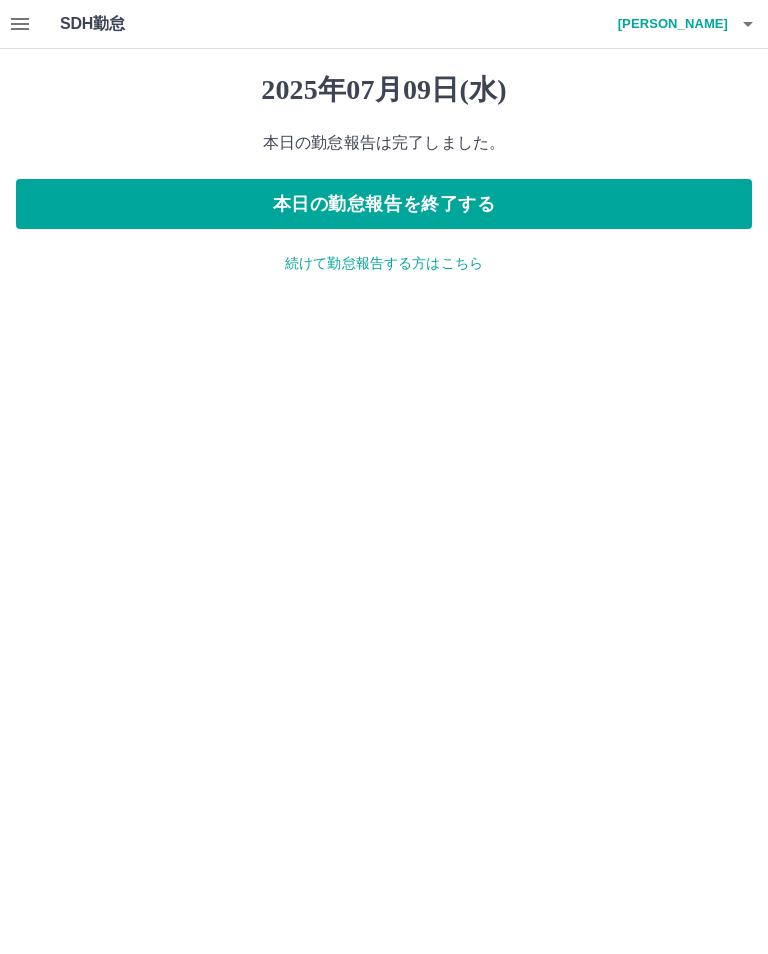 click on "本日の勤怠報告を終了する" at bounding box center (384, 204) 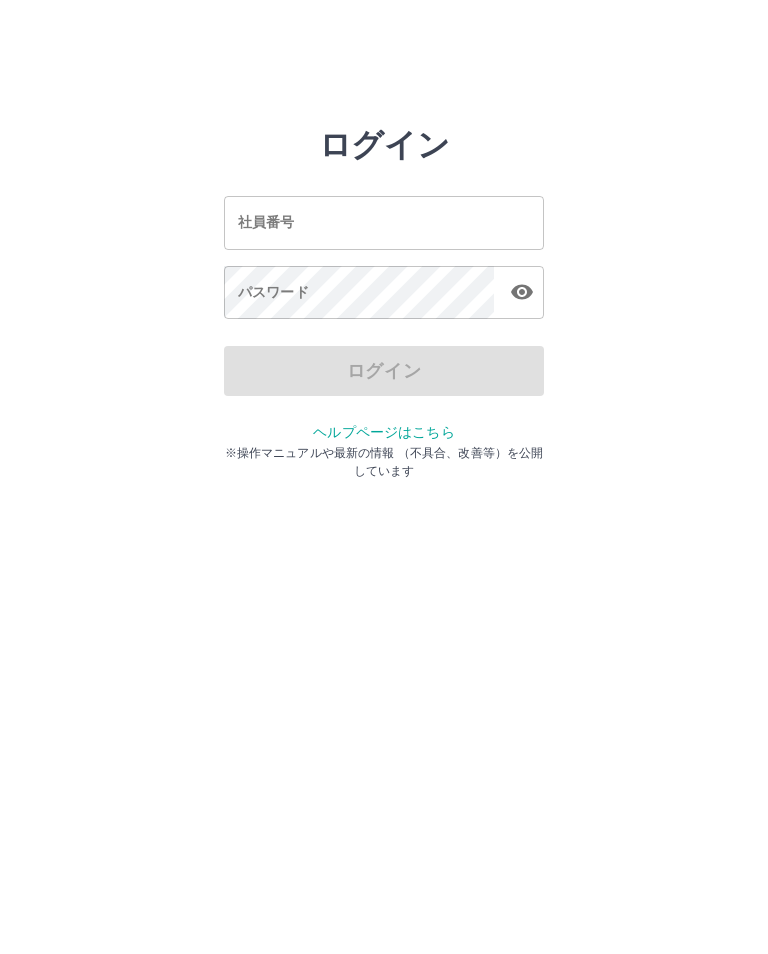 scroll, scrollTop: 0, scrollLeft: 0, axis: both 